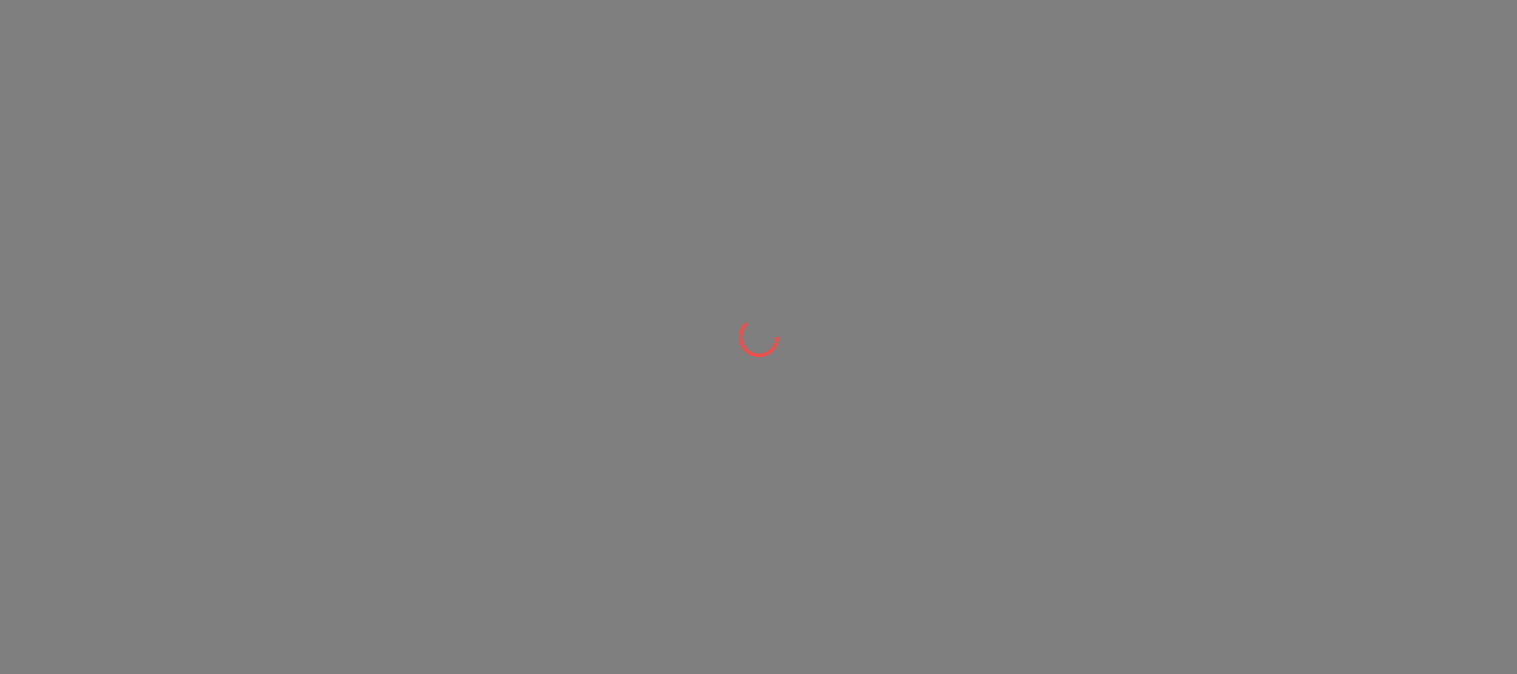 scroll, scrollTop: 0, scrollLeft: 0, axis: both 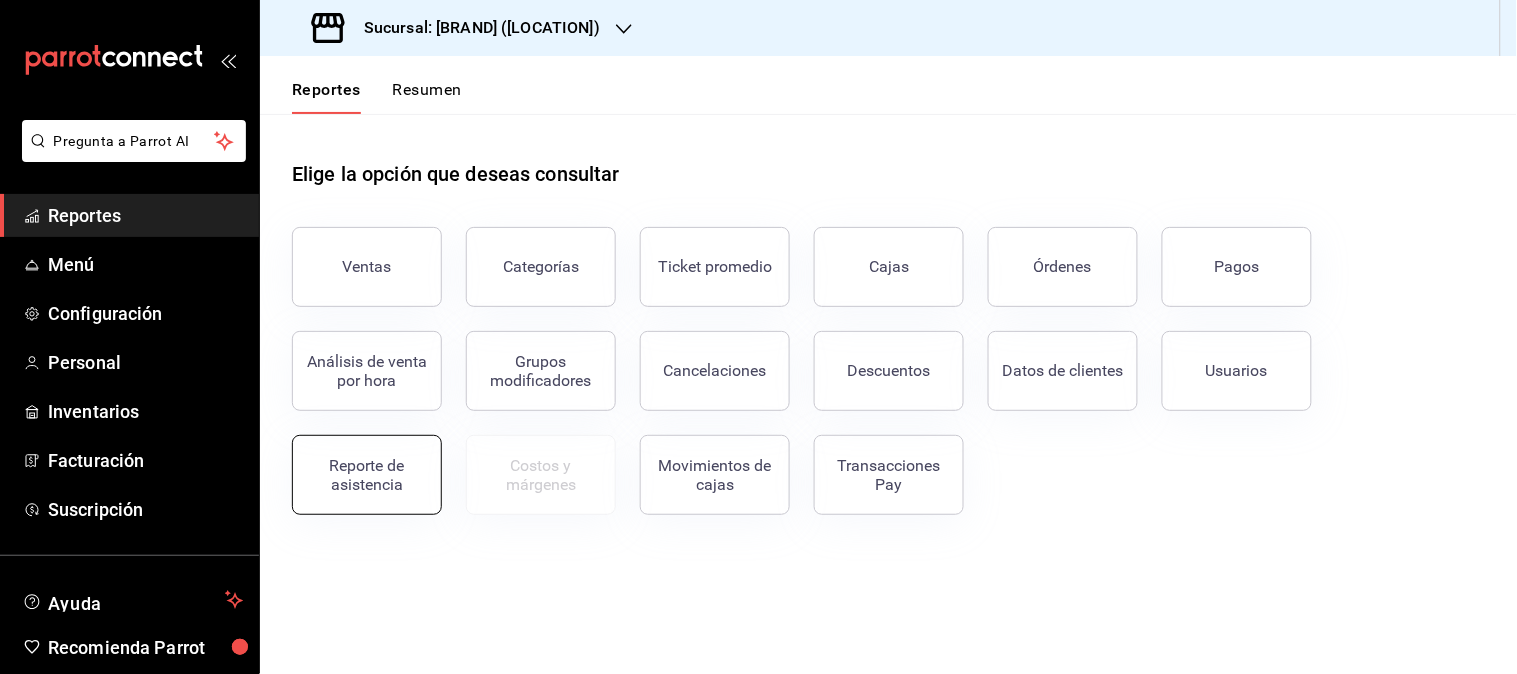 click on "Reporte de asistencia" at bounding box center [367, 475] 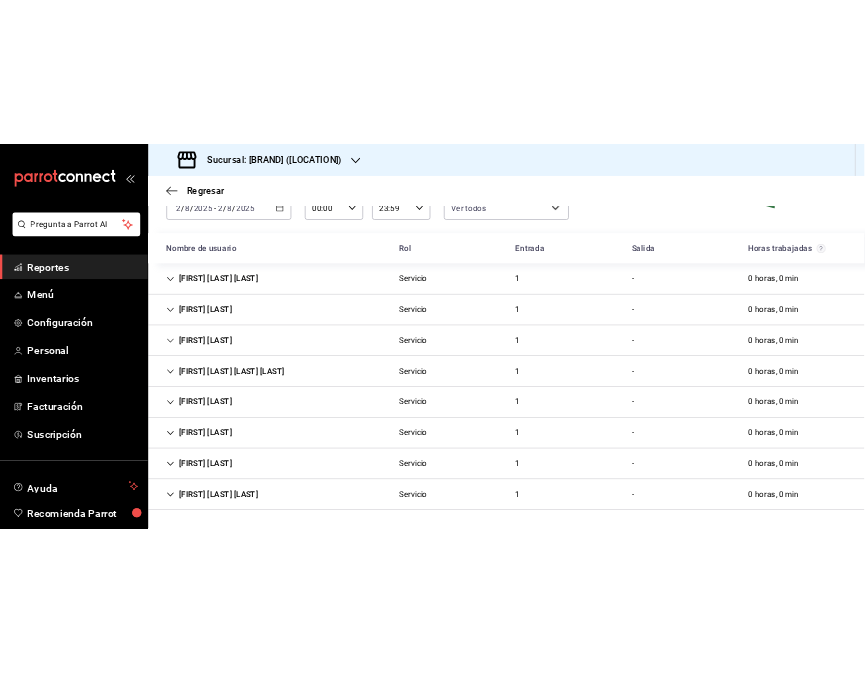 scroll, scrollTop: 0, scrollLeft: 0, axis: both 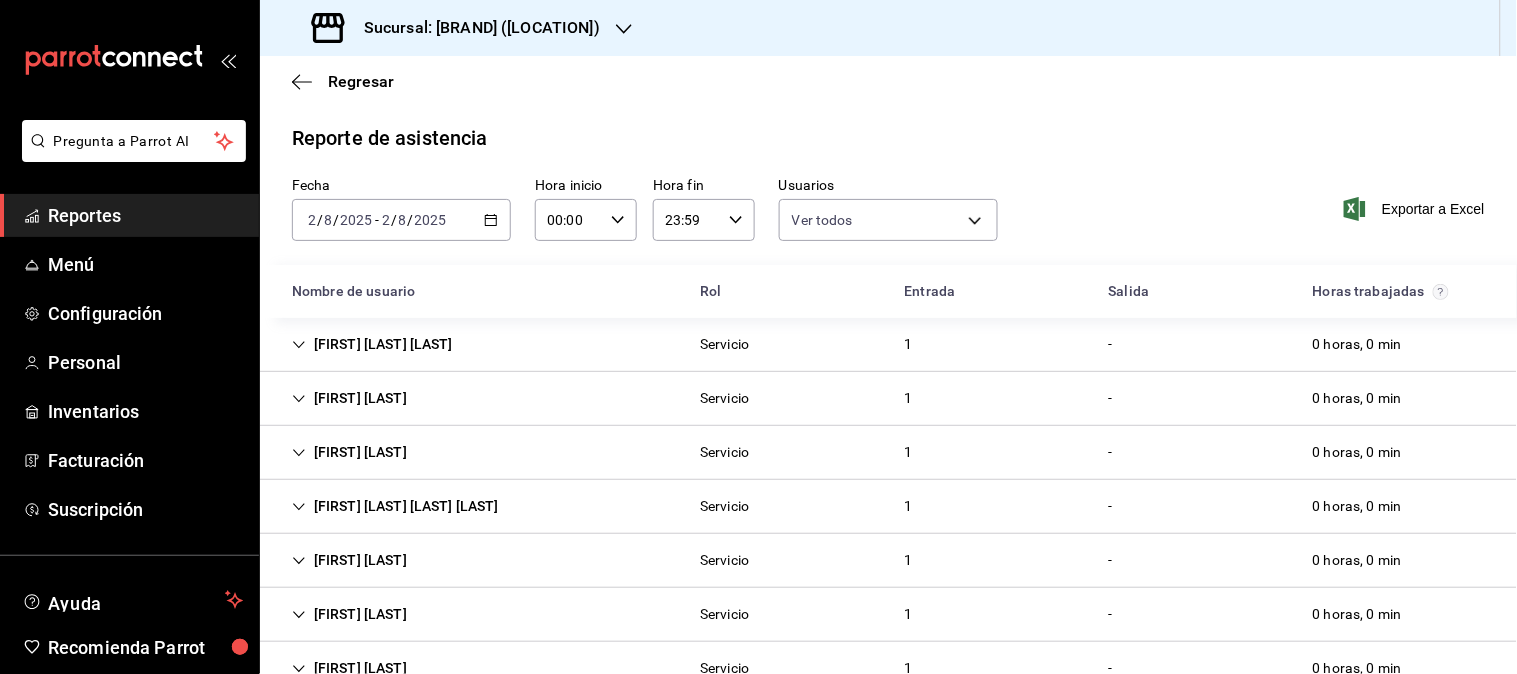 click 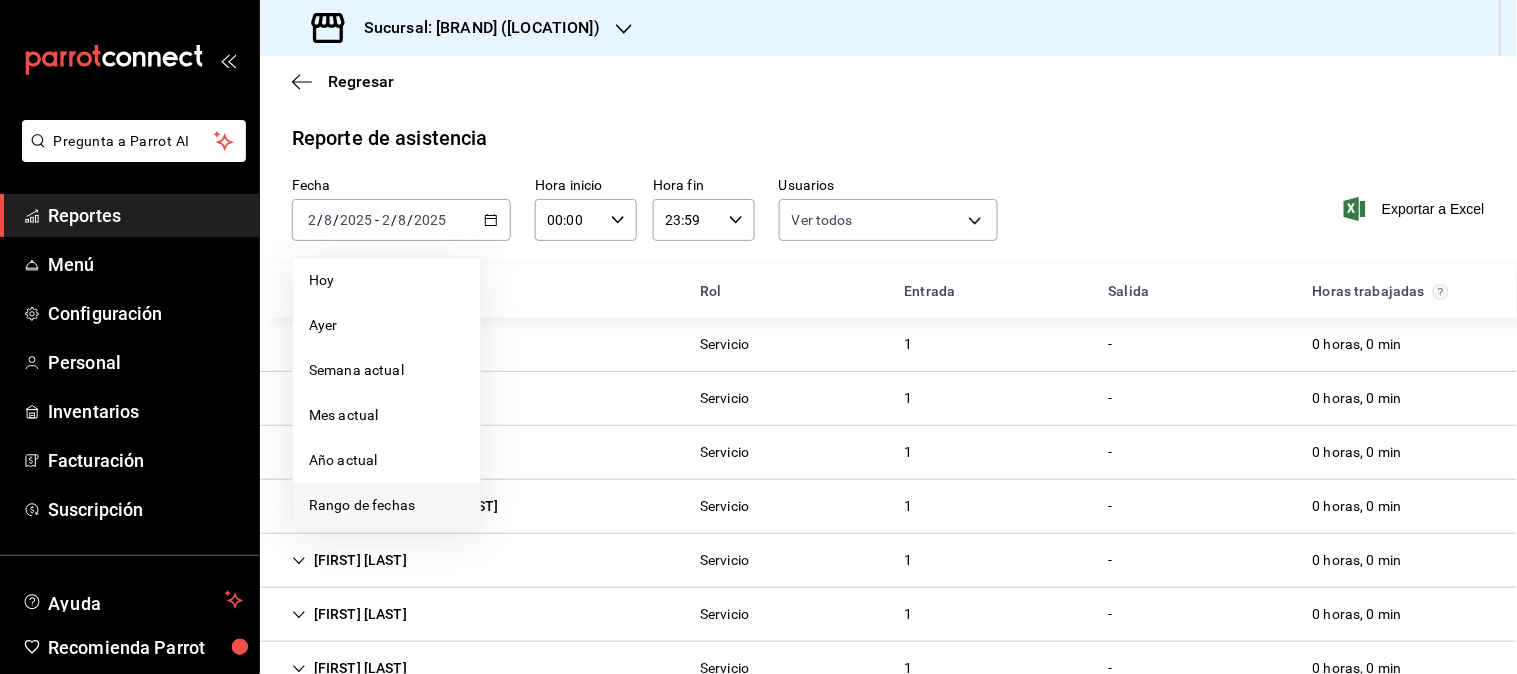 click on "Rango de fechas" at bounding box center (386, 505) 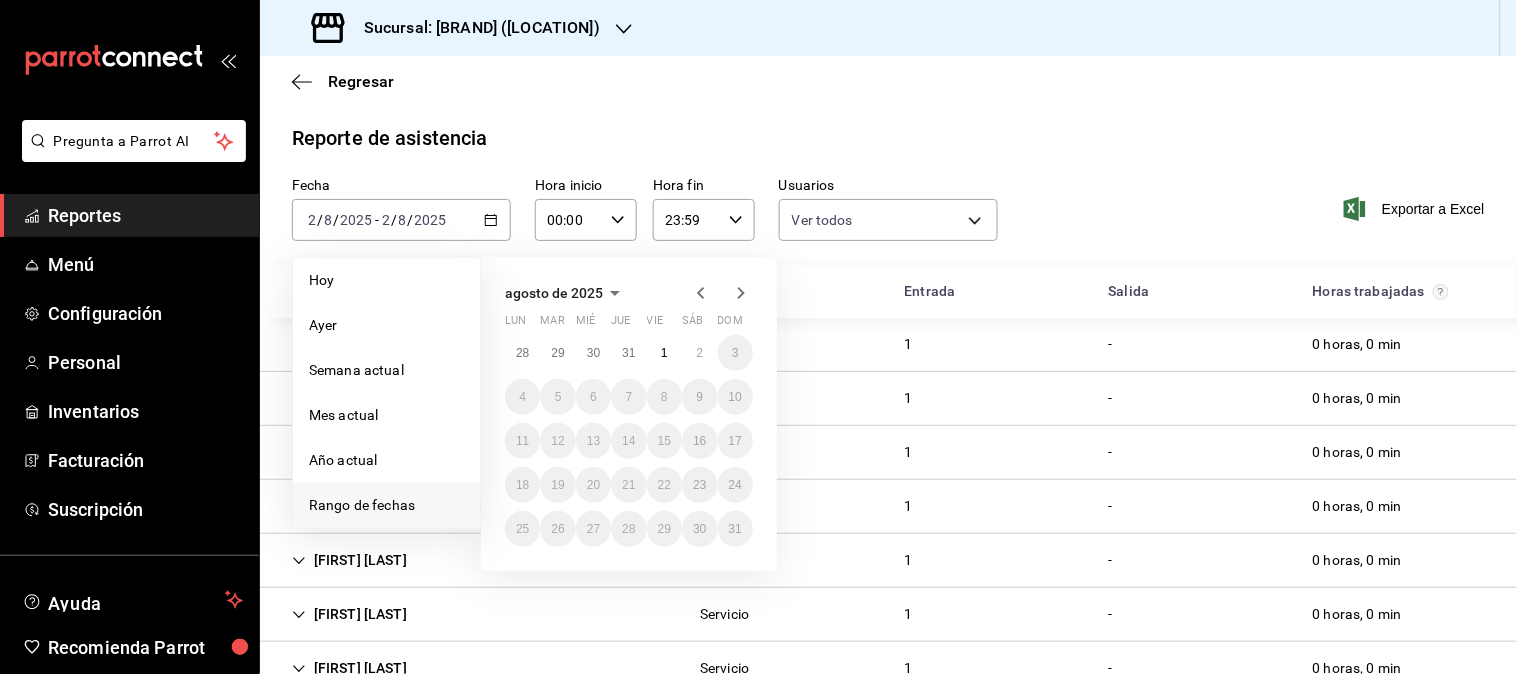 click 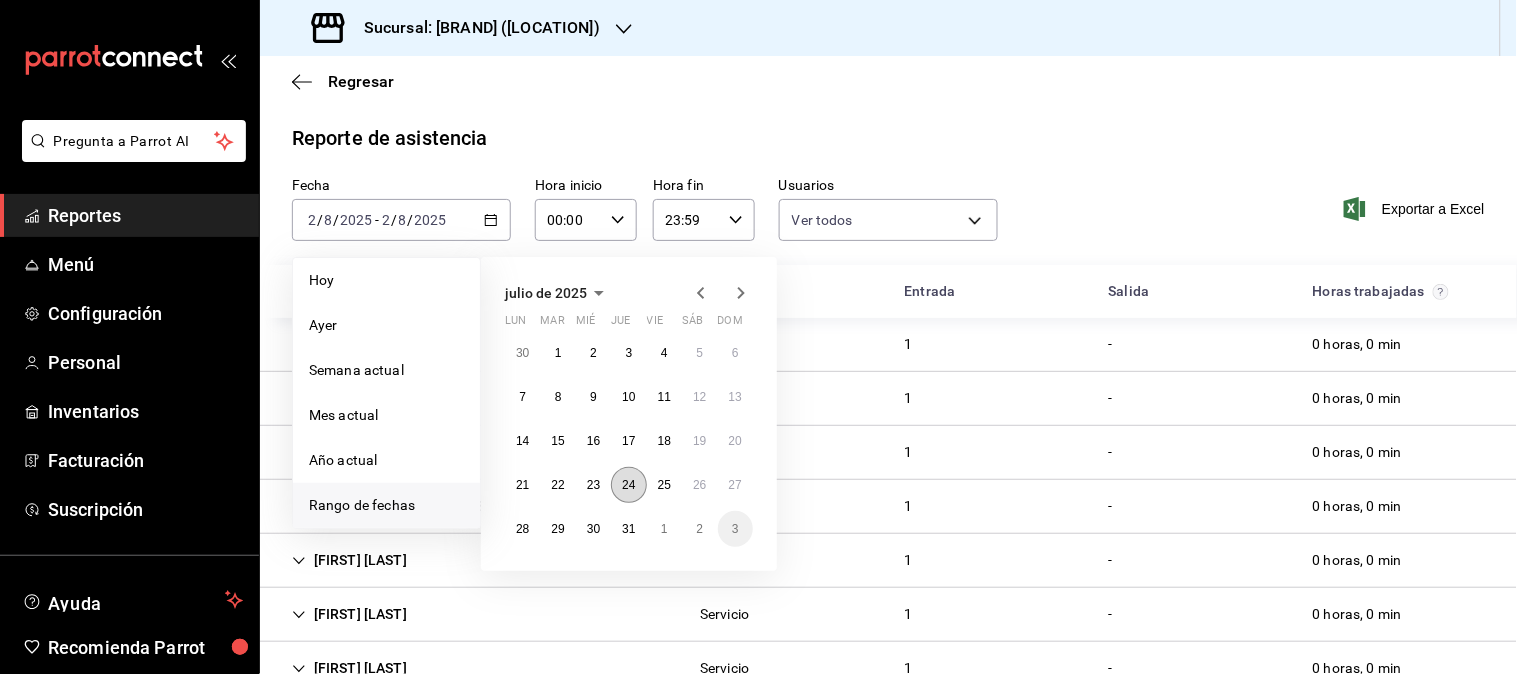 click on "24" at bounding box center [628, 485] 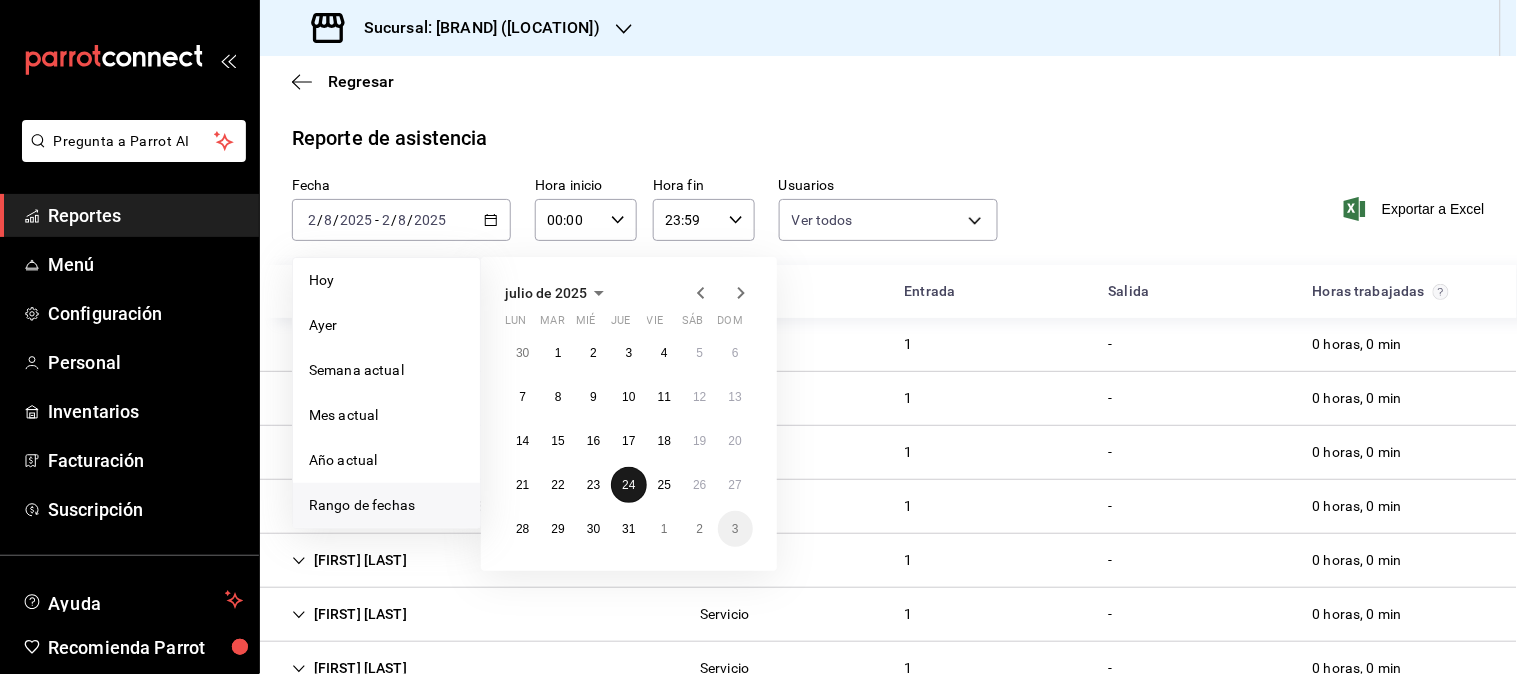 click on "24" at bounding box center [628, 485] 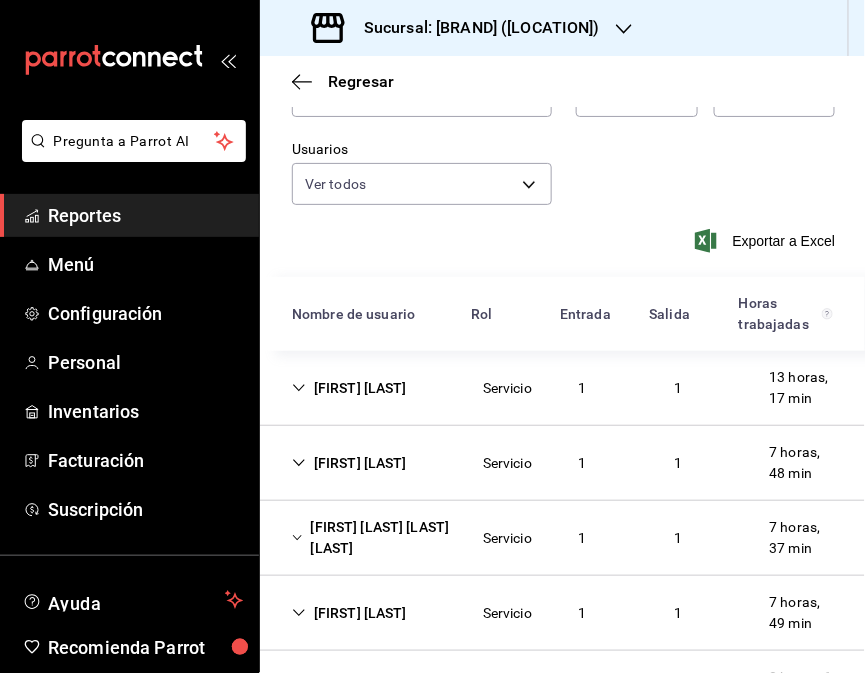 scroll, scrollTop: 284, scrollLeft: 0, axis: vertical 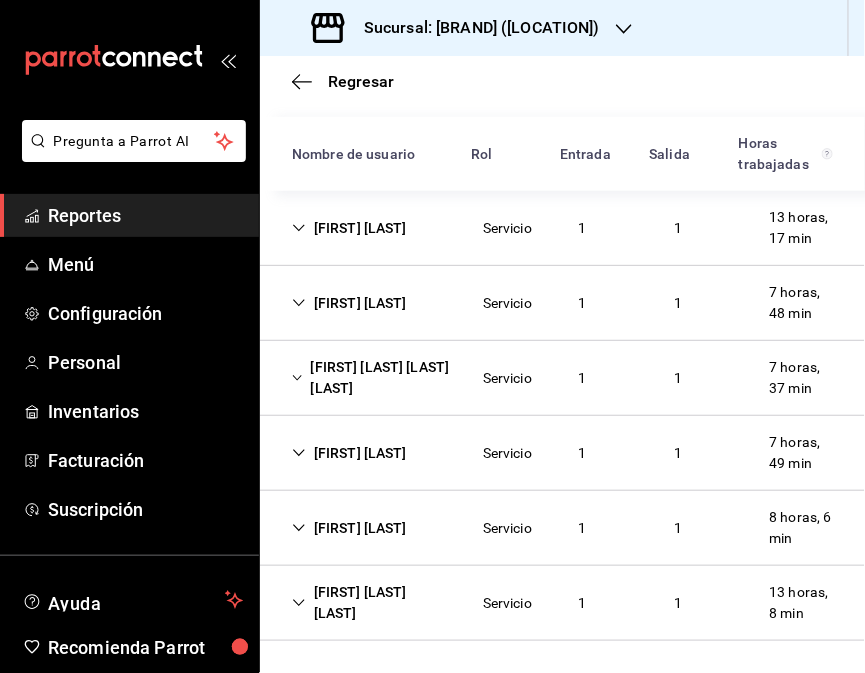 click on "[FIRST] [LAST] [LAST]" at bounding box center [371, 603] 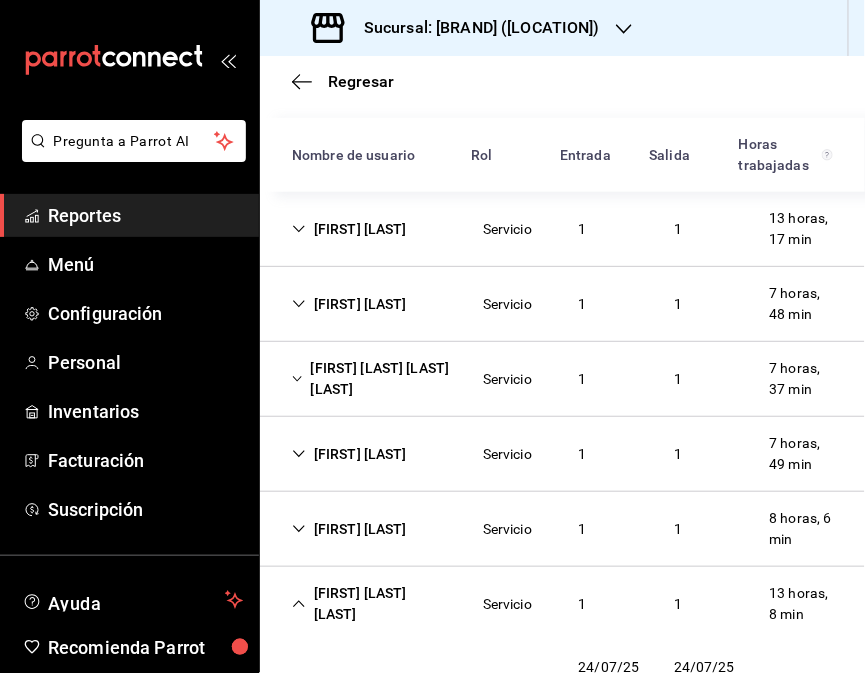 scroll, scrollTop: 284, scrollLeft: 0, axis: vertical 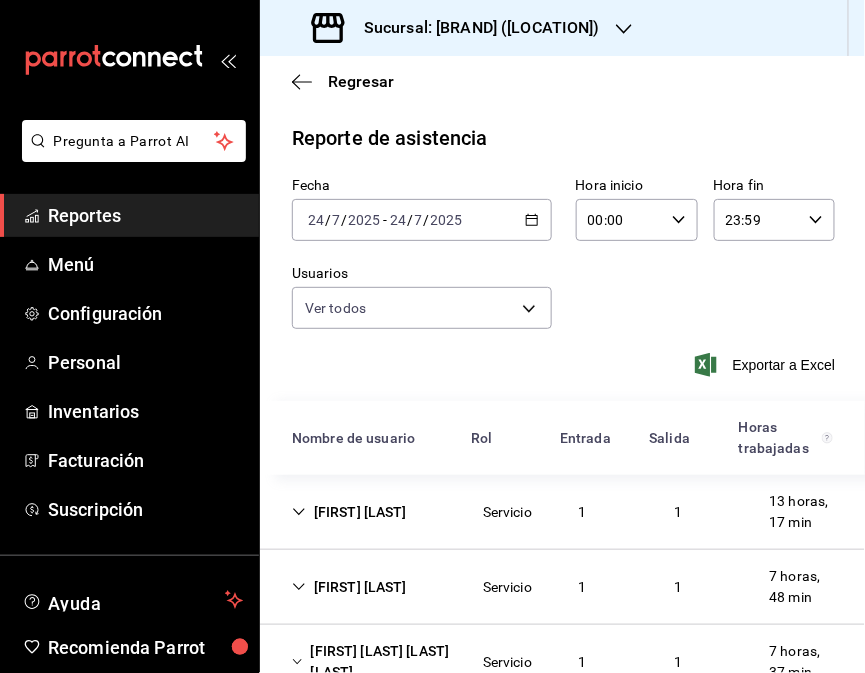 click 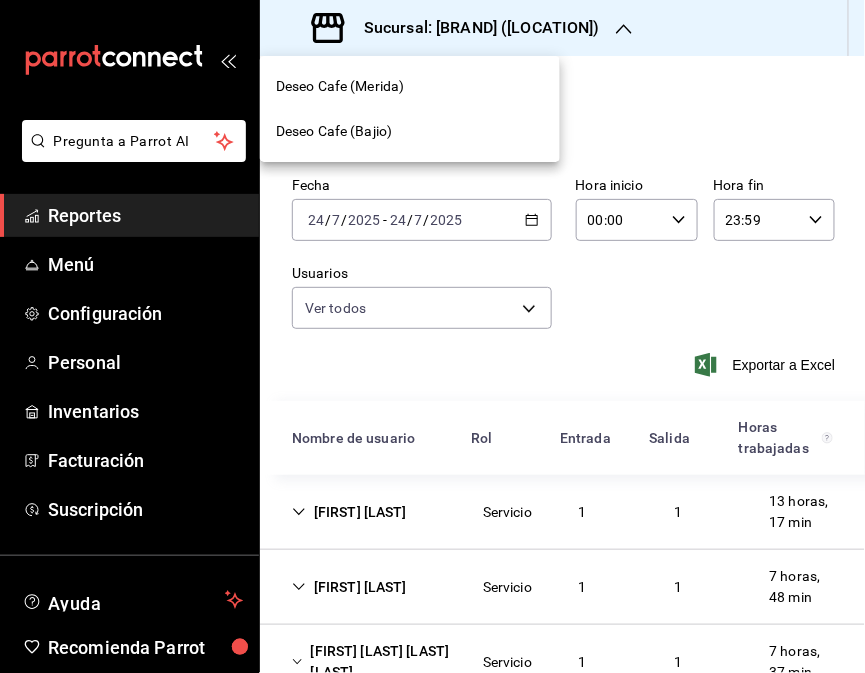 click on "Deseo Cafe (Merida)" at bounding box center (410, 86) 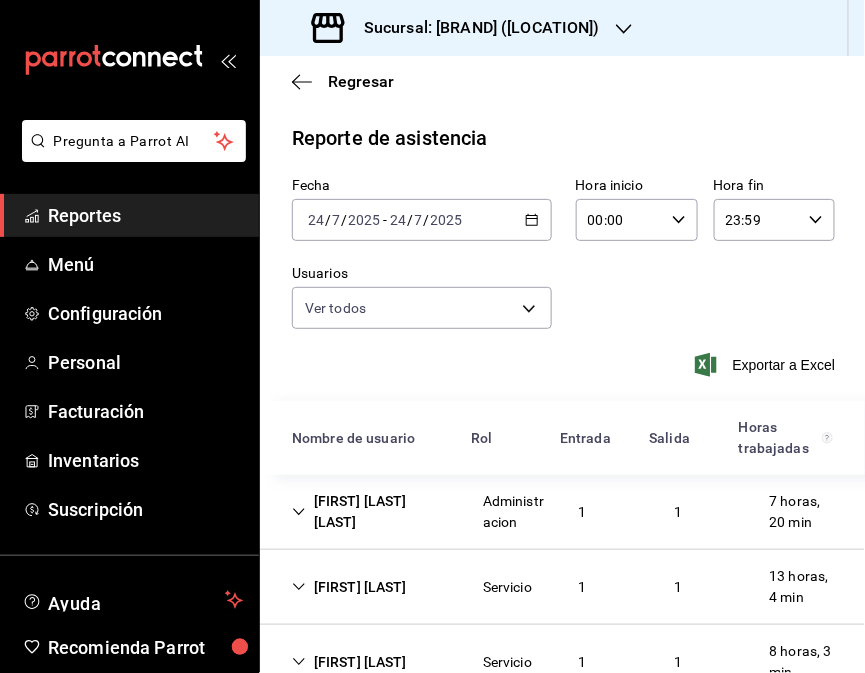 scroll, scrollTop: 134, scrollLeft: 0, axis: vertical 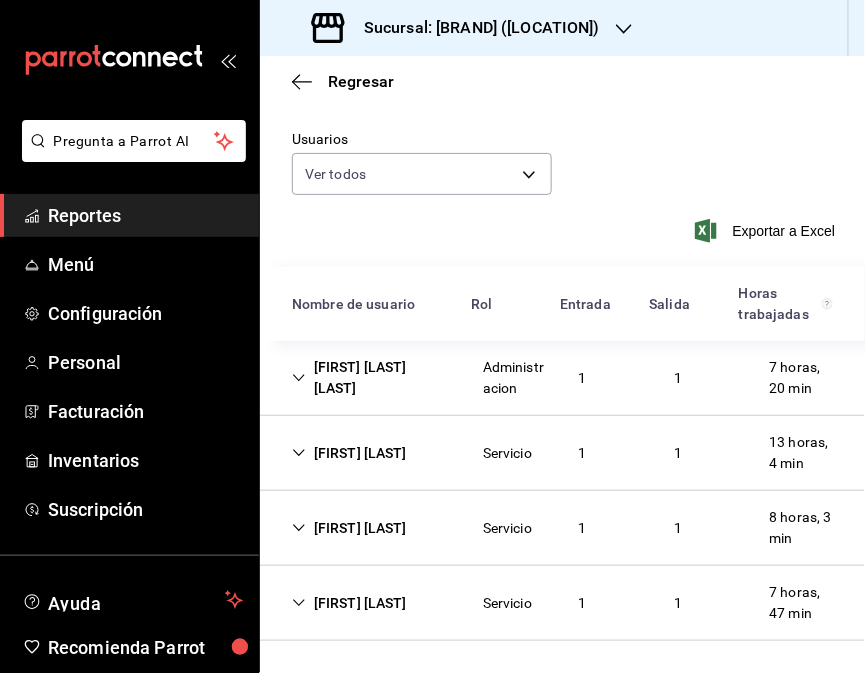 click on "[FIRST] [LAST]" at bounding box center (349, 453) 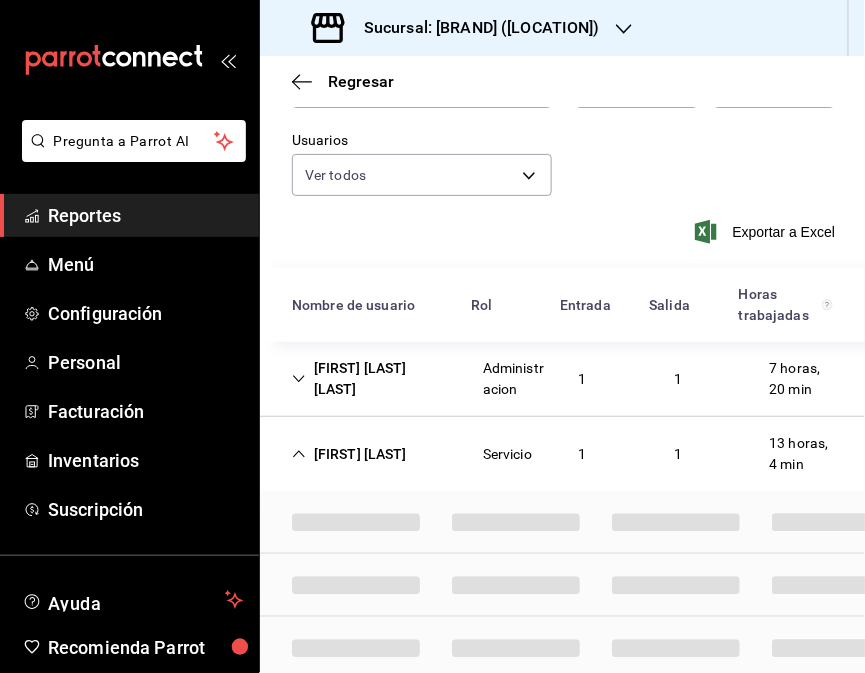 scroll, scrollTop: 134, scrollLeft: 0, axis: vertical 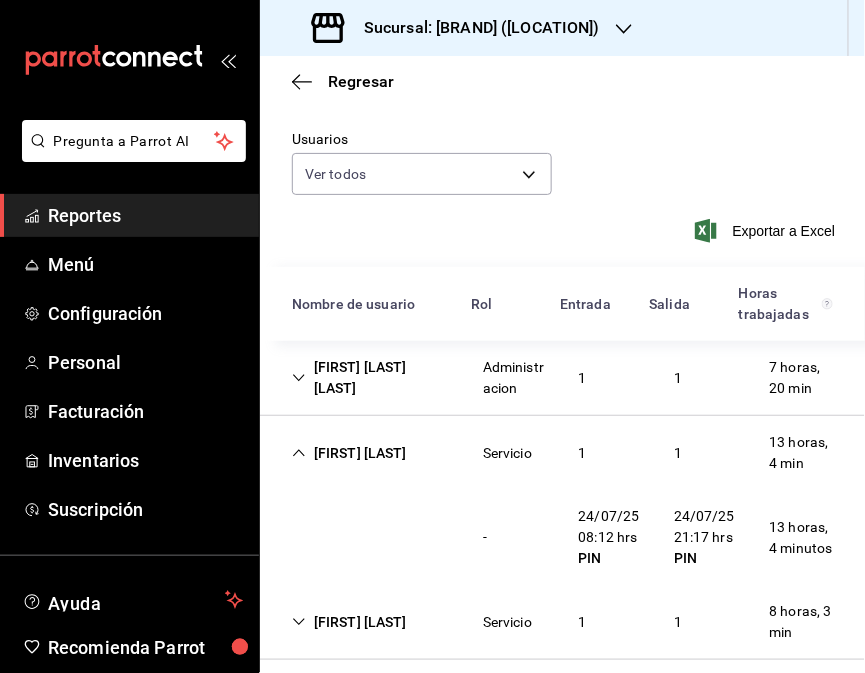 click on "[FIRST] [LAST]" at bounding box center (349, 453) 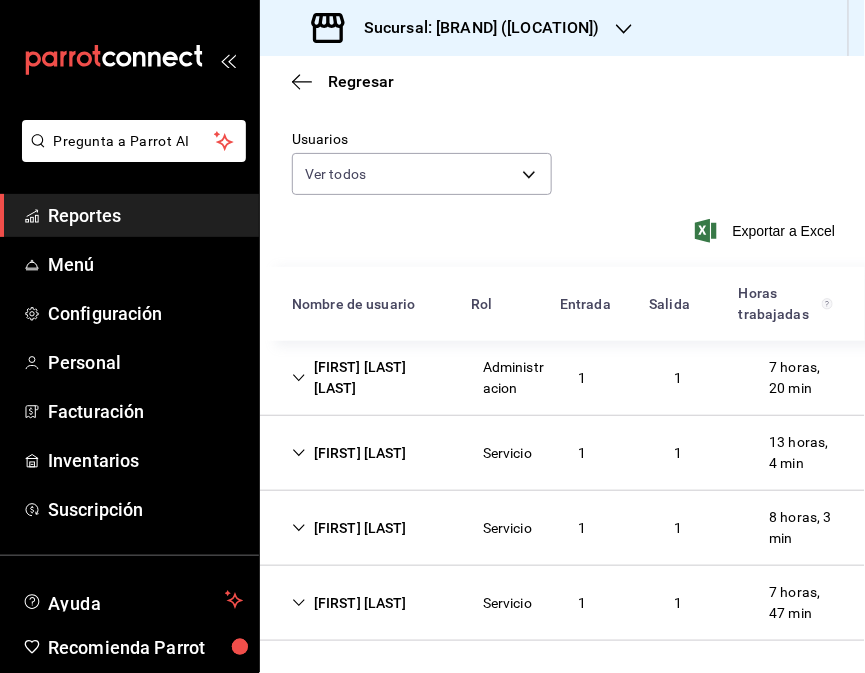 click on "[FIRST] [LAST]" at bounding box center [349, 453] 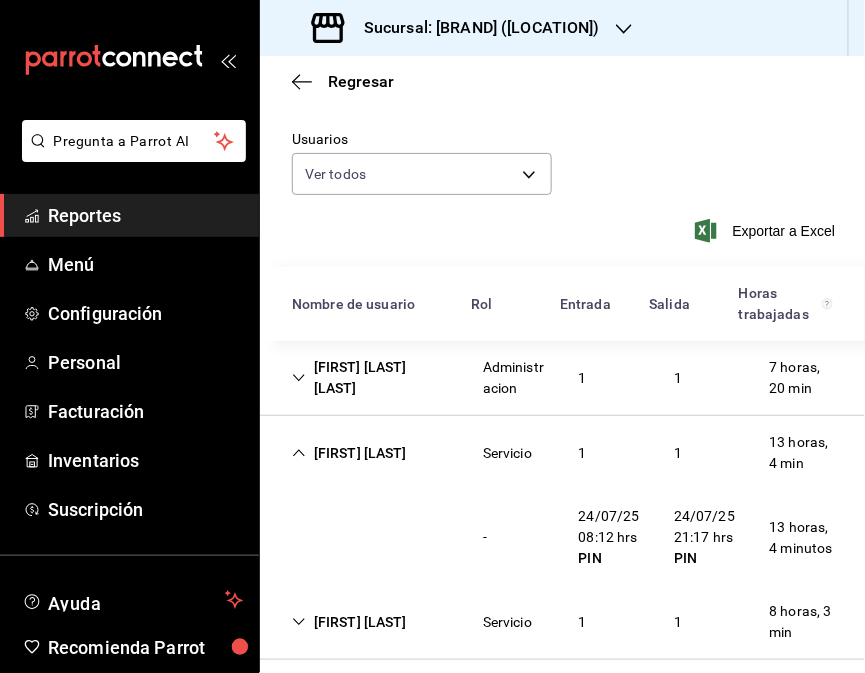 scroll, scrollTop: 134, scrollLeft: 0, axis: vertical 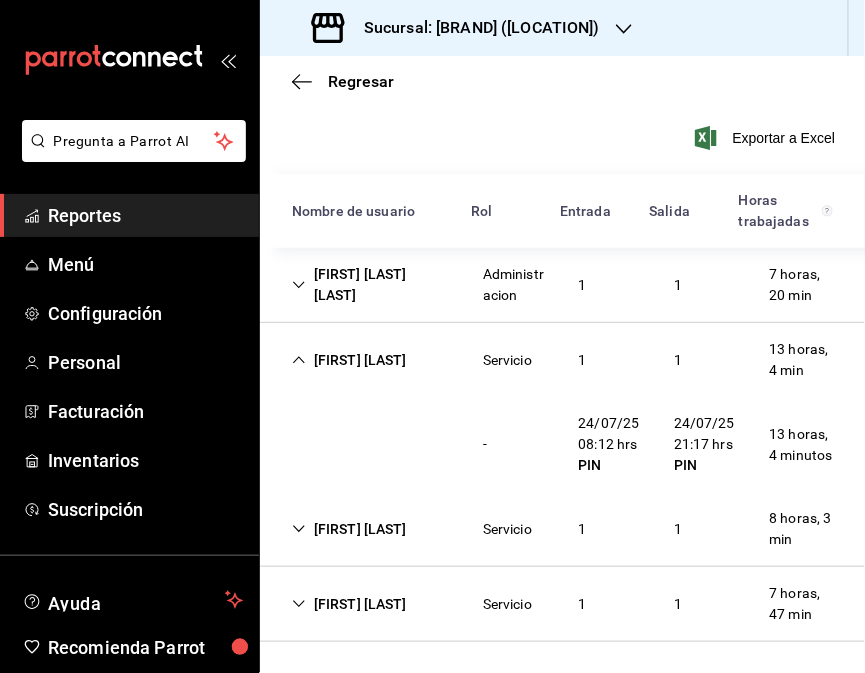 click on "[FIRST] [LAST]" at bounding box center [349, 604] 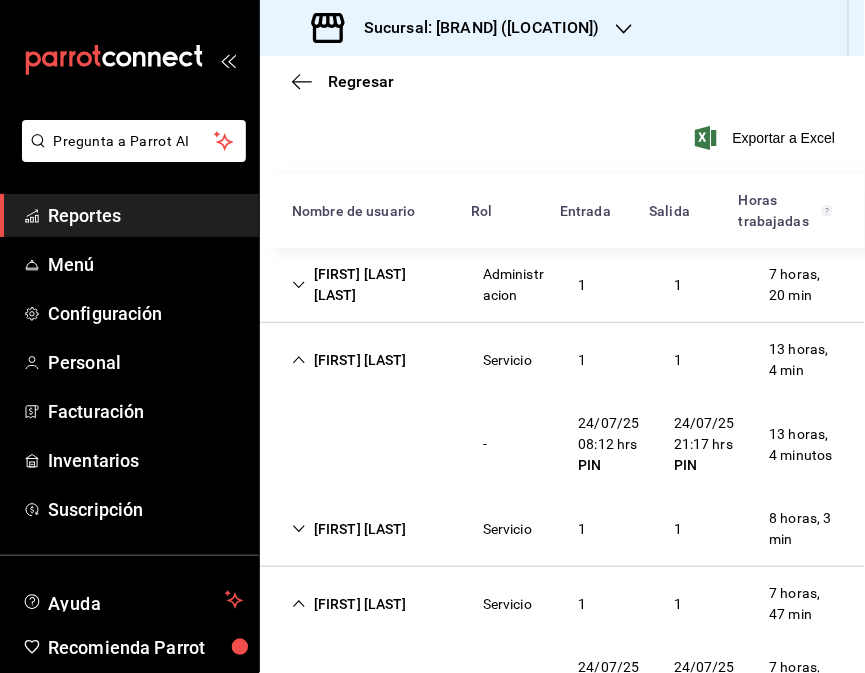 scroll, scrollTop: 322, scrollLeft: 0, axis: vertical 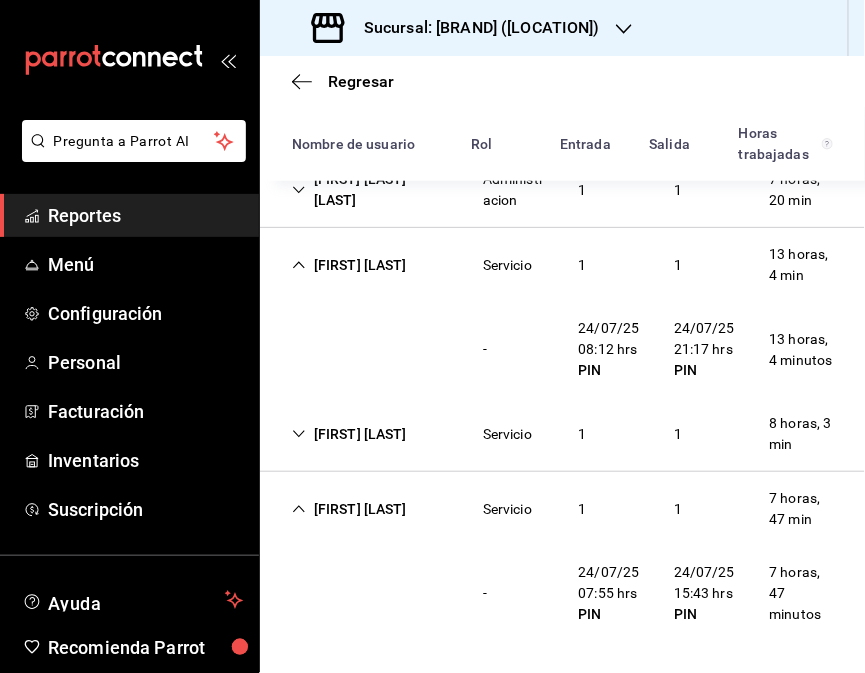 click on "[FIRST] [LAST] Servicio 1 1 8 horas, 3 min" at bounding box center (562, 434) 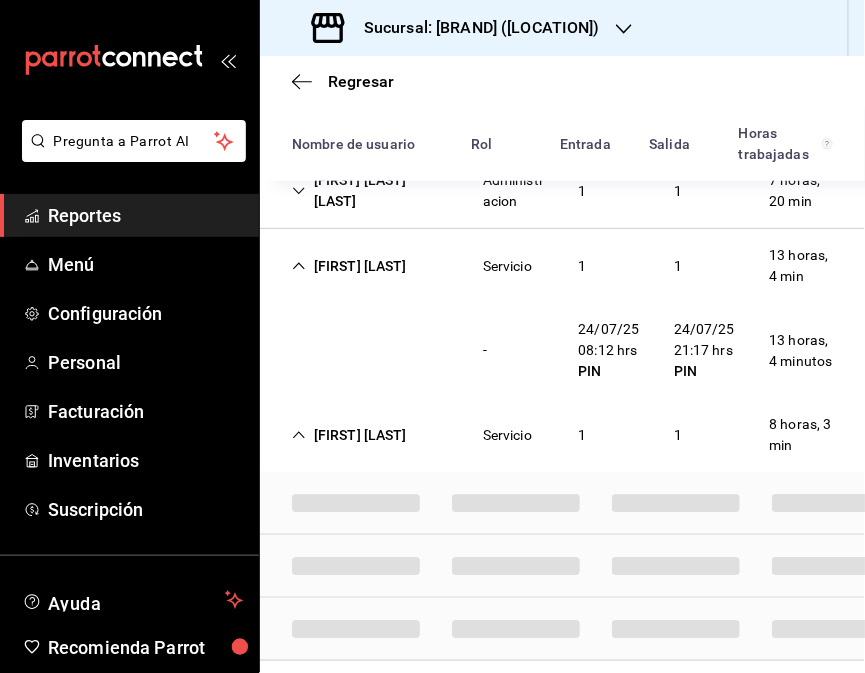 scroll, scrollTop: 322, scrollLeft: 0, axis: vertical 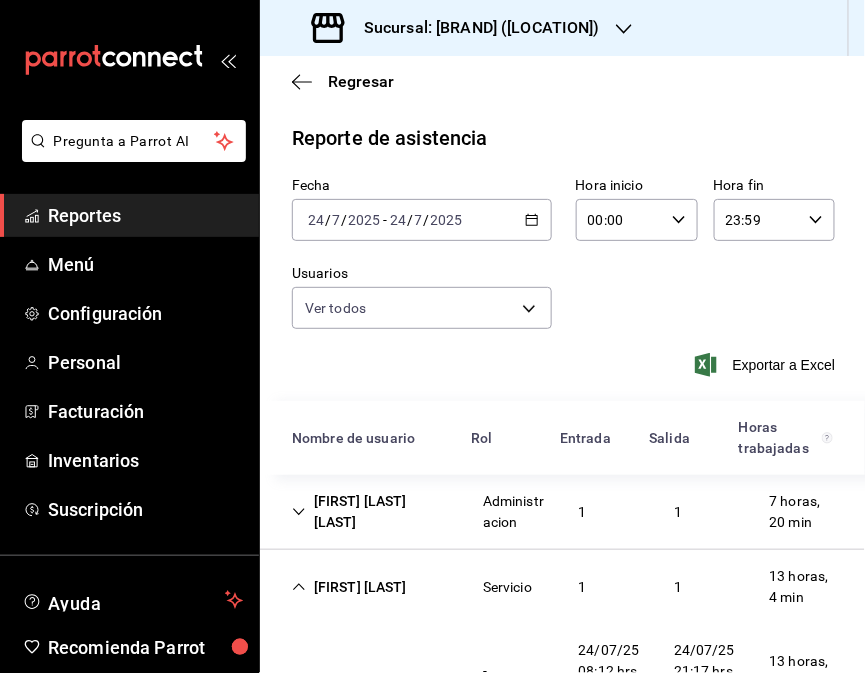 click 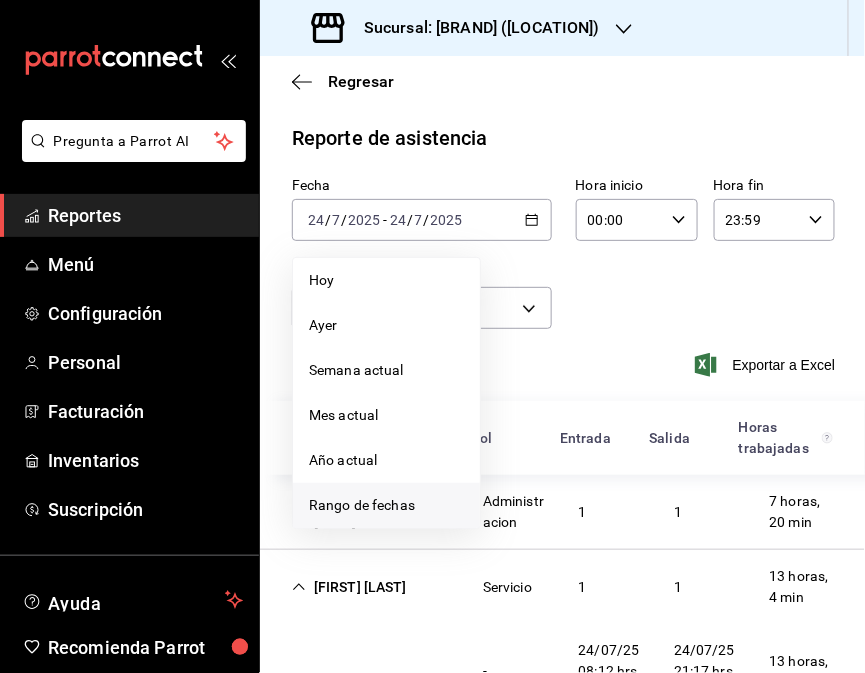 click on "Rango de fechas" at bounding box center (386, 505) 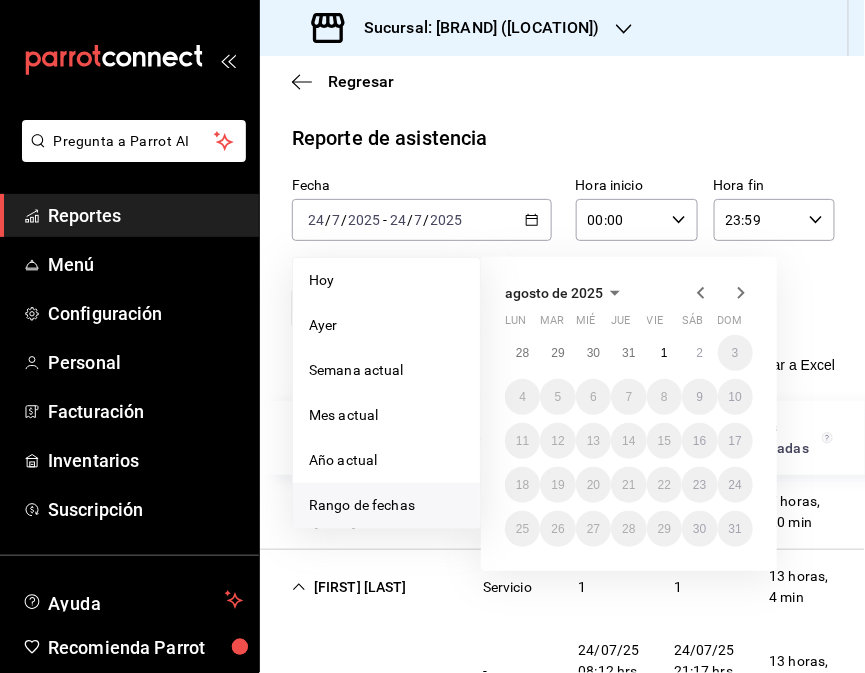 click 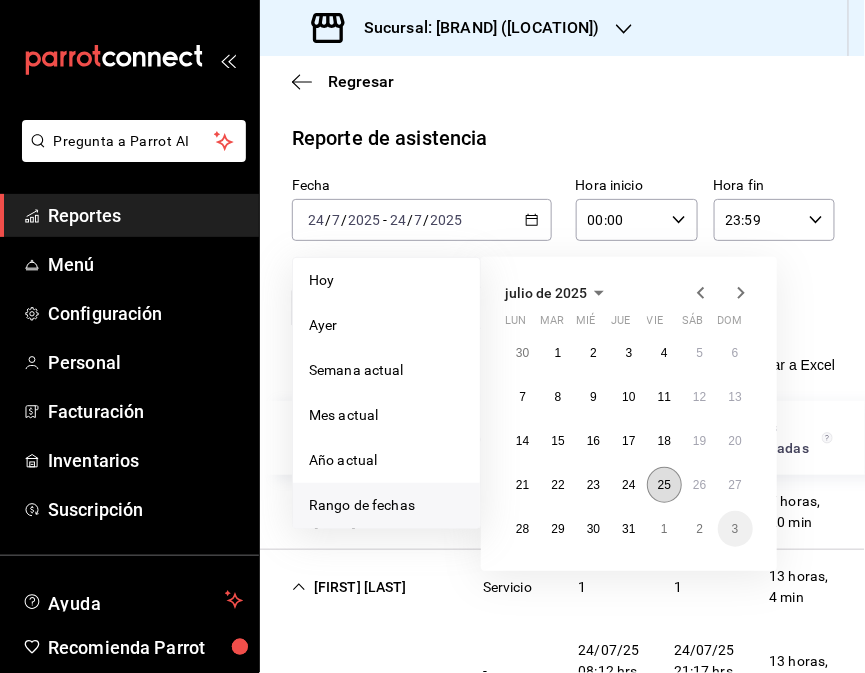 click on "25" at bounding box center [664, 485] 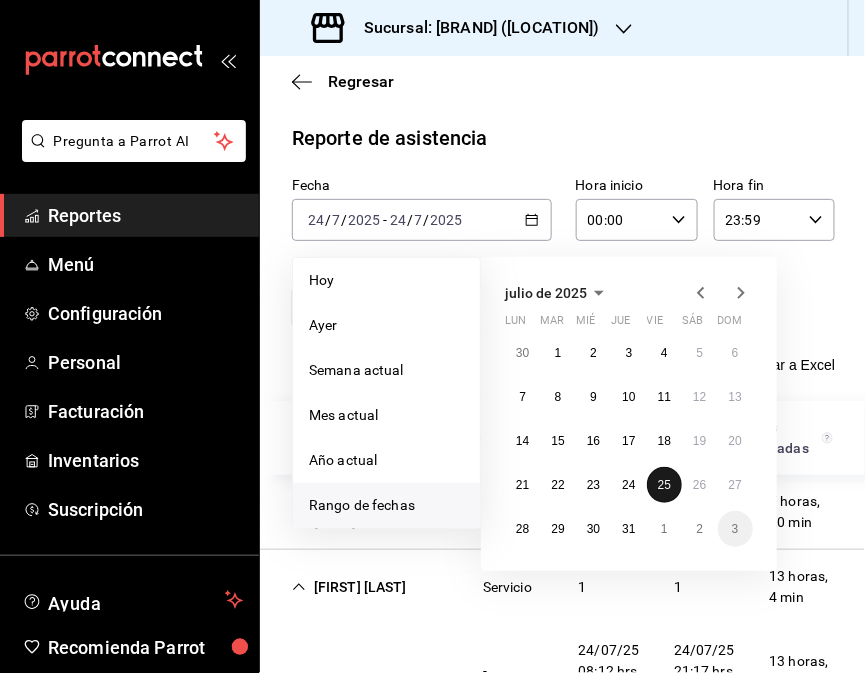 click on "25" at bounding box center (664, 485) 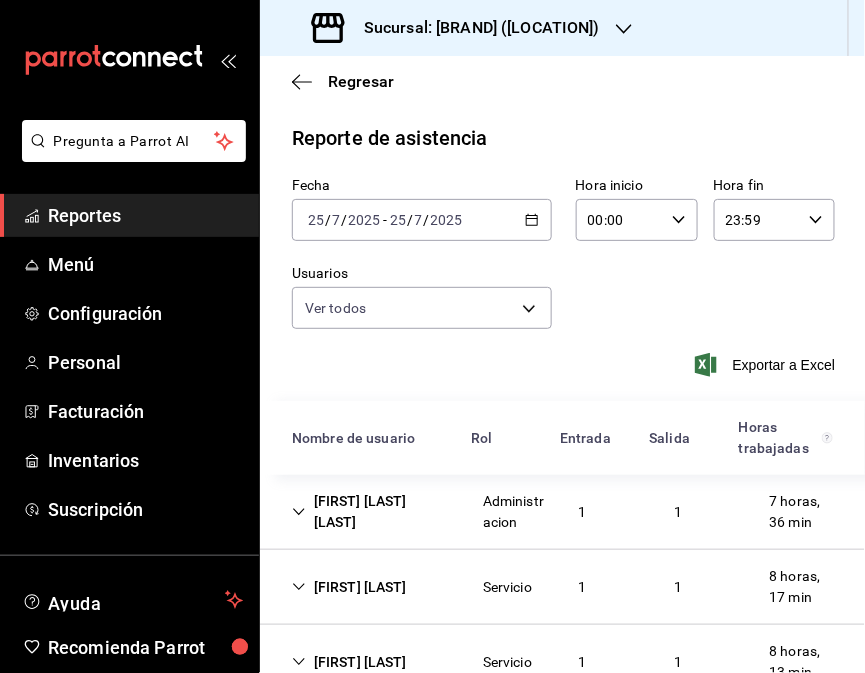 click on "[FIRST] [LAST] Servicio 1 1 8 horas, 17 min" at bounding box center [562, 587] 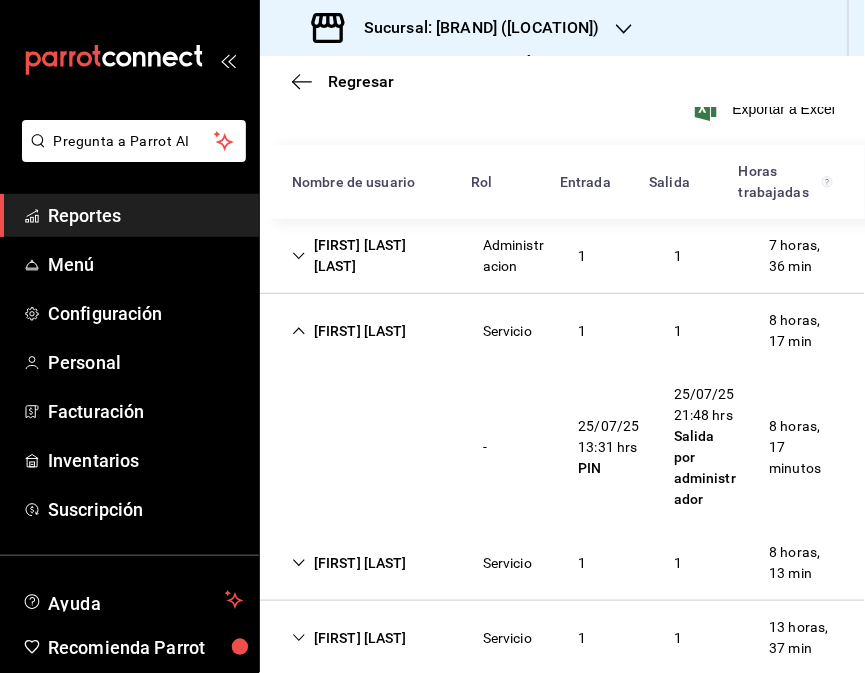 scroll, scrollTop: 272, scrollLeft: 0, axis: vertical 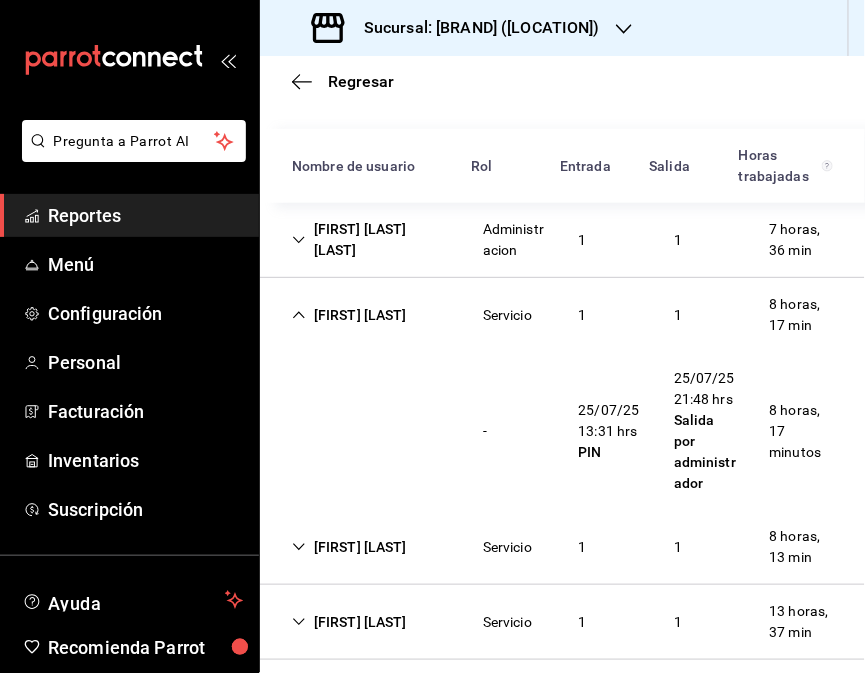 click on "[FIRST] [LAST] Servicio 1 1 8 horas, 13 min" at bounding box center [562, 547] 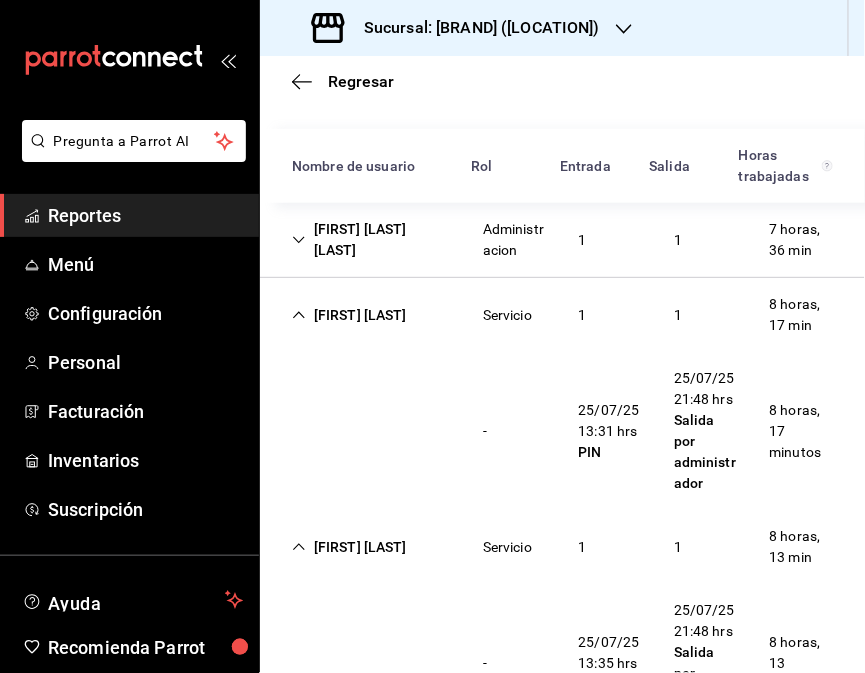 scroll, scrollTop: 447, scrollLeft: 0, axis: vertical 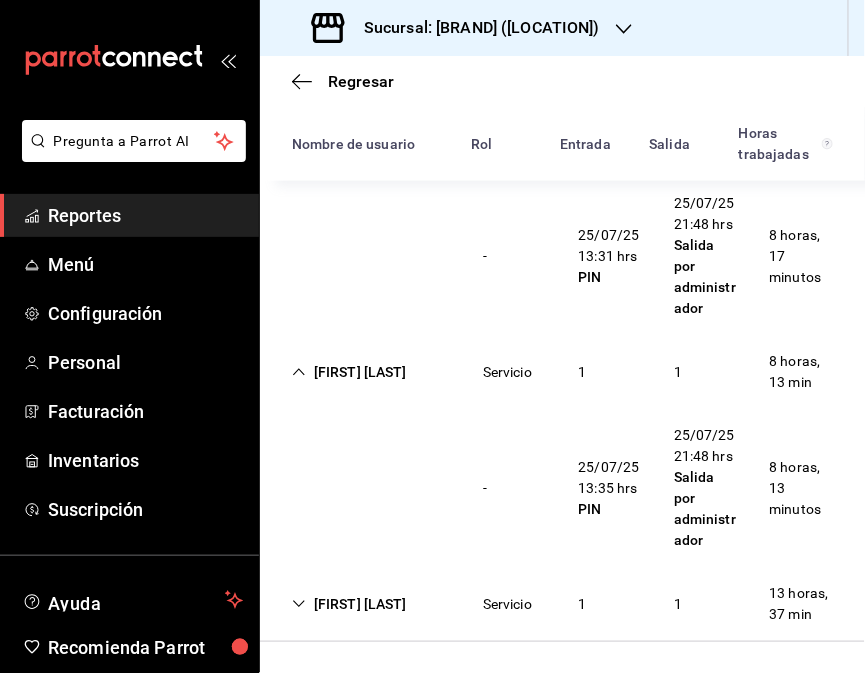 click on "Servicio" at bounding box center [507, 372] 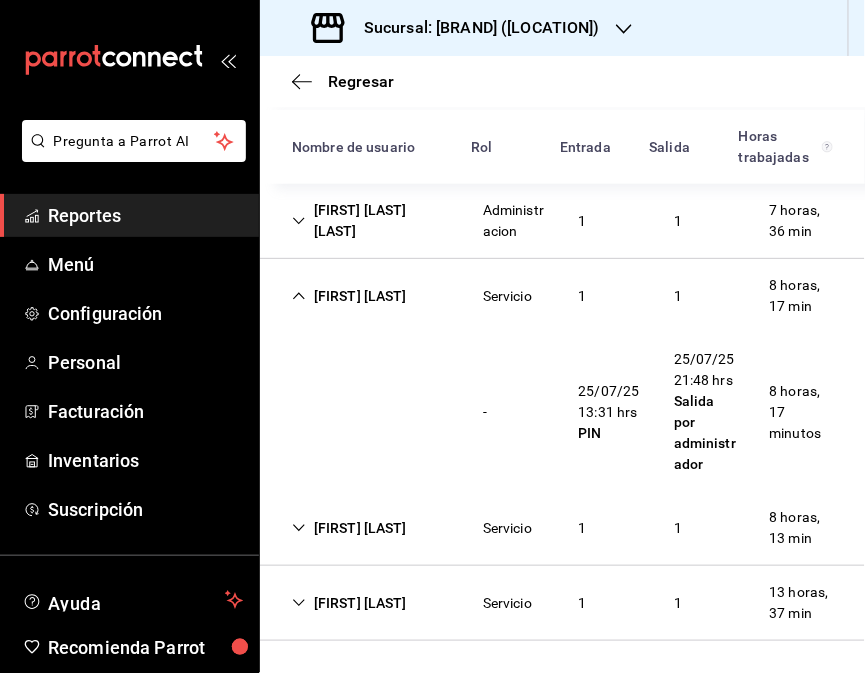 scroll, scrollTop: 291, scrollLeft: 0, axis: vertical 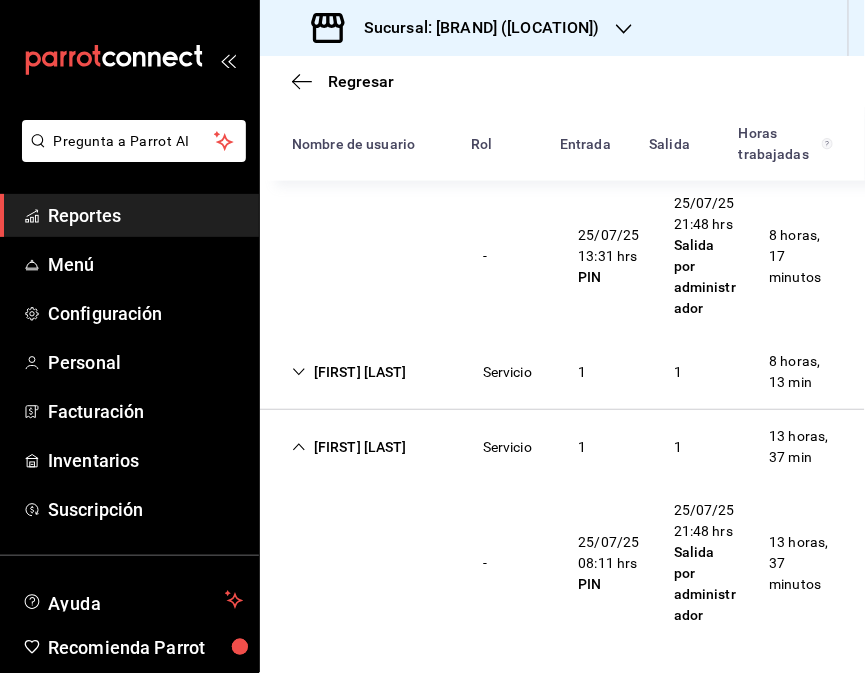 click on "Sucursal: [BRAND] ([LOCATION])" at bounding box center (458, 28) 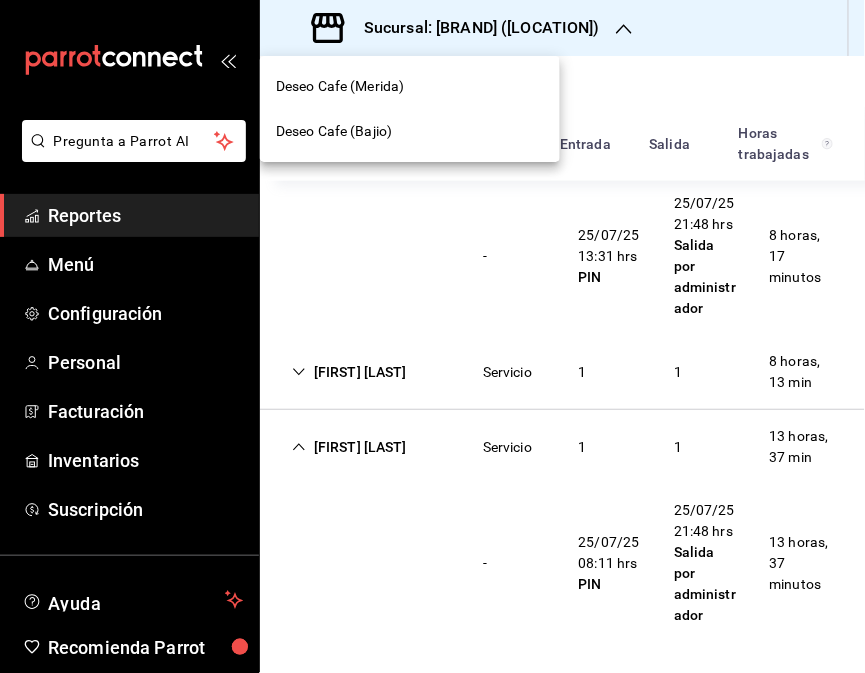 click on "Deseo Cafe (Bajio)" at bounding box center [410, 131] 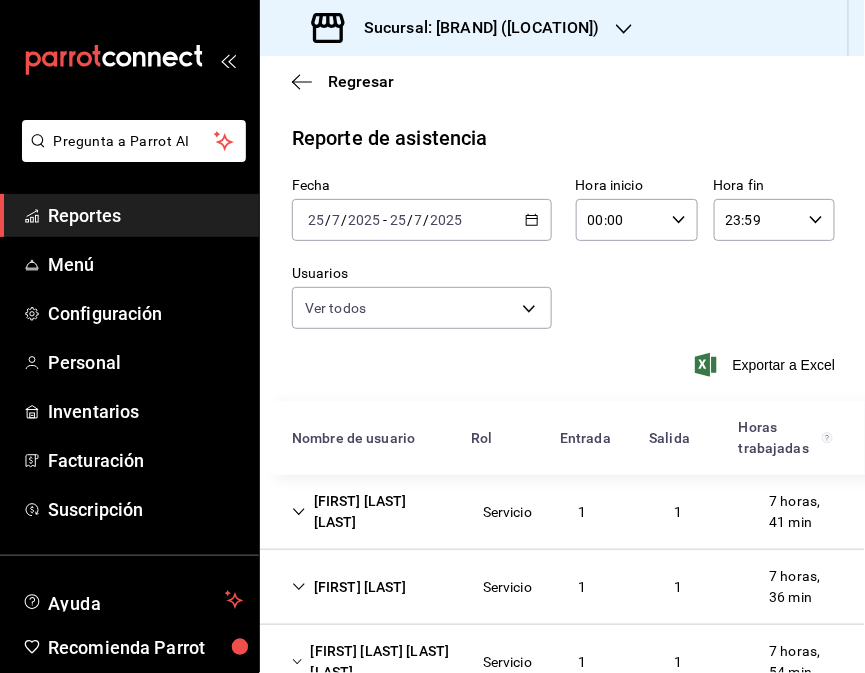 click on "[FIRST] [LAST] [LAST]" at bounding box center [371, 512] 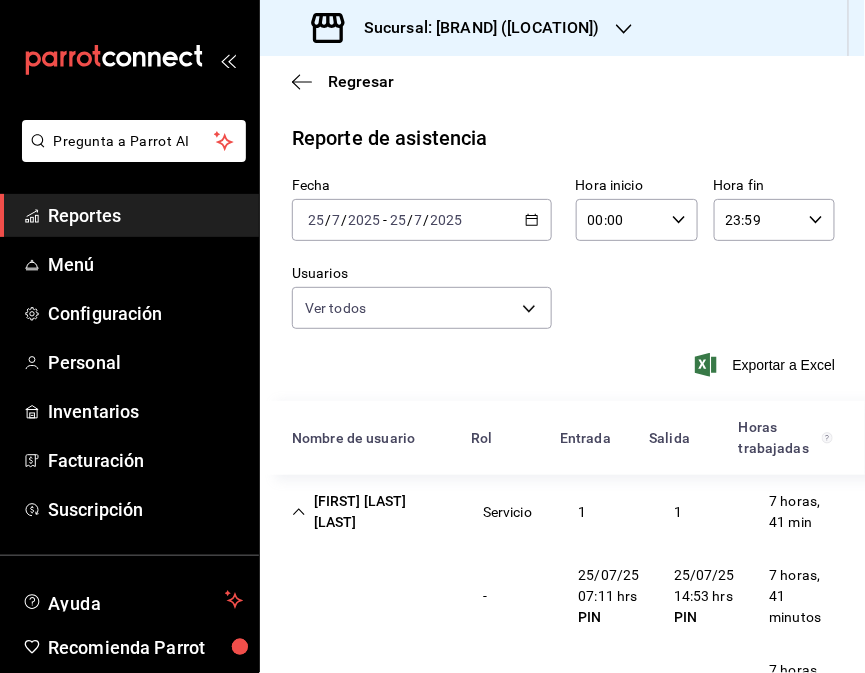 click on "[FIRST] [LAST] [LAST]" at bounding box center [371, 512] 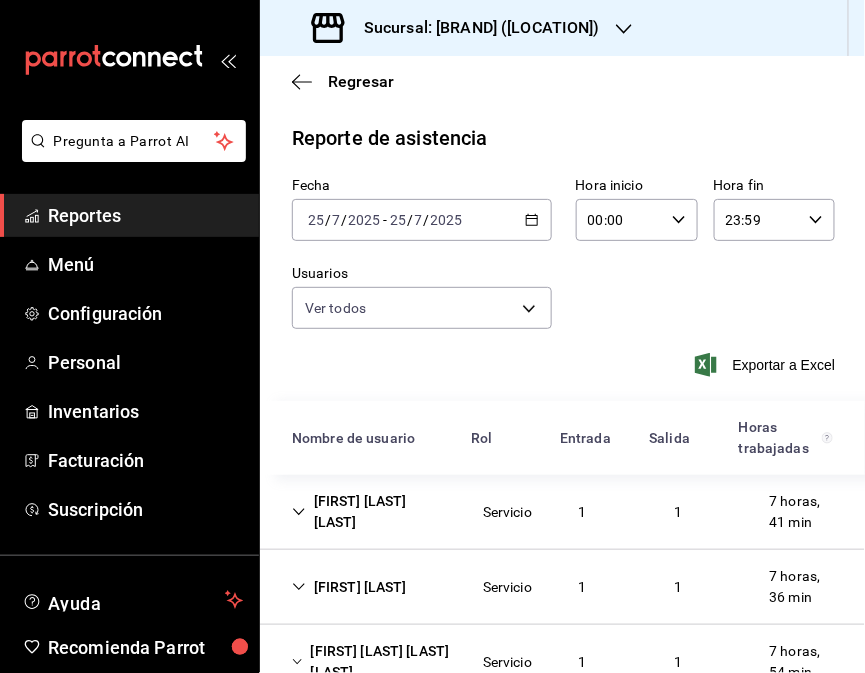 click on "[FIRST] [LAST]" at bounding box center (349, 587) 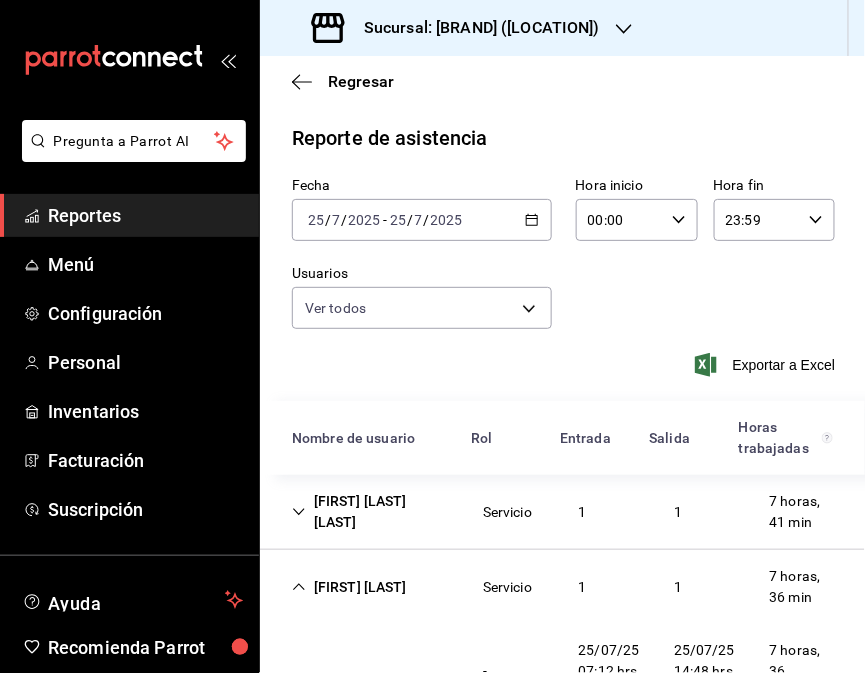 scroll, scrollTop: 416, scrollLeft: 0, axis: vertical 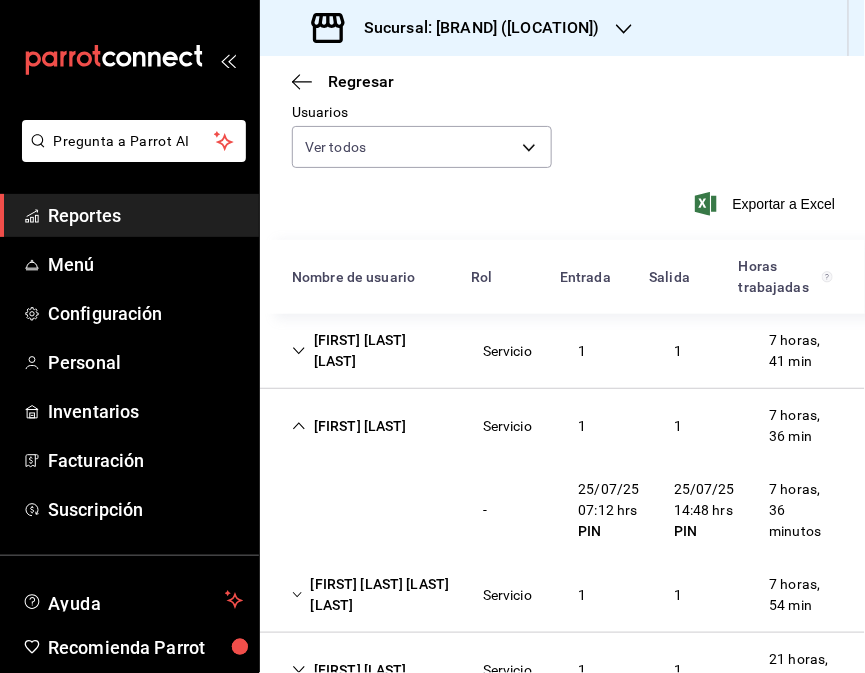 click on "[FIRST] [LAST]" at bounding box center [349, 426] 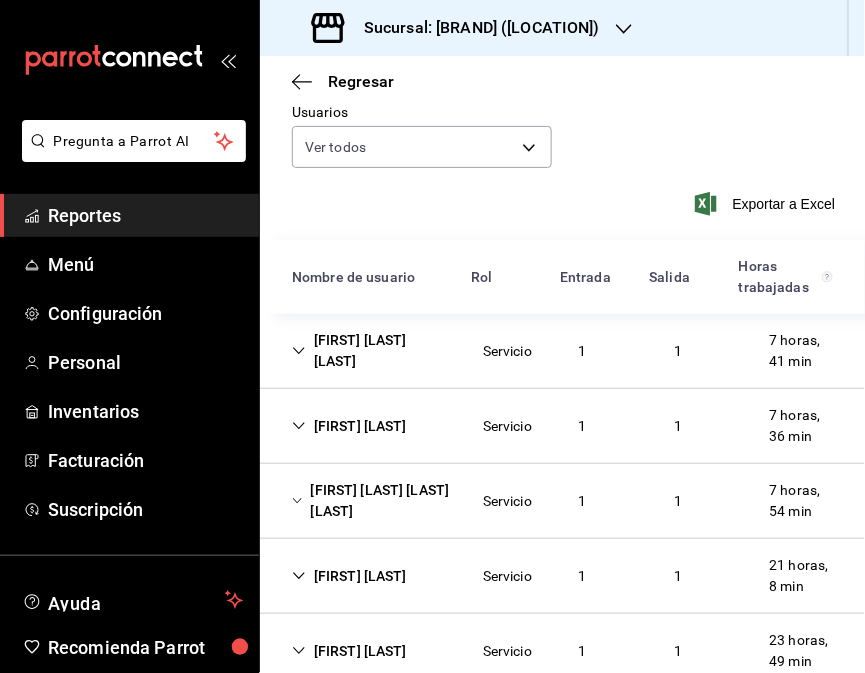 click on "[FIRST] [LAST] [LAST] [LAST]" at bounding box center [371, 501] 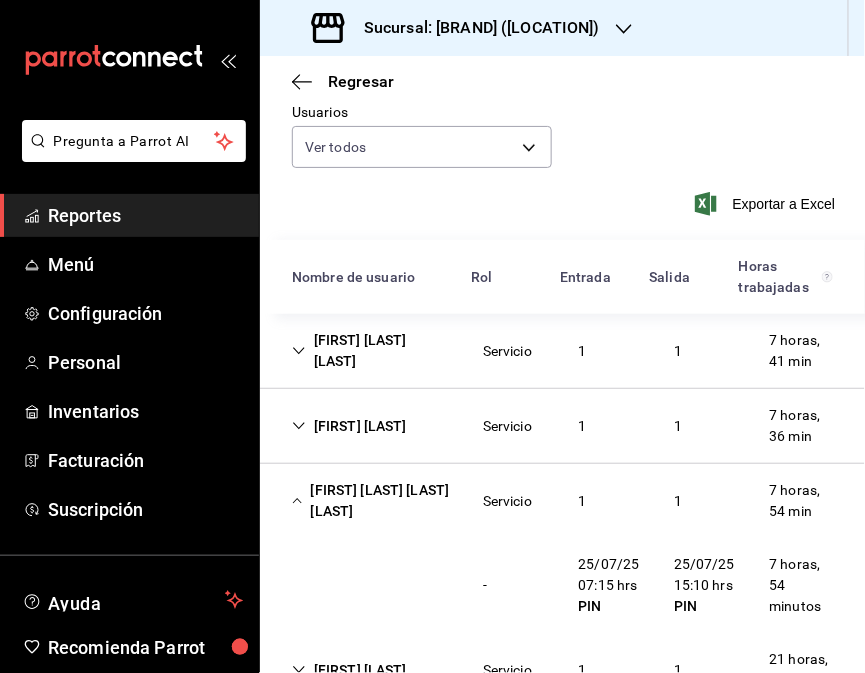 click on "[FIRST] [LAST] [LAST] [LAST]" at bounding box center (371, 501) 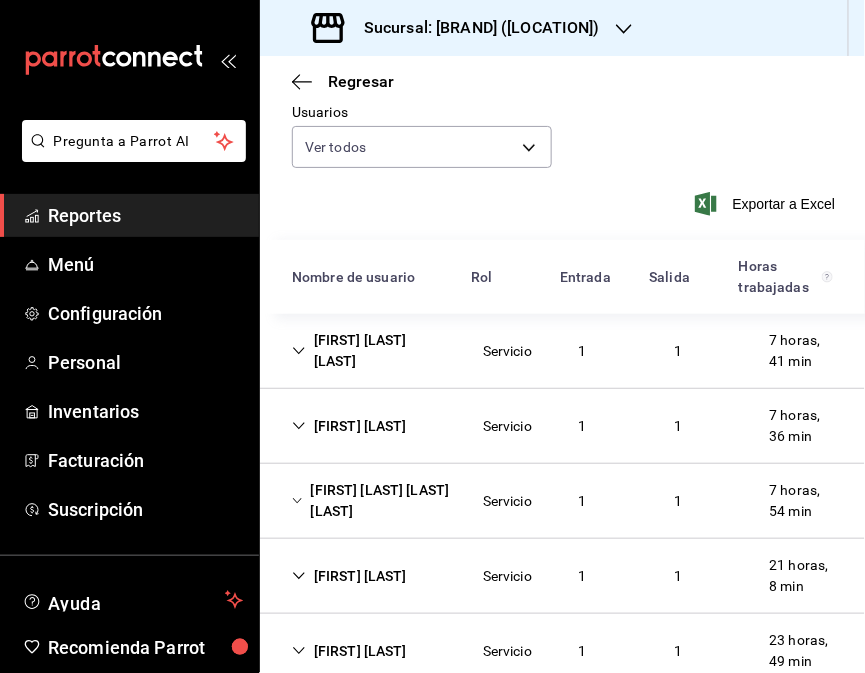 click on "[FIRST] [LAST]" at bounding box center [349, 576] 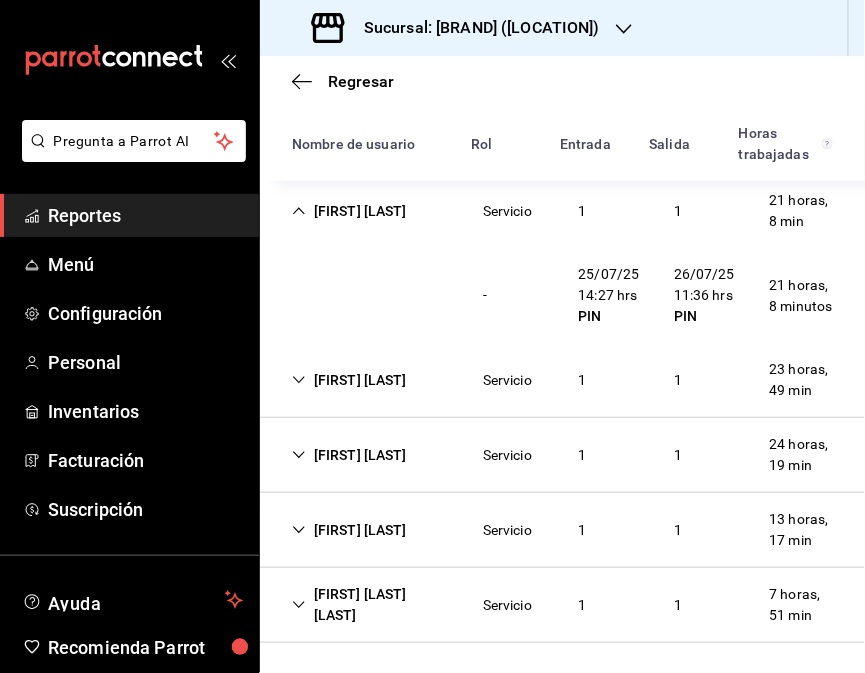 scroll, scrollTop: 527, scrollLeft: 0, axis: vertical 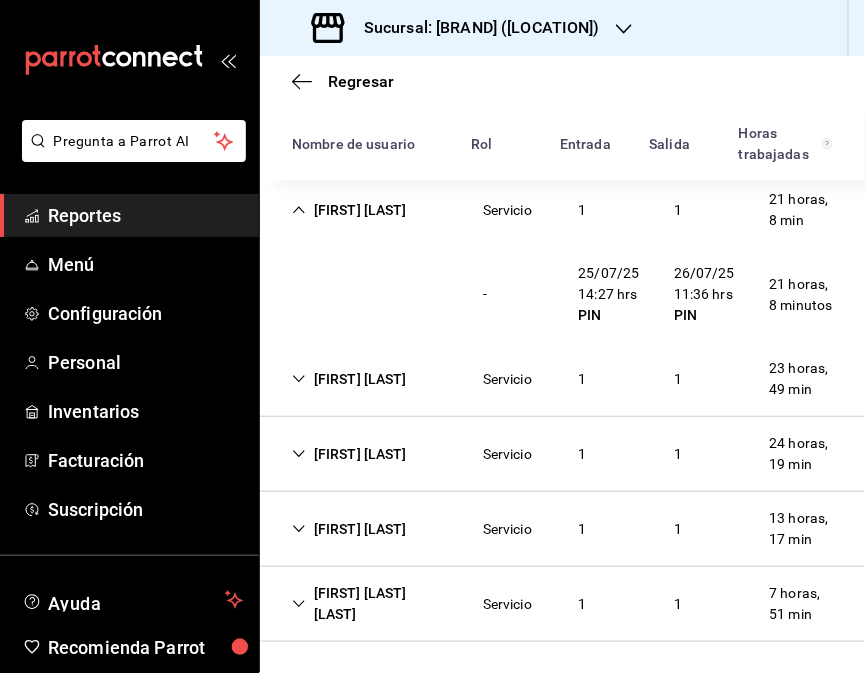 click on "[FIRST] [LAST]" at bounding box center (349, 454) 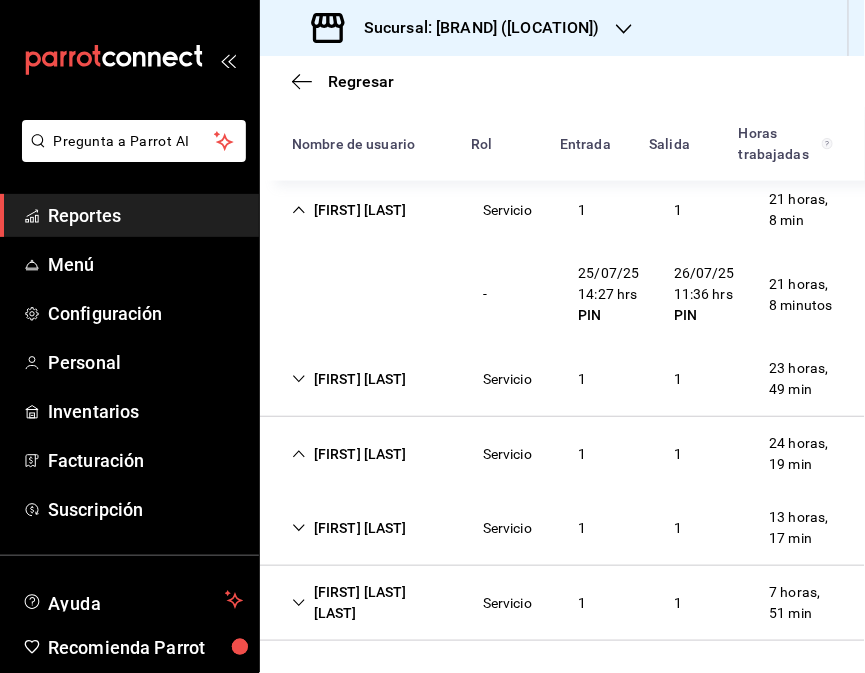 scroll, scrollTop: 526, scrollLeft: 0, axis: vertical 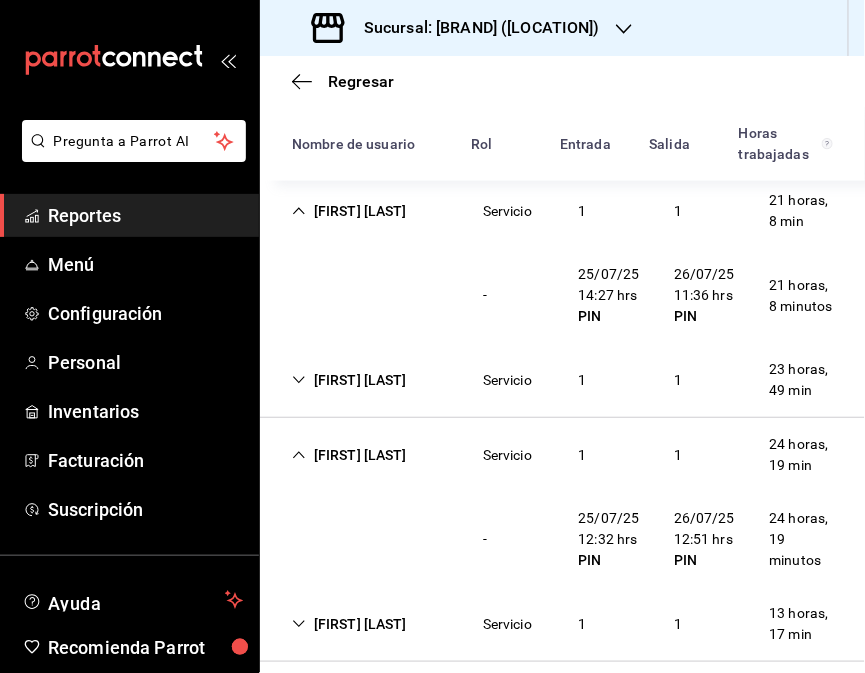 click on "[FIRST] [LAST]" at bounding box center (349, 455) 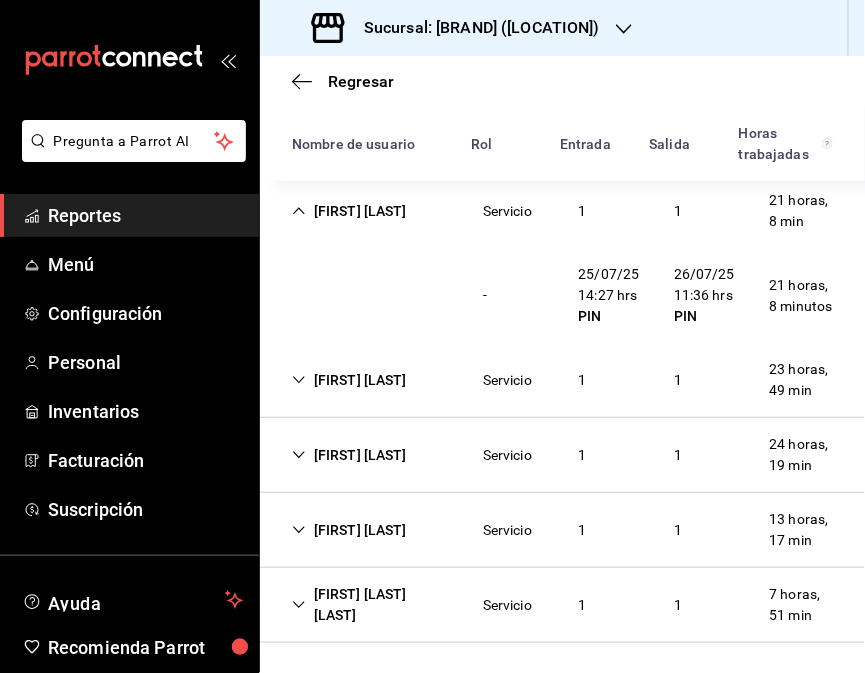 click on "[FIRST] [LAST] Servicio 1 1 13 horas, 17 min" at bounding box center [562, 530] 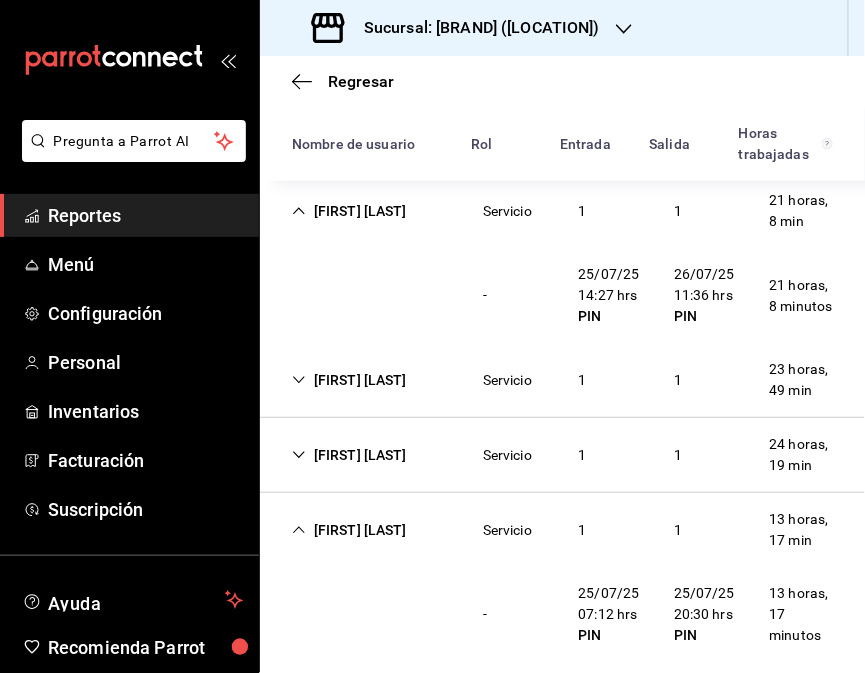 scroll, scrollTop: 622, scrollLeft: 0, axis: vertical 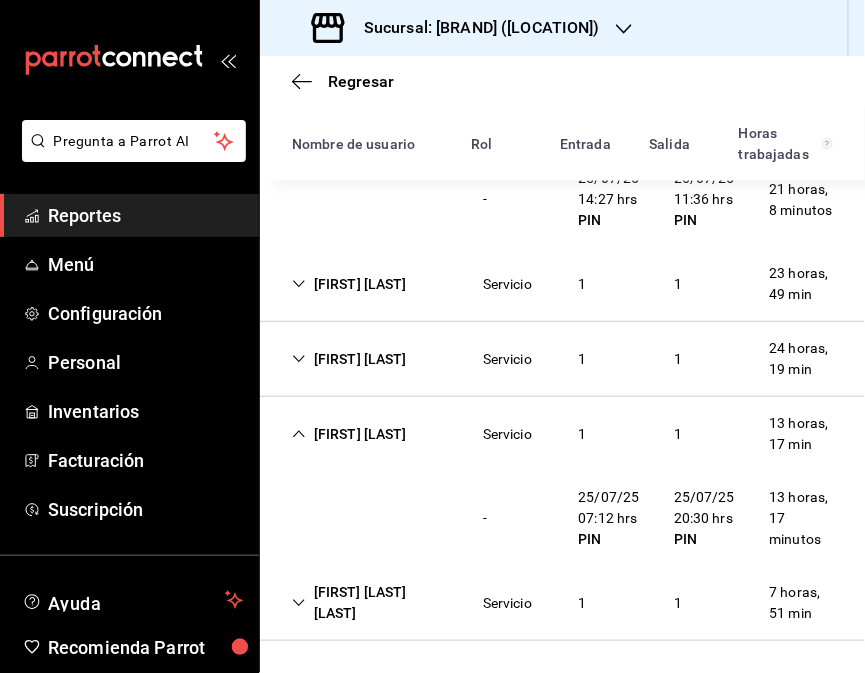click on "[FIRST] [LAST] [LAST]" at bounding box center [371, 603] 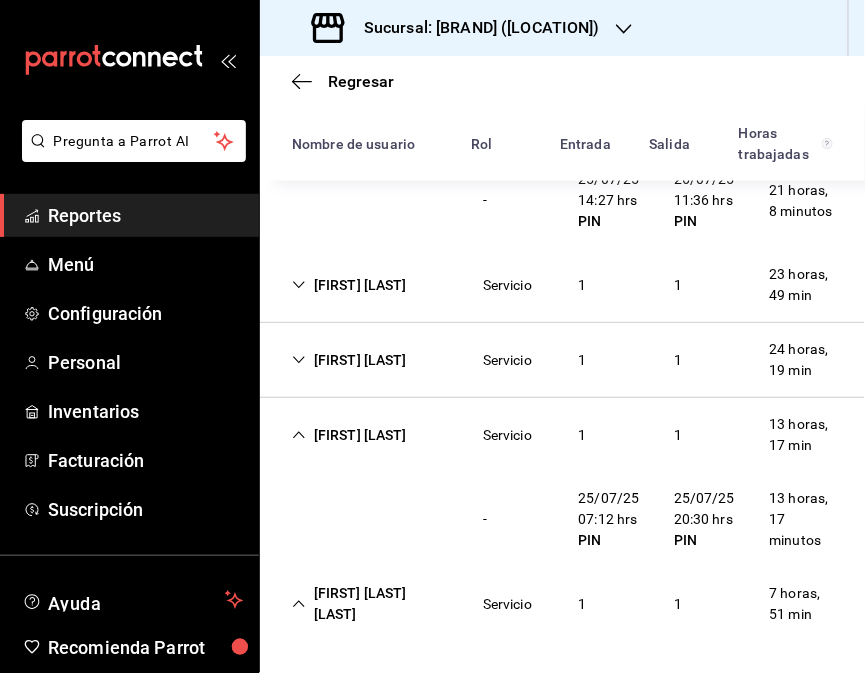 scroll, scrollTop: 622, scrollLeft: 0, axis: vertical 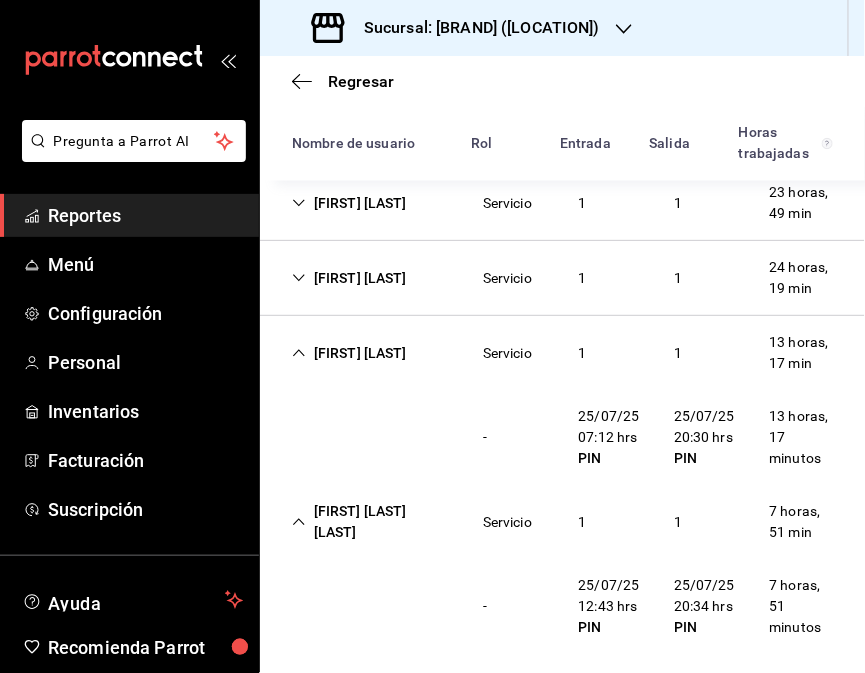 click on "[FIRST] [LAST]" at bounding box center (349, 353) 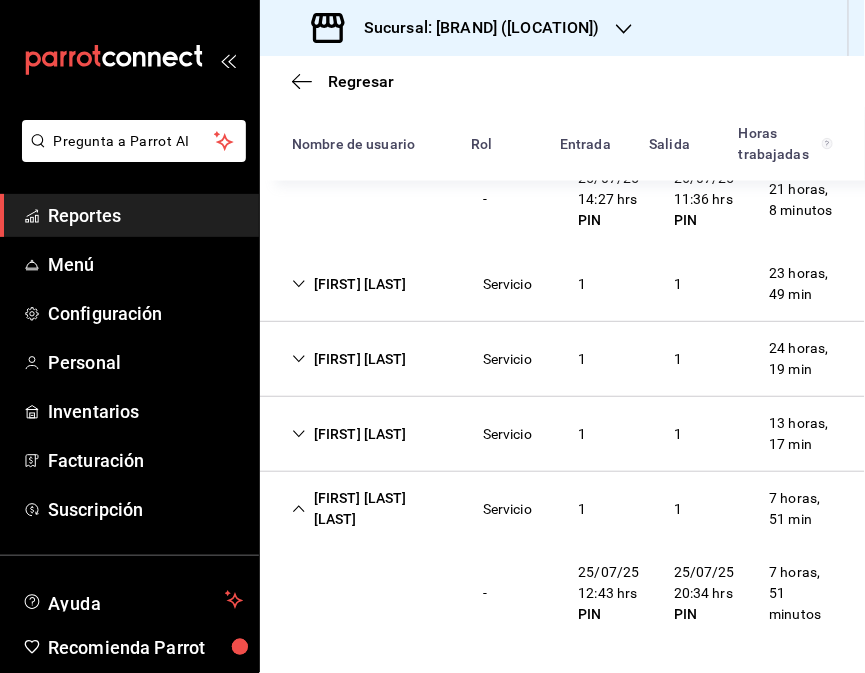 scroll, scrollTop: 622, scrollLeft: 0, axis: vertical 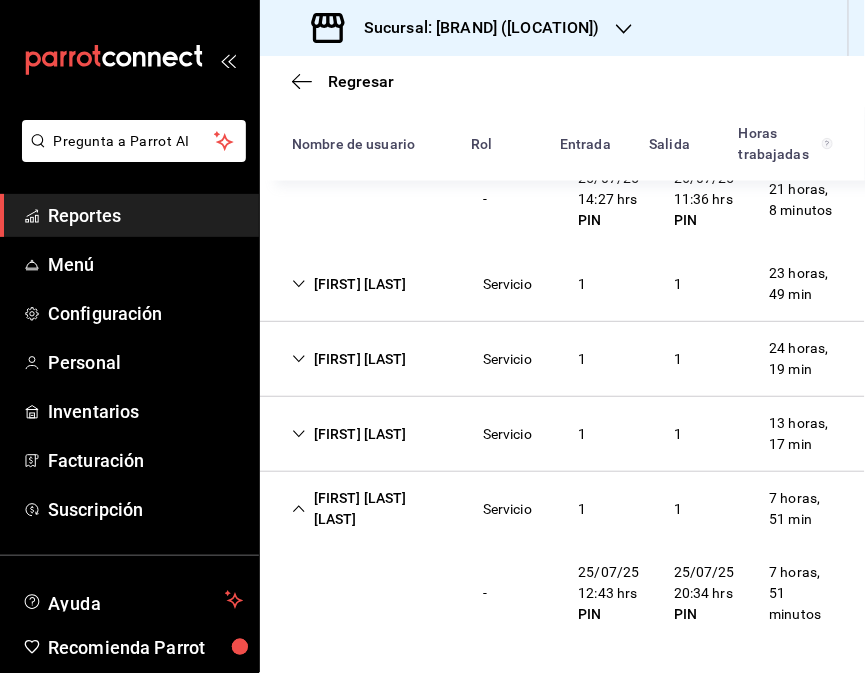 click on "[FIRST] [LAST] [LAST]" at bounding box center [371, 509] 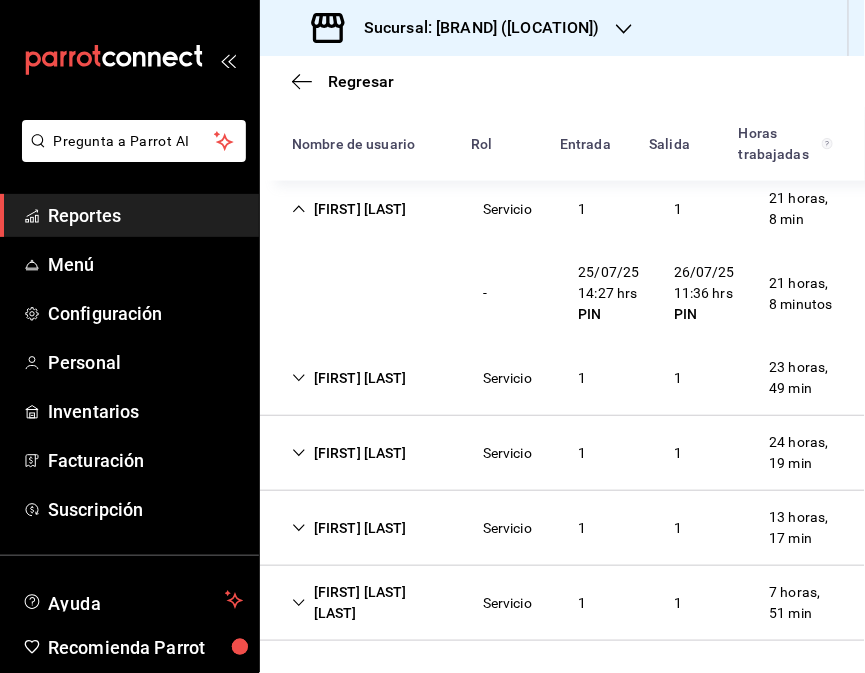 scroll, scrollTop: 527, scrollLeft: 0, axis: vertical 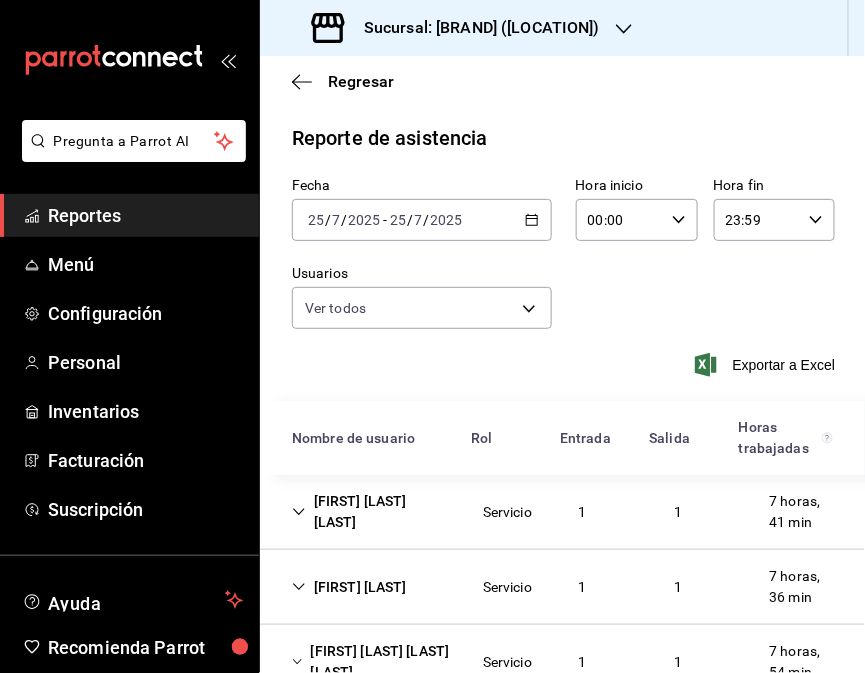 click on "2025-07-25 25 / 7 / 2025 - 2025-07-25 25 / 7 / 2025" at bounding box center (422, 220) 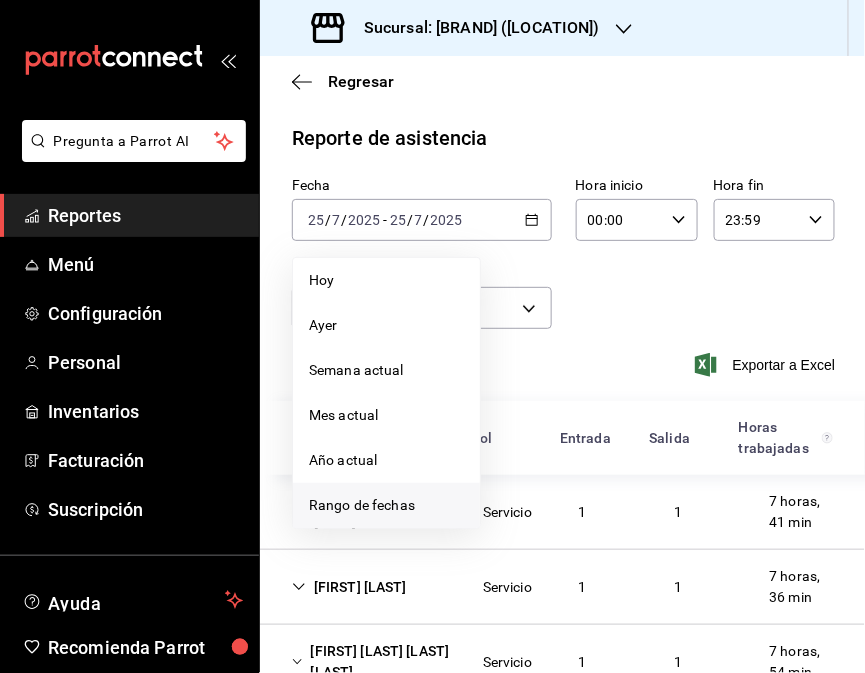 click on "Rango de fechas" at bounding box center [386, 505] 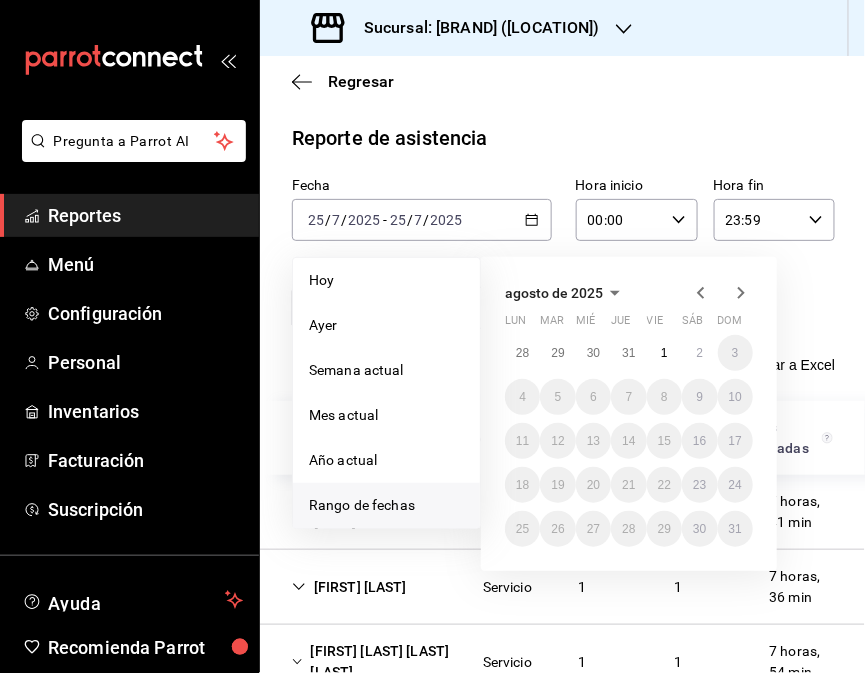 click 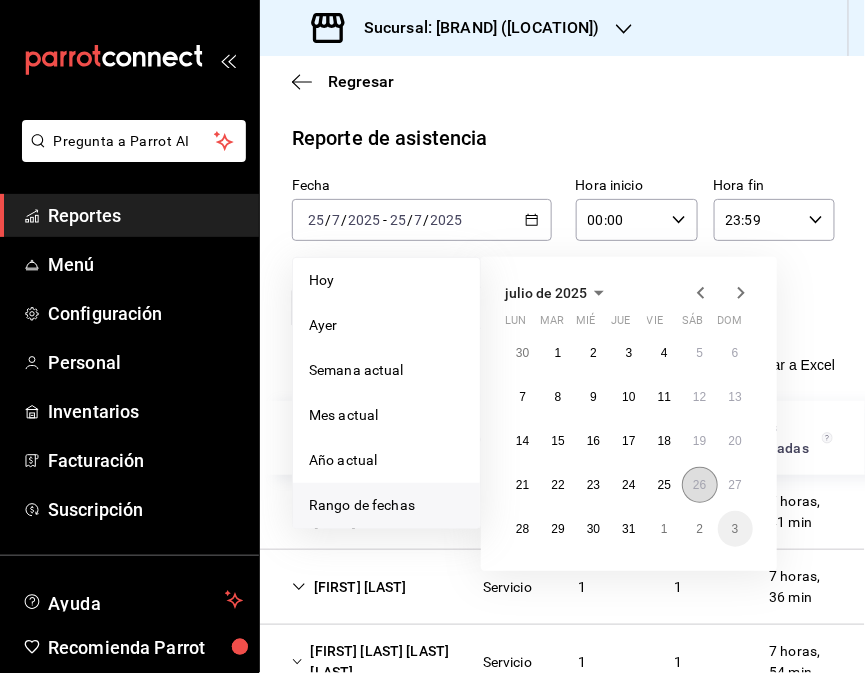 click on "26" at bounding box center (699, 485) 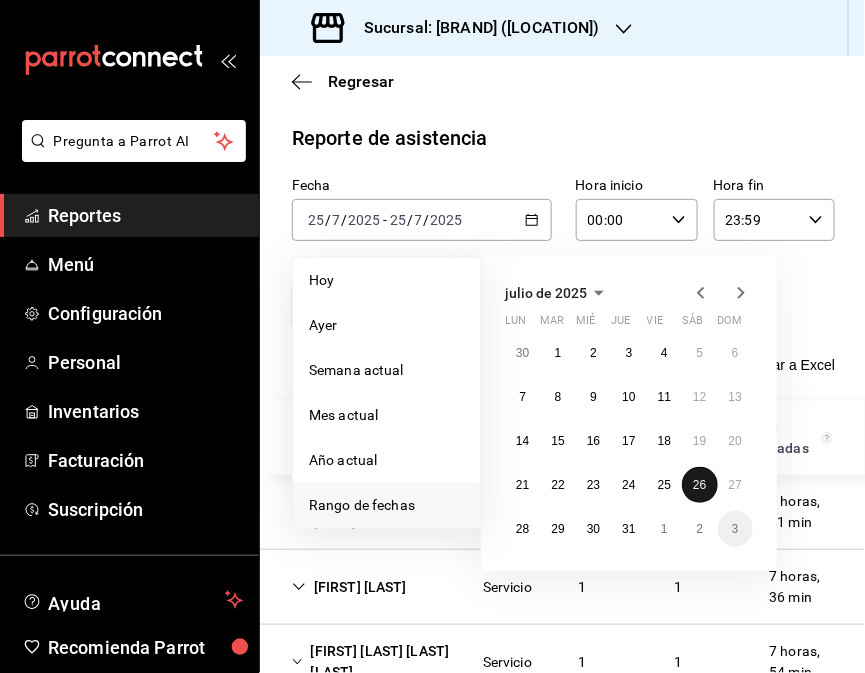 click on "26" at bounding box center [699, 485] 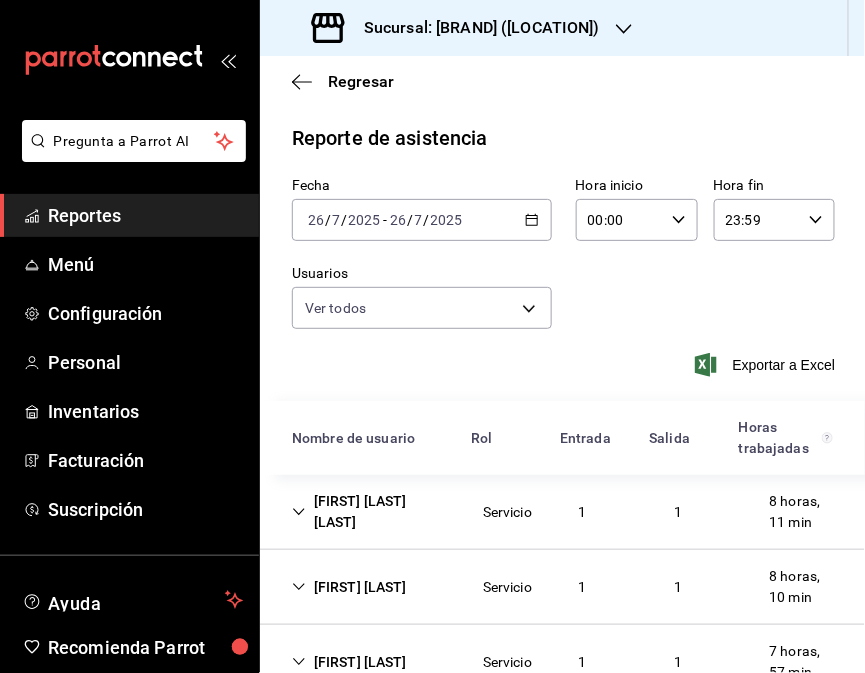click on "[FIRST] [LAST] [LAST]" at bounding box center (371, 512) 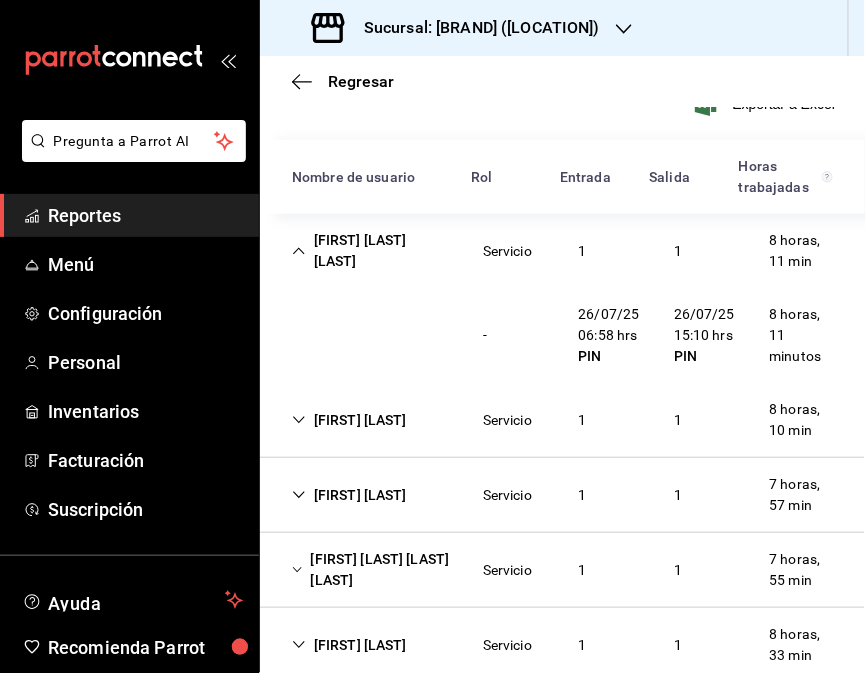 scroll, scrollTop: 265, scrollLeft: 0, axis: vertical 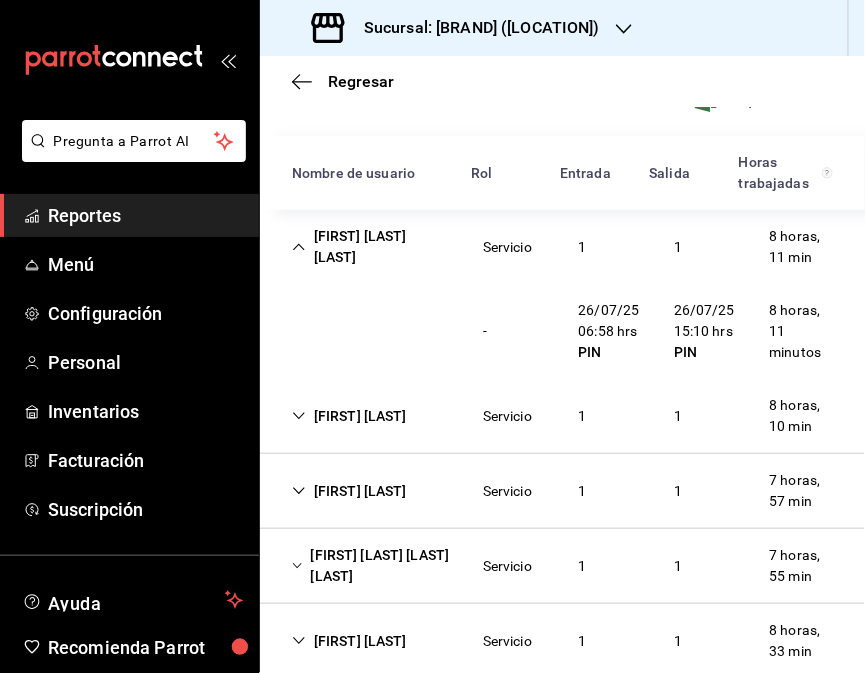 click on "[FIRST] [LAST]" at bounding box center [349, 416] 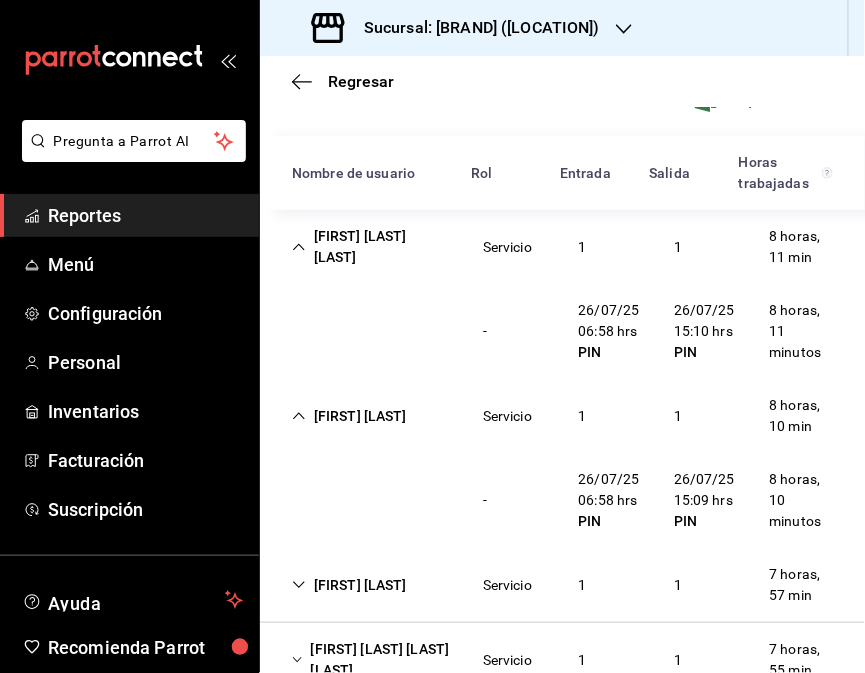 click on "[FIRST] [LAST] Servicio 1 1 7 horas, 57 min" at bounding box center [562, 585] 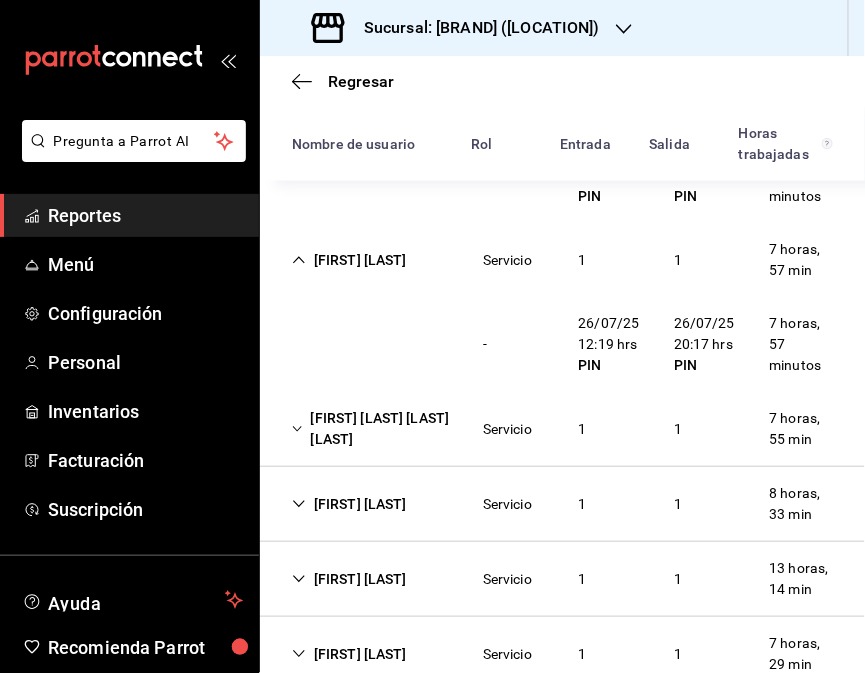 scroll, scrollTop: 593, scrollLeft: 0, axis: vertical 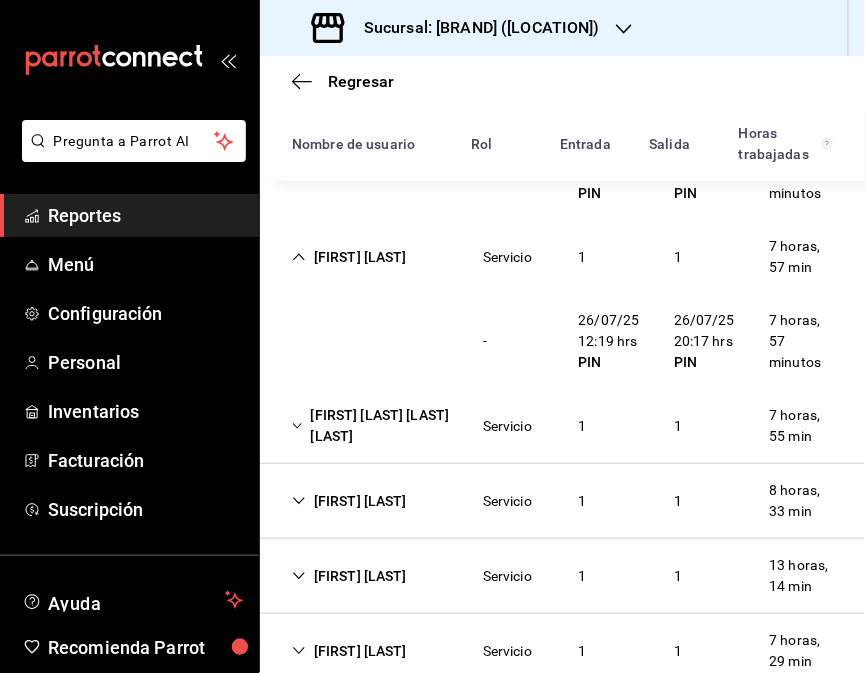 click on "[FIRST] [LAST] [LAST] [LAST]" at bounding box center (371, 426) 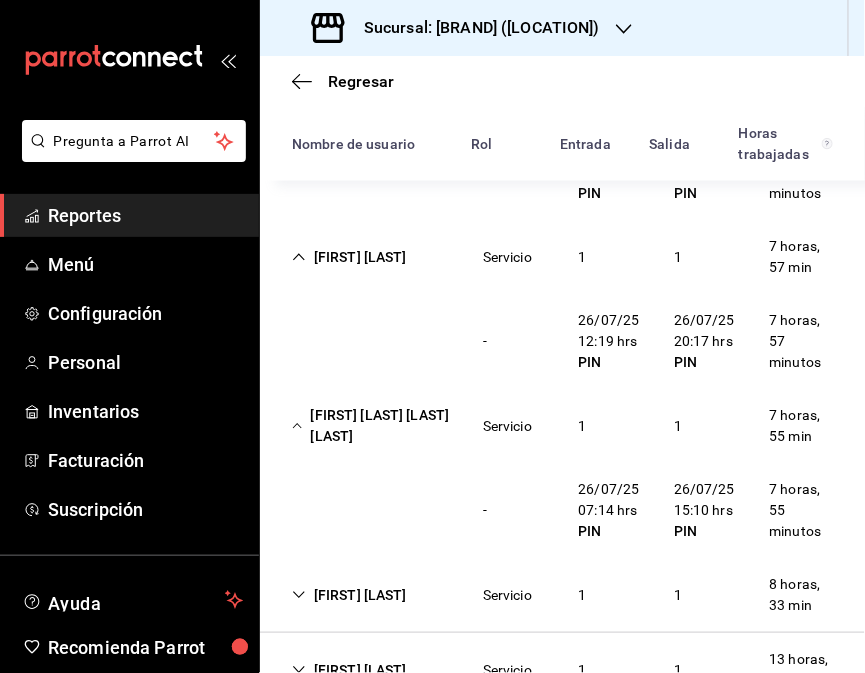 scroll, scrollTop: 792, scrollLeft: 0, axis: vertical 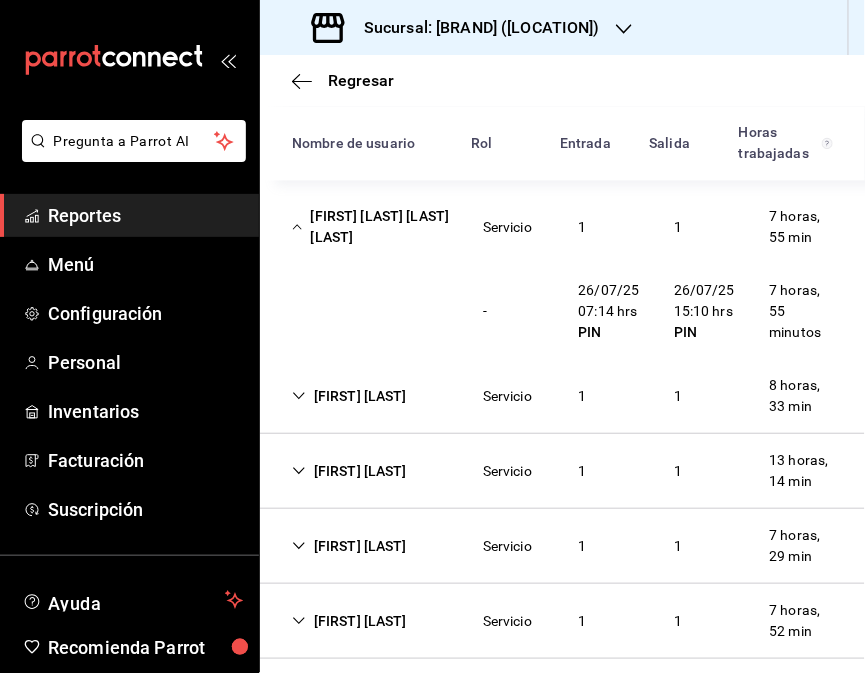 click on "[FIRST] [LAST]" at bounding box center [349, 396] 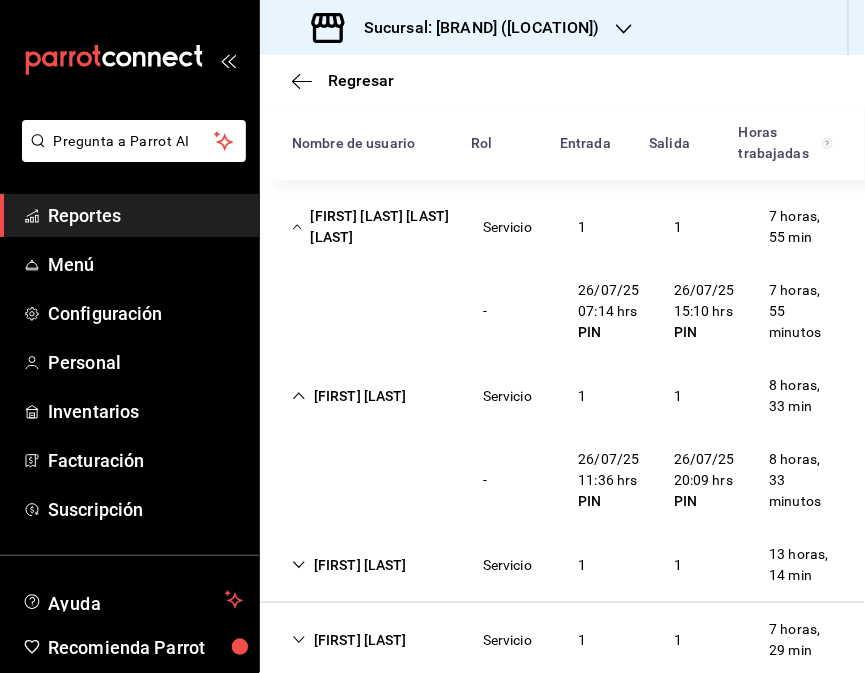 click on "[FIRST] [LAST] Servicio 1 1 8 horas, 33 min" at bounding box center [562, 396] 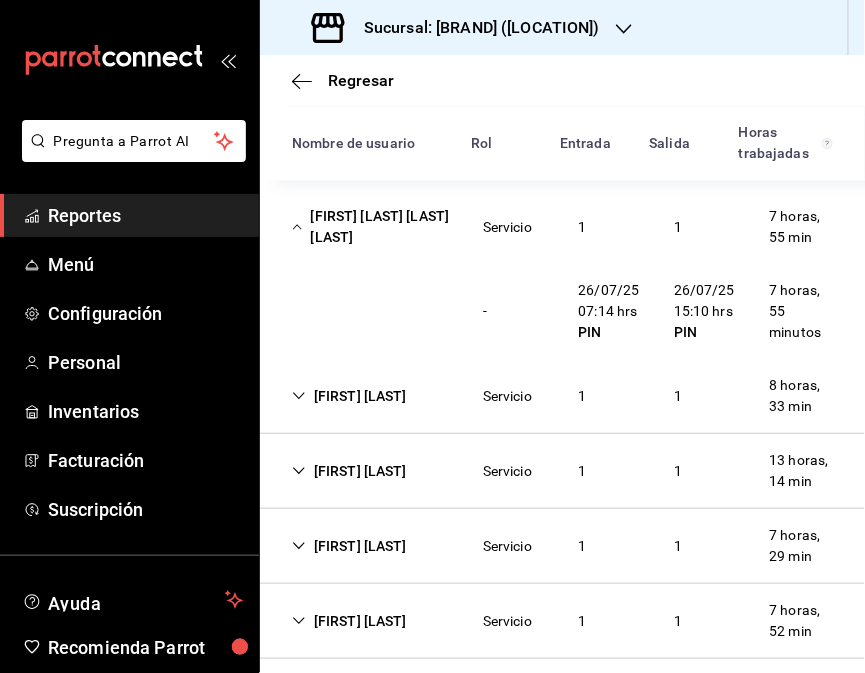 click on "[FIRST] [LAST] Servicio 1 1 7 horas, 29 min" at bounding box center (562, 546) 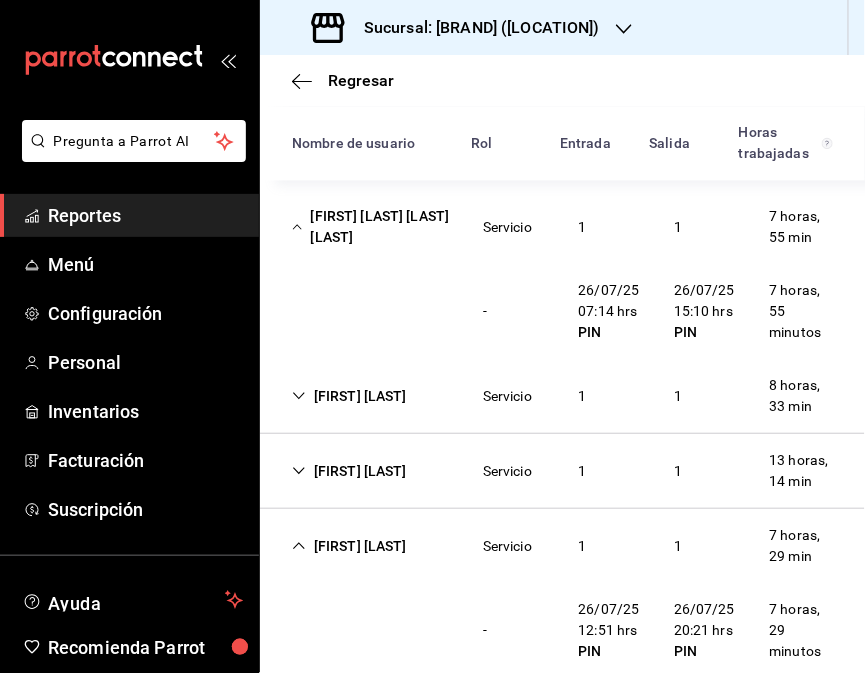 scroll, scrollTop: 978, scrollLeft: 0, axis: vertical 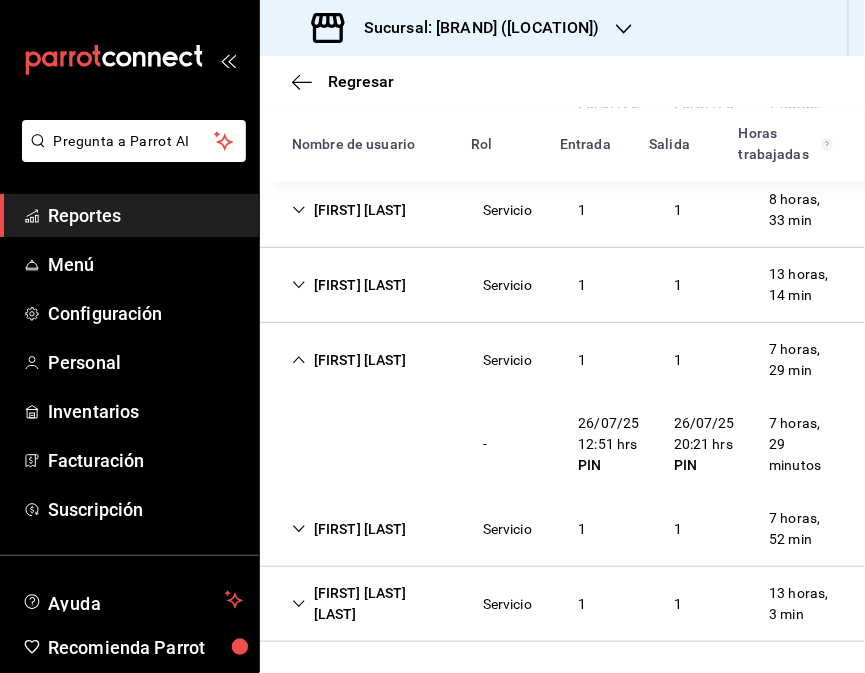 click on "[FIRST] [LAST] Servicio 1 1 7 horas, 29 min" at bounding box center (562, 360) 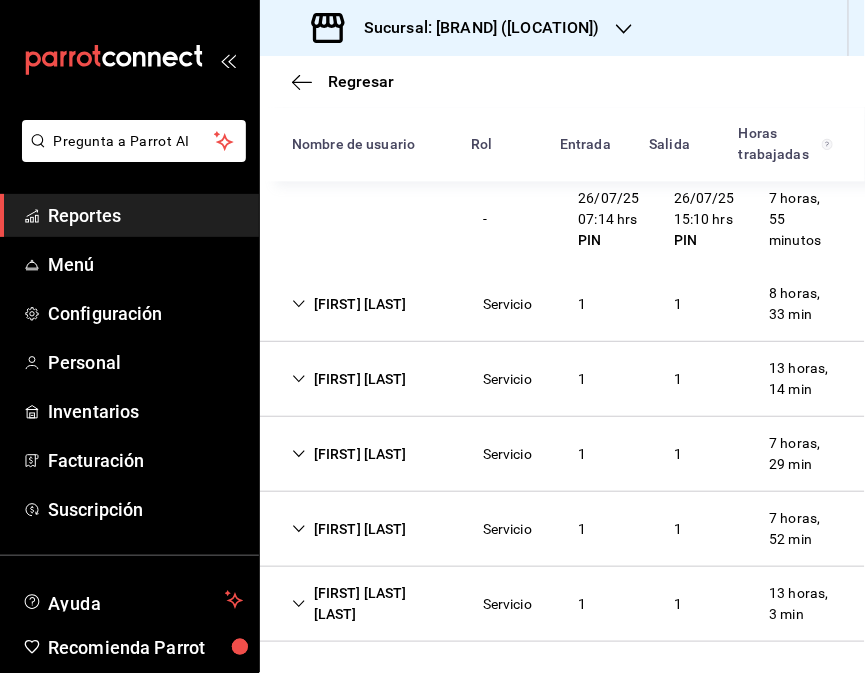click on "[FIRST] [LAST] Servicio 1 1 7 horas, 52 min" at bounding box center (562, 529) 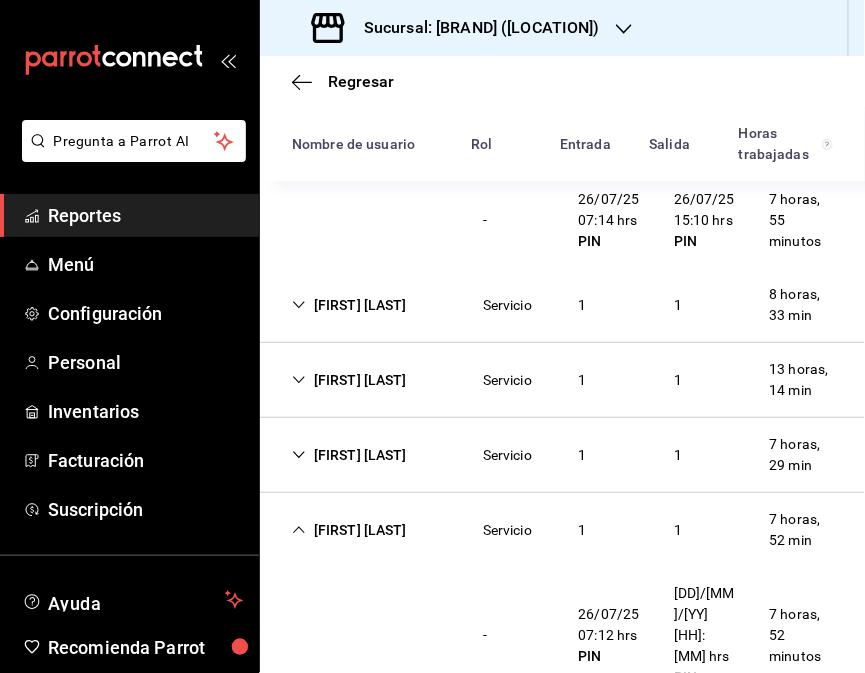 scroll, scrollTop: 978, scrollLeft: 0, axis: vertical 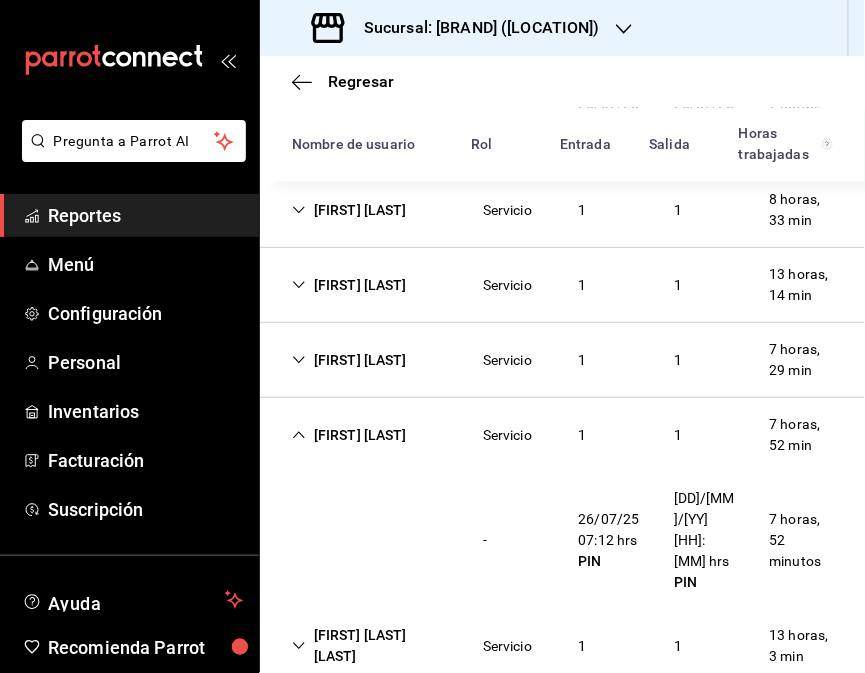click on "[FIRST] [LAST] [LAST]" at bounding box center [371, 646] 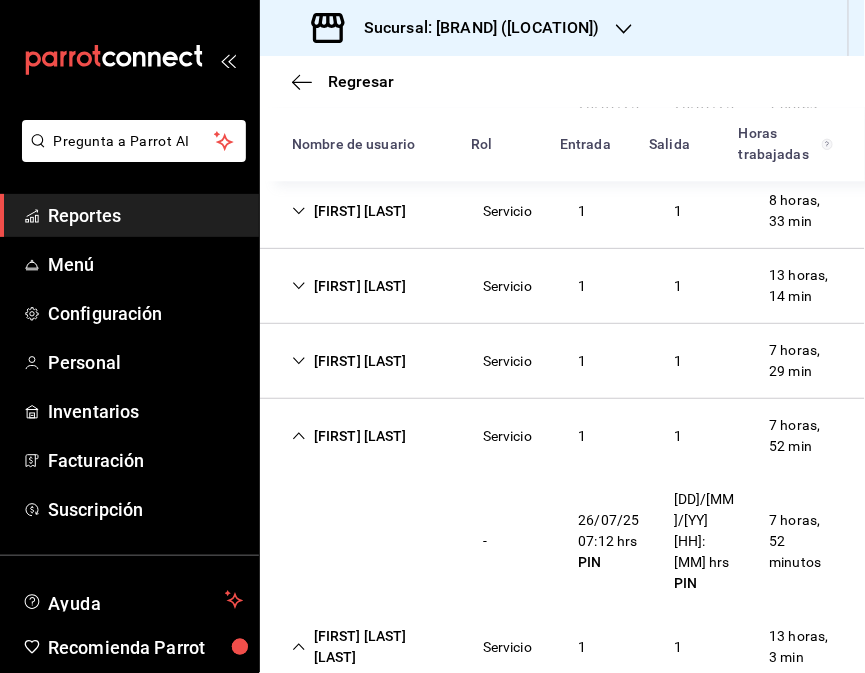 scroll, scrollTop: 978, scrollLeft: 0, axis: vertical 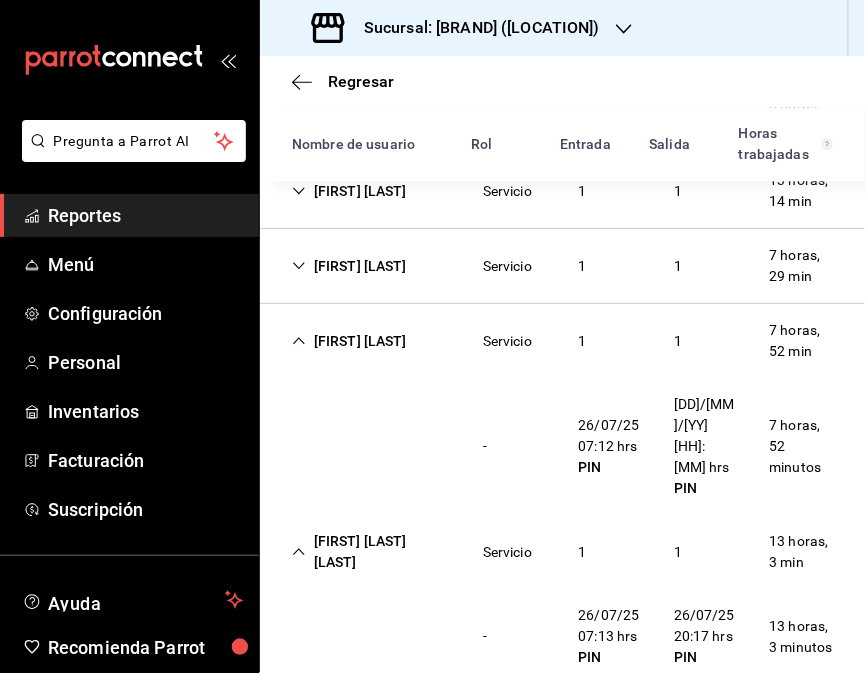 click on "Sucursal: [BRAND] ([LOCATION])" at bounding box center (458, 28) 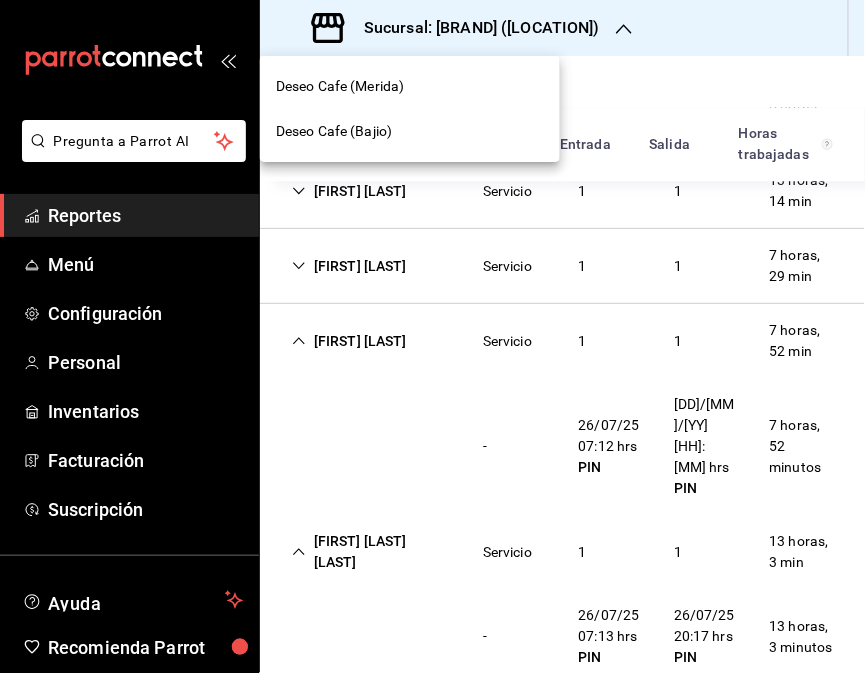 click on "Deseo Cafe (Merida)" at bounding box center (410, 86) 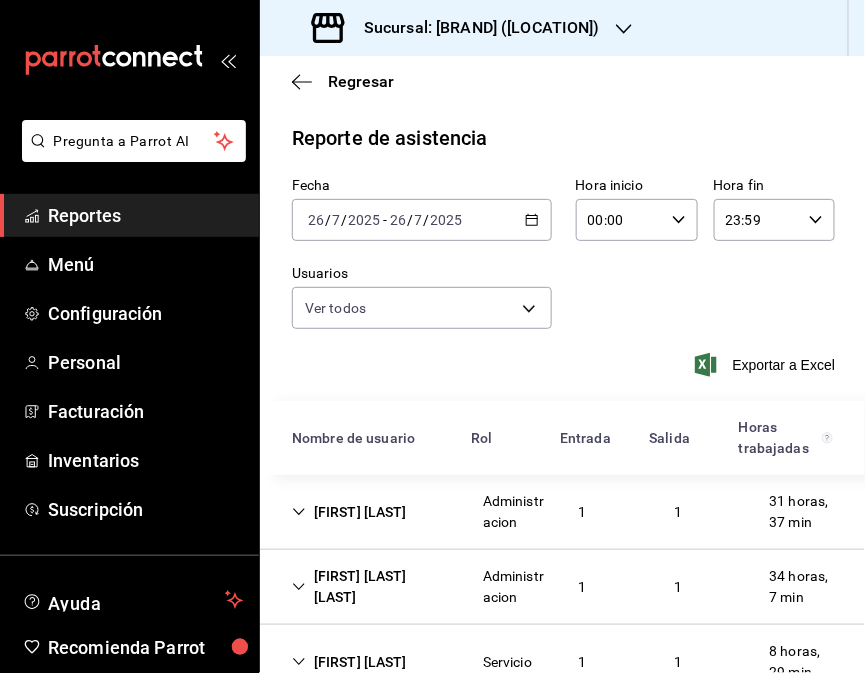 scroll, scrollTop: 284, scrollLeft: 0, axis: vertical 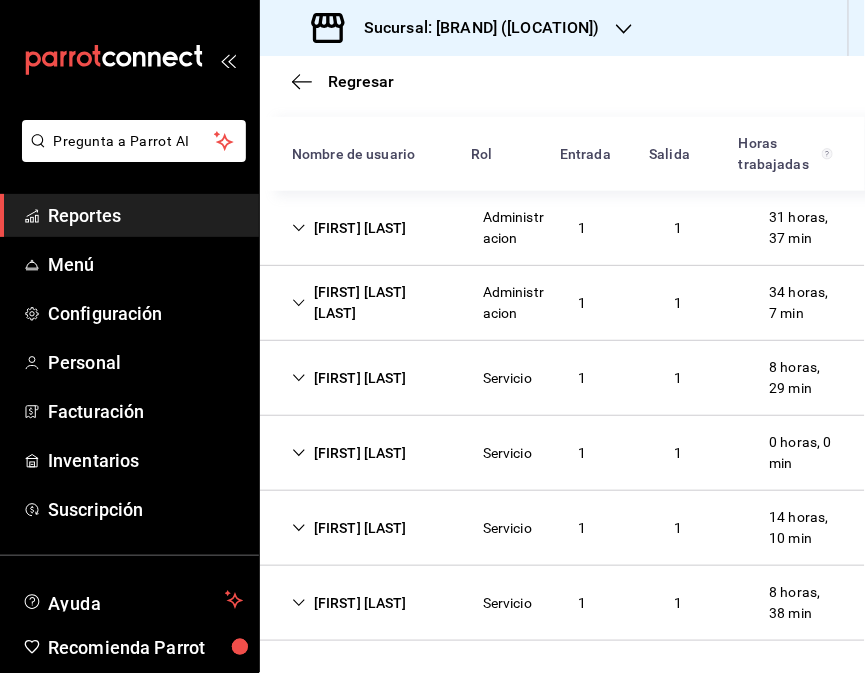 click on "[FIRST] [LAST]" at bounding box center [349, 378] 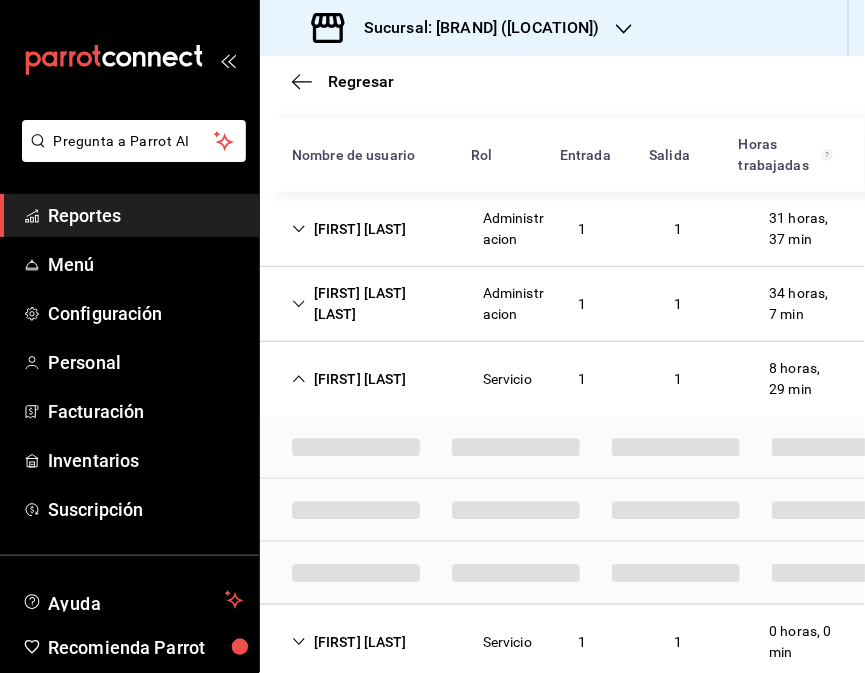 scroll, scrollTop: 284, scrollLeft: 0, axis: vertical 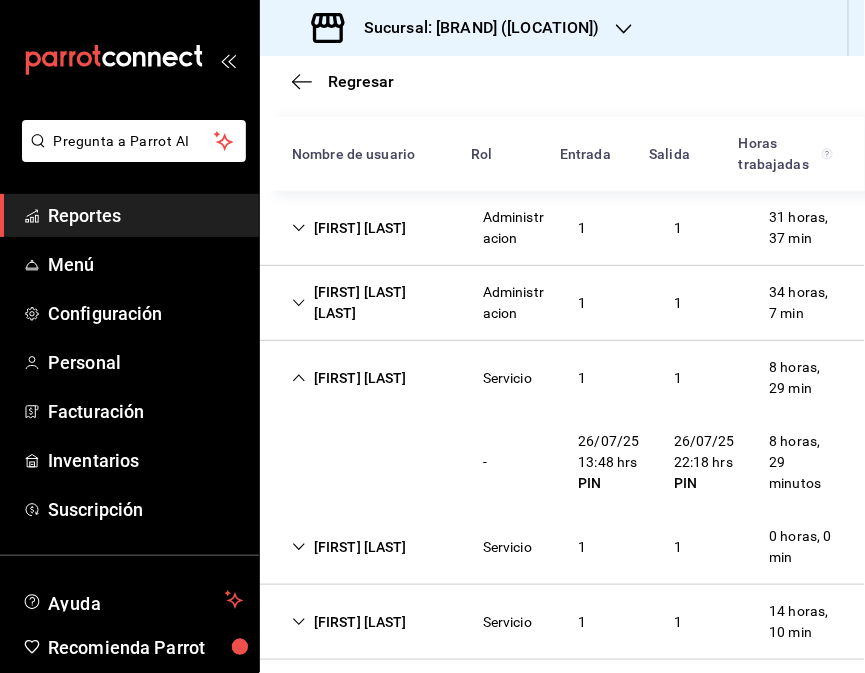 click on "[FIRST] [LAST]" at bounding box center [349, 547] 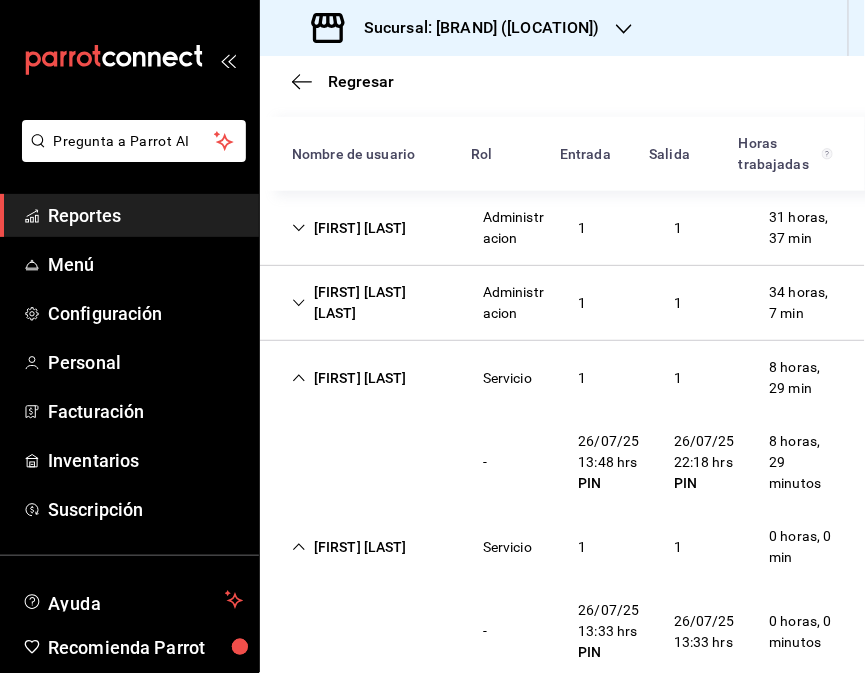 scroll, scrollTop: 472, scrollLeft: 0, axis: vertical 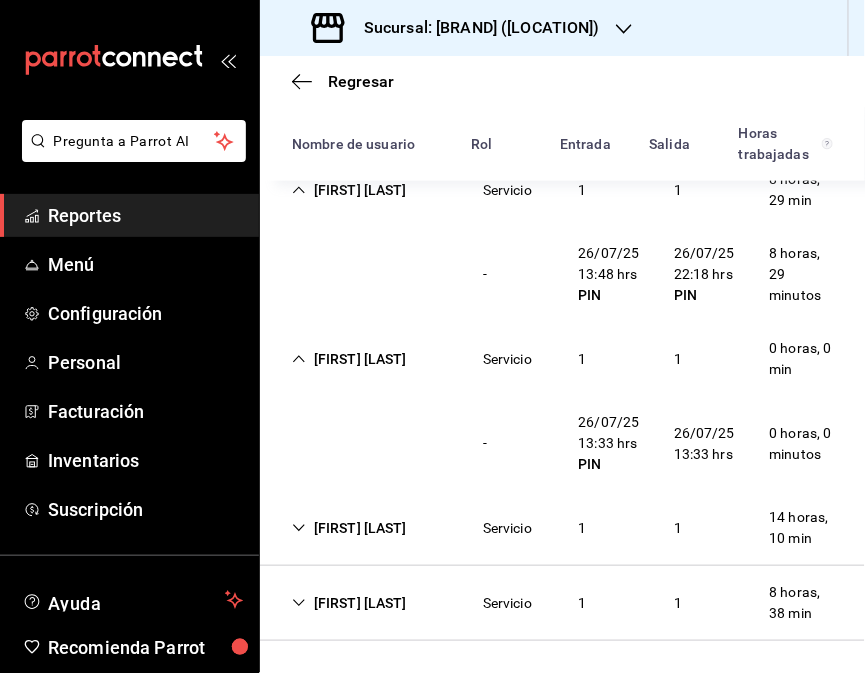 click on "[FIRST] [LAST] Servicio 1 1 14 horas, 10 min" at bounding box center (562, 528) 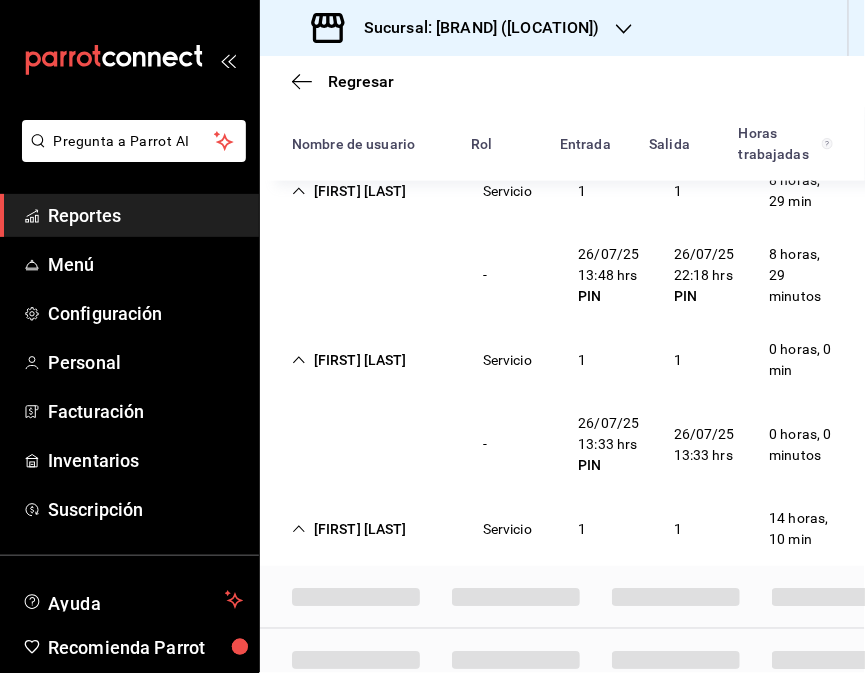 scroll, scrollTop: 472, scrollLeft: 0, axis: vertical 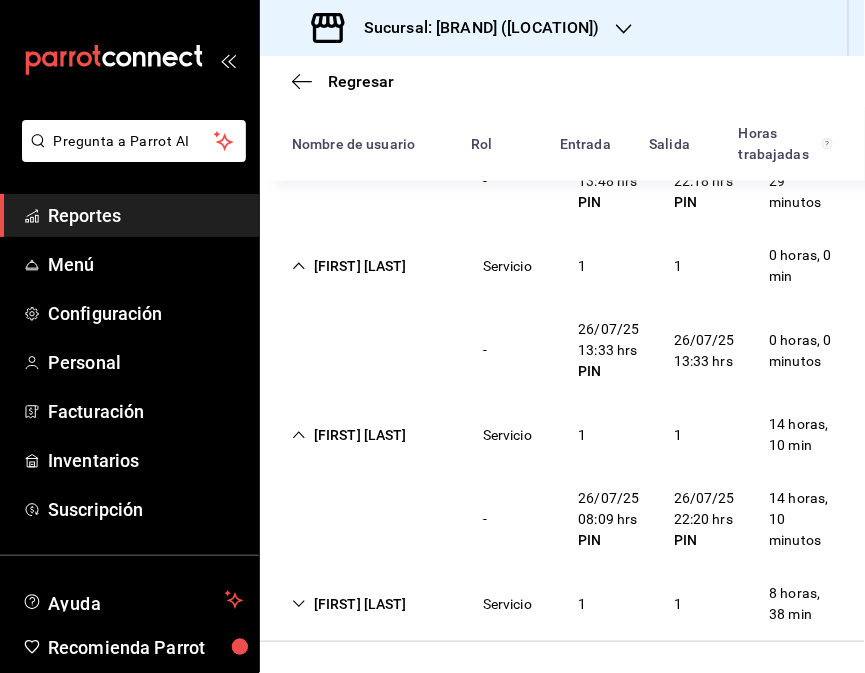 click on "[FIRST] [LAST] Servicio 1 1 8 horas, 38 min" at bounding box center (562, 604) 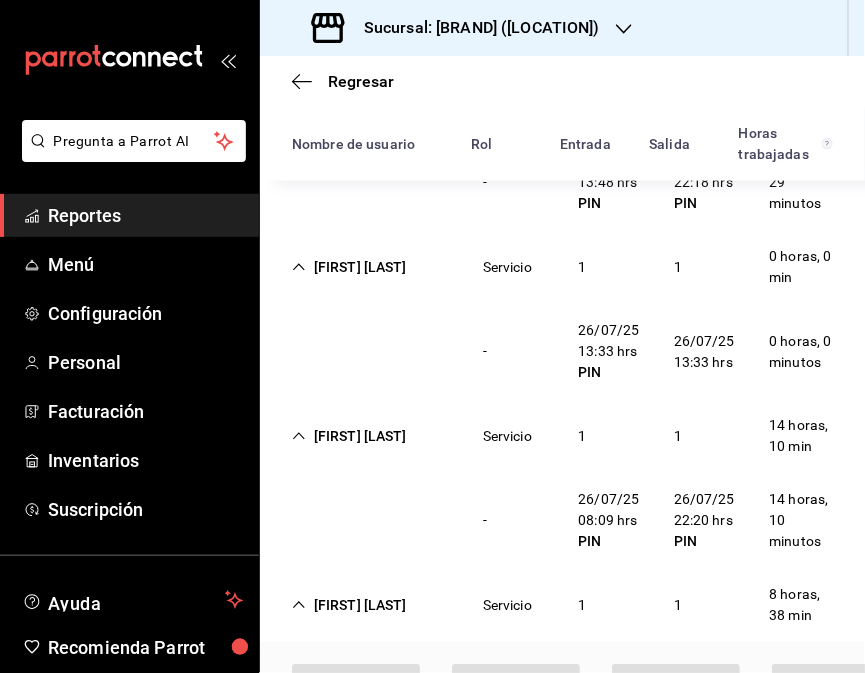 scroll, scrollTop: 565, scrollLeft: 0, axis: vertical 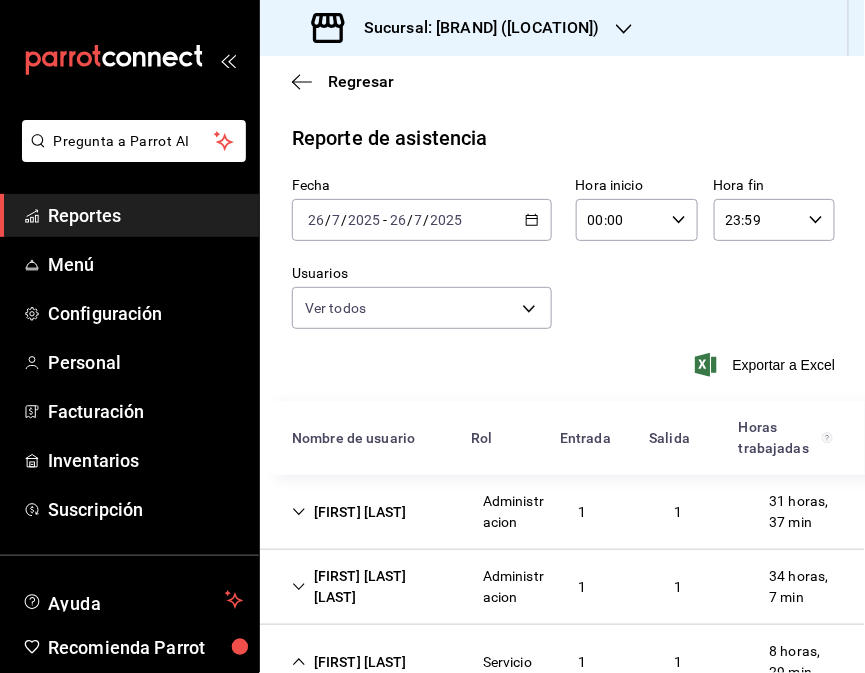 click 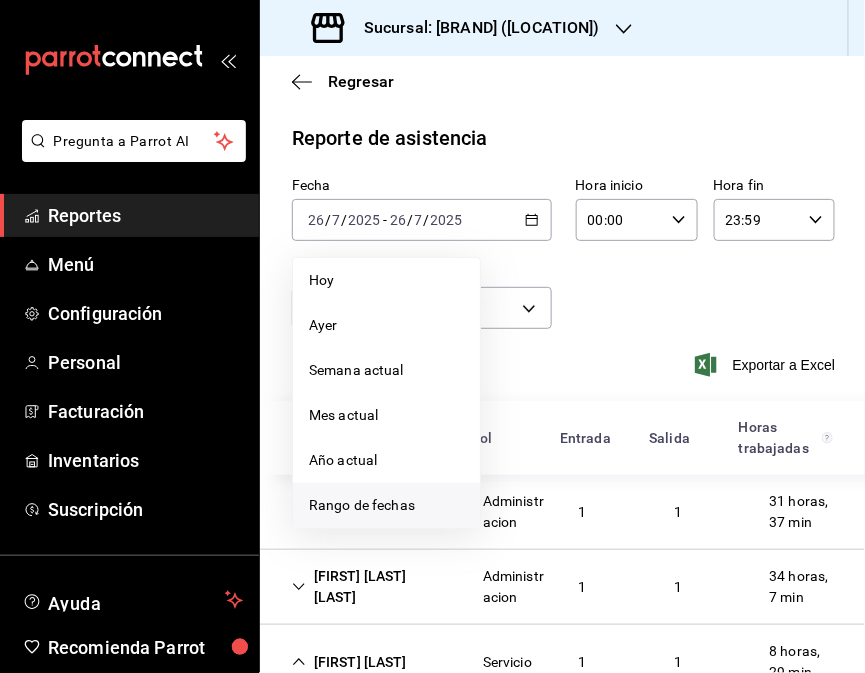 click on "Rango de fechas" at bounding box center [386, 505] 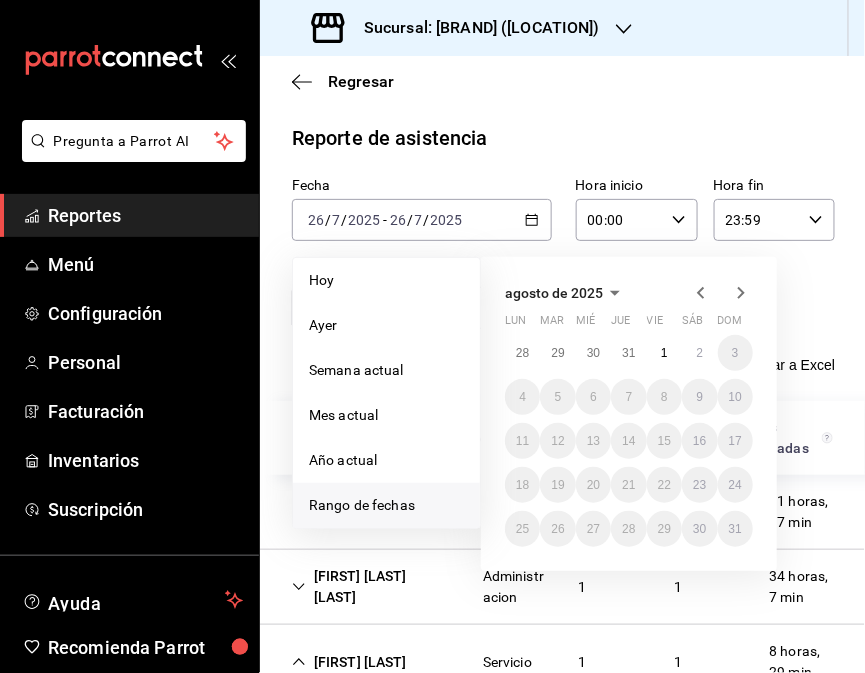 click 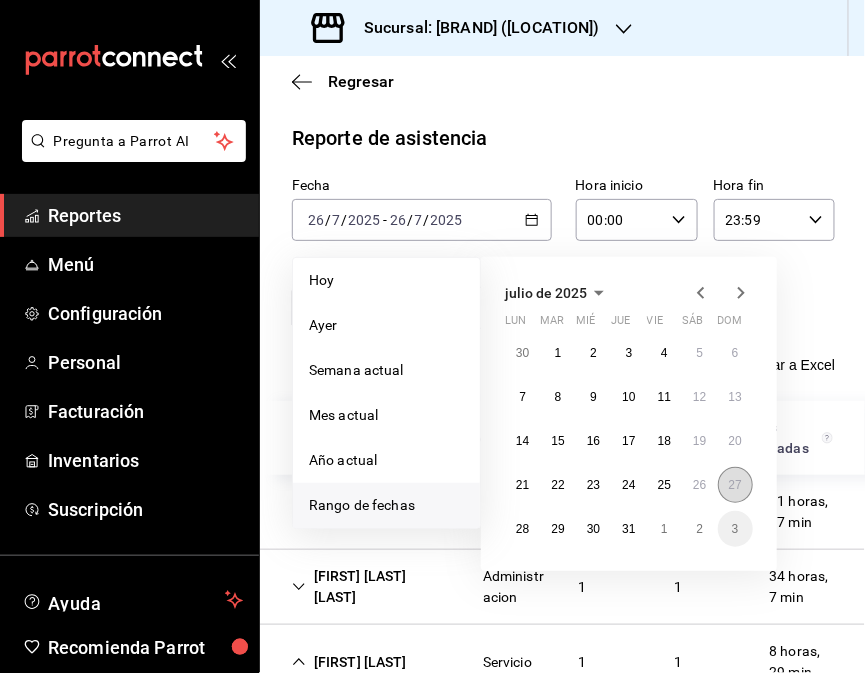 click on "27" at bounding box center (735, 485) 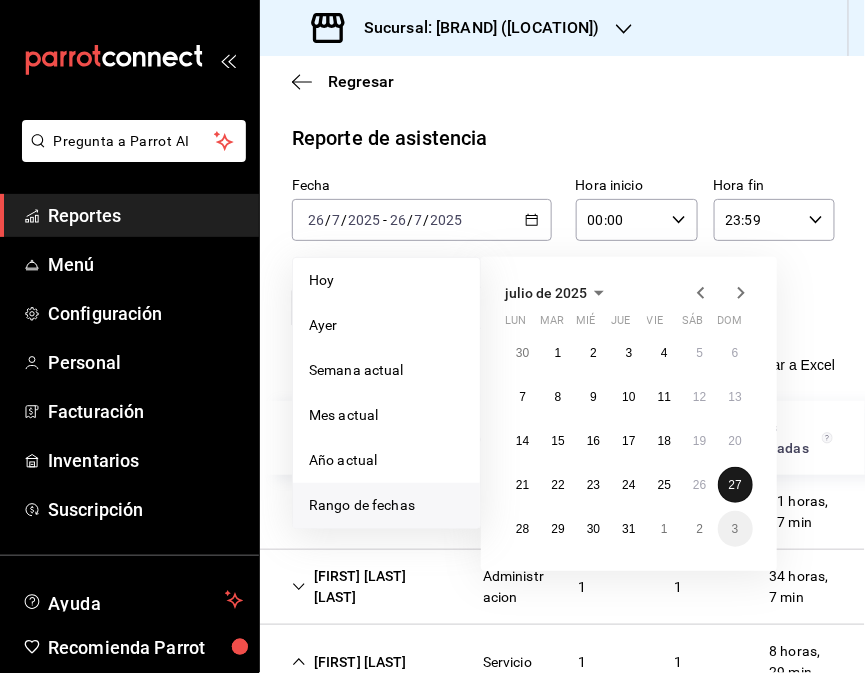 click on "27" at bounding box center (735, 485) 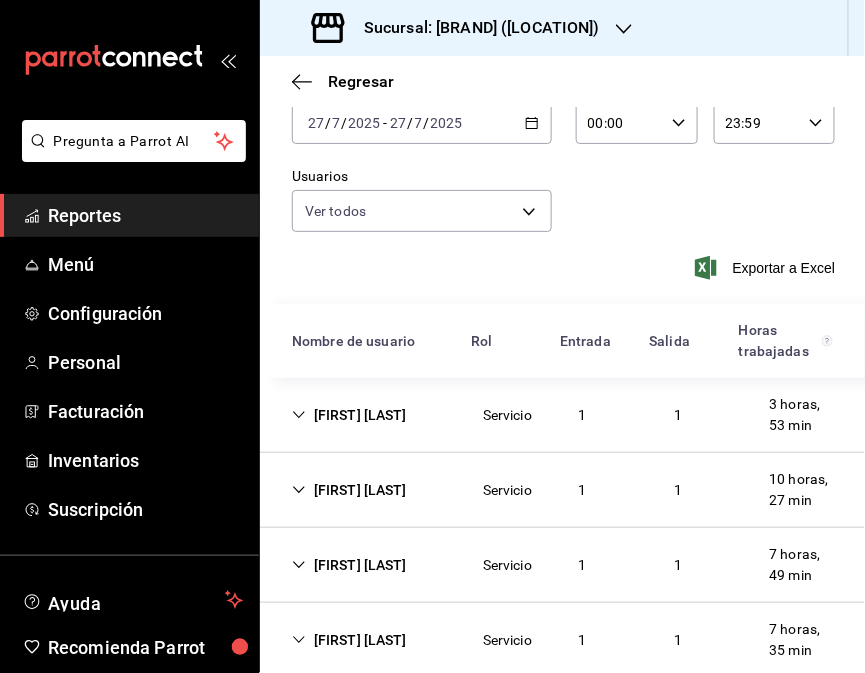 scroll, scrollTop: 134, scrollLeft: 0, axis: vertical 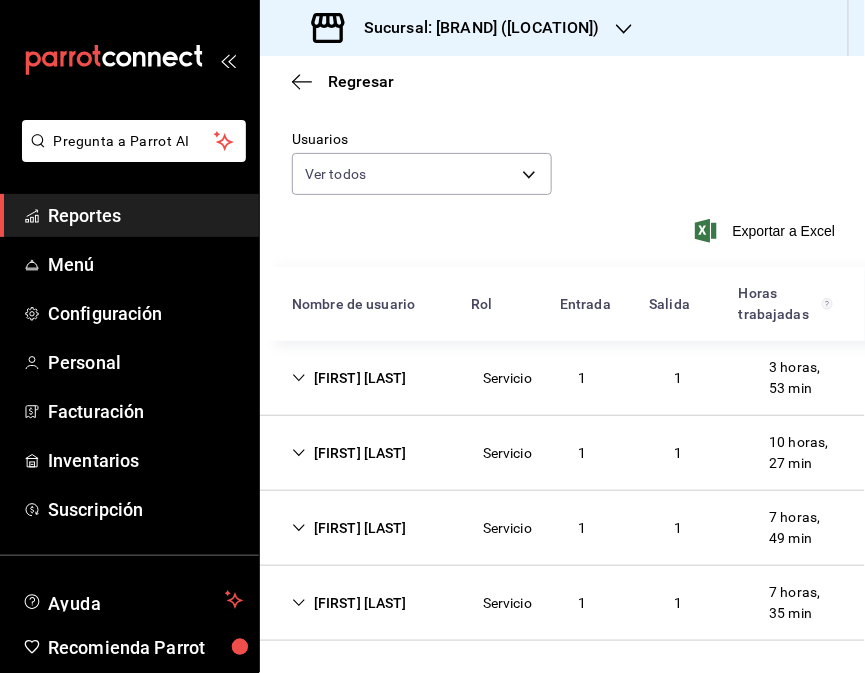 click on "[FIRST] [LAST] Servicio 1 1 3 horas, 53 min" at bounding box center [562, 378] 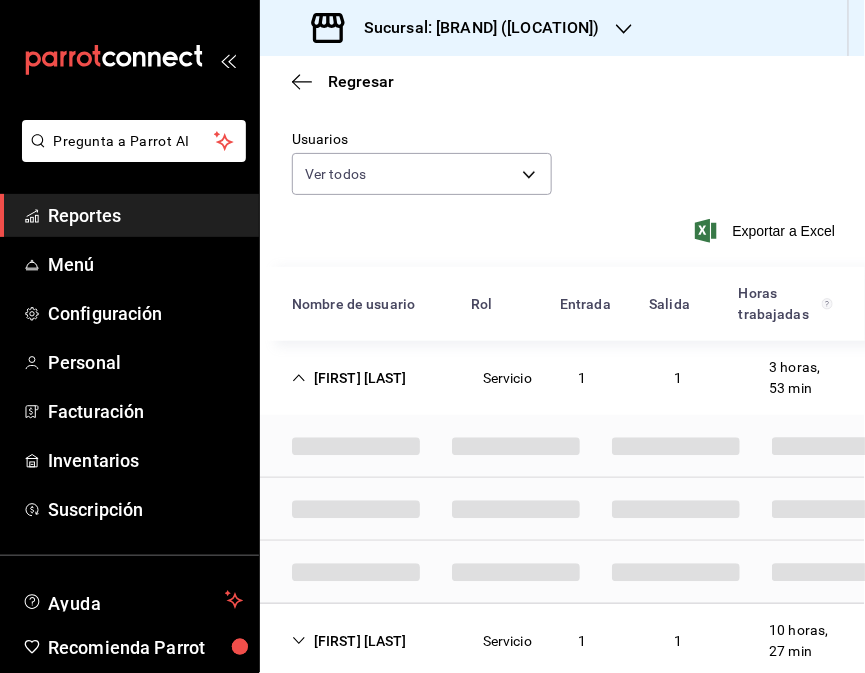 scroll, scrollTop: 134, scrollLeft: 0, axis: vertical 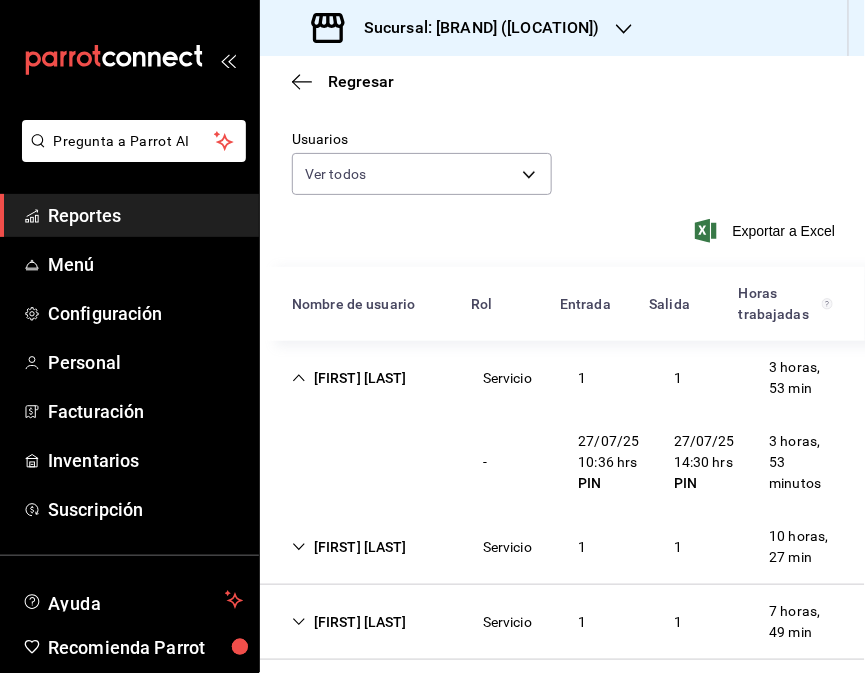 click on "[FIRST] [LAST]" at bounding box center [349, 547] 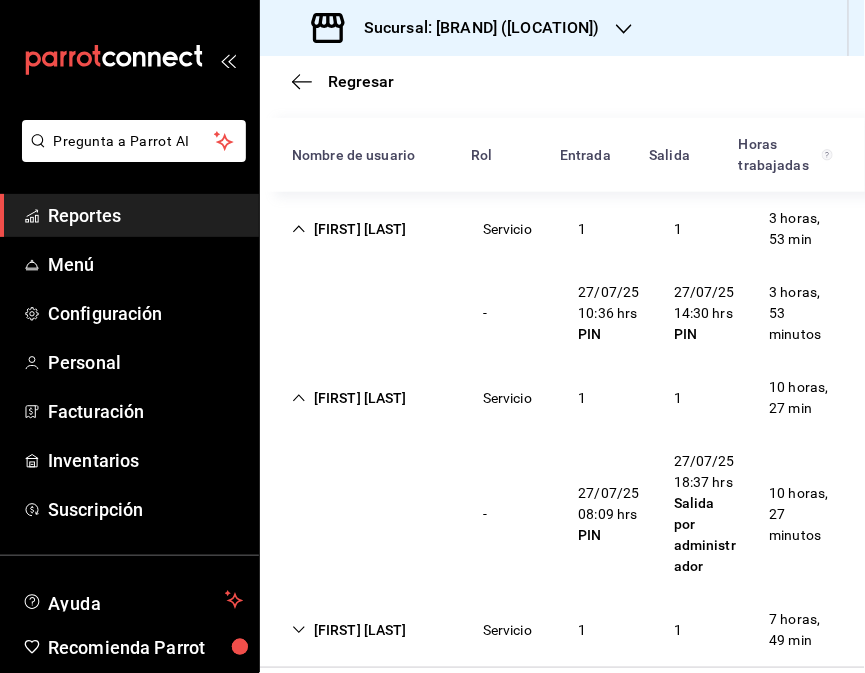 scroll, scrollTop: 287, scrollLeft: 0, axis: vertical 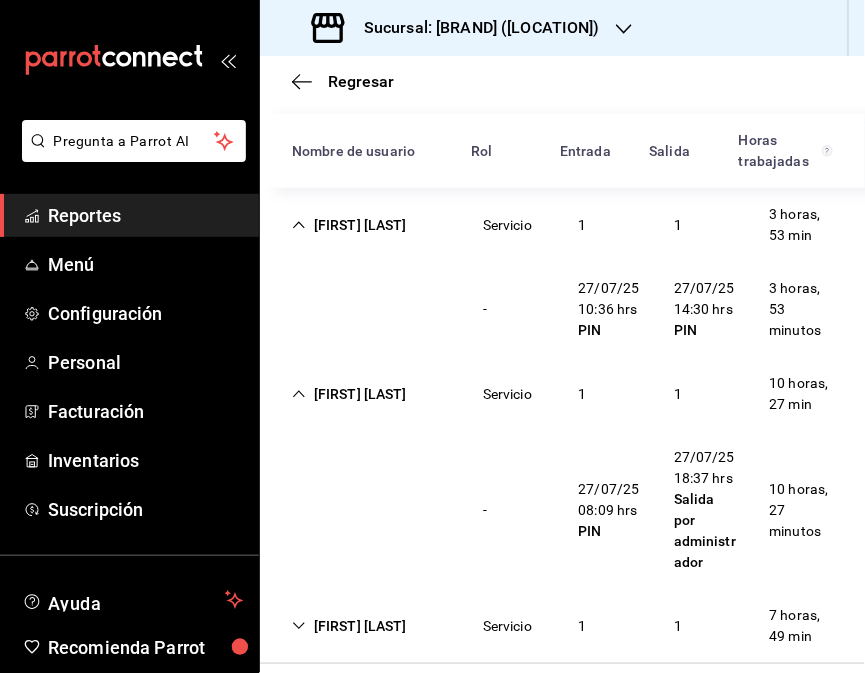click on "[FIRST] [LAST]" at bounding box center (349, 394) 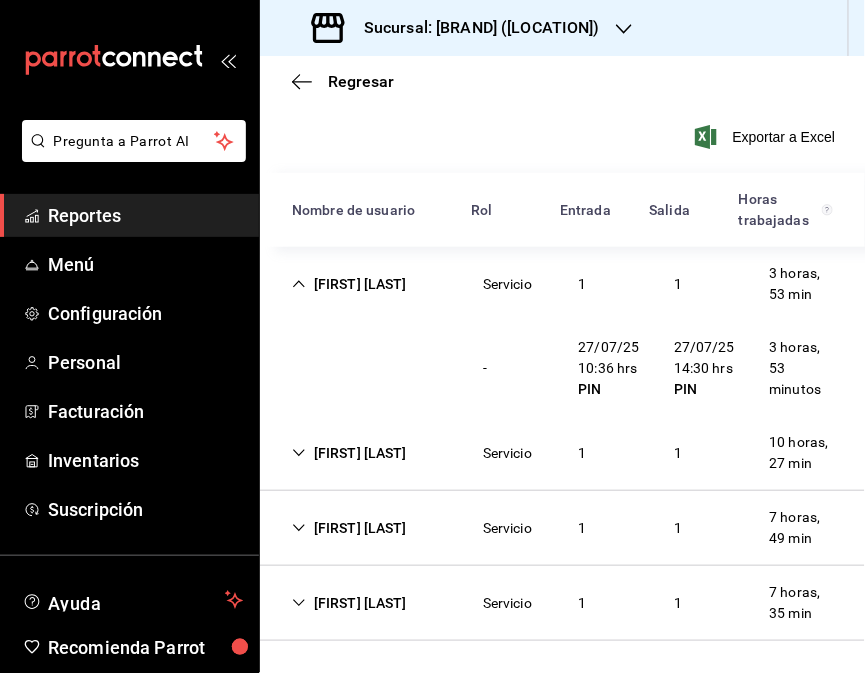 scroll, scrollTop: 227, scrollLeft: 0, axis: vertical 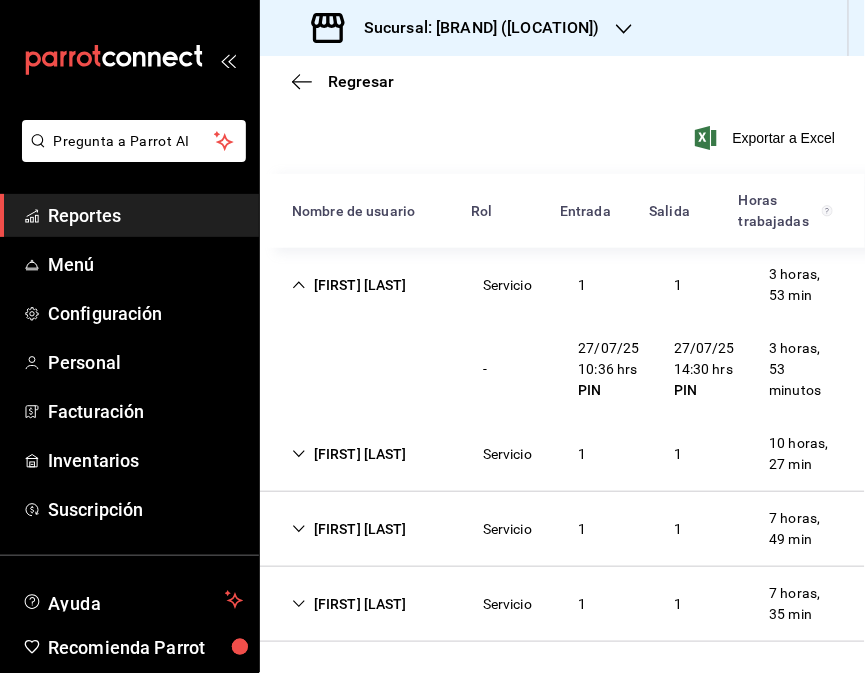 click on "[FIRST] [LAST]" at bounding box center [349, 529] 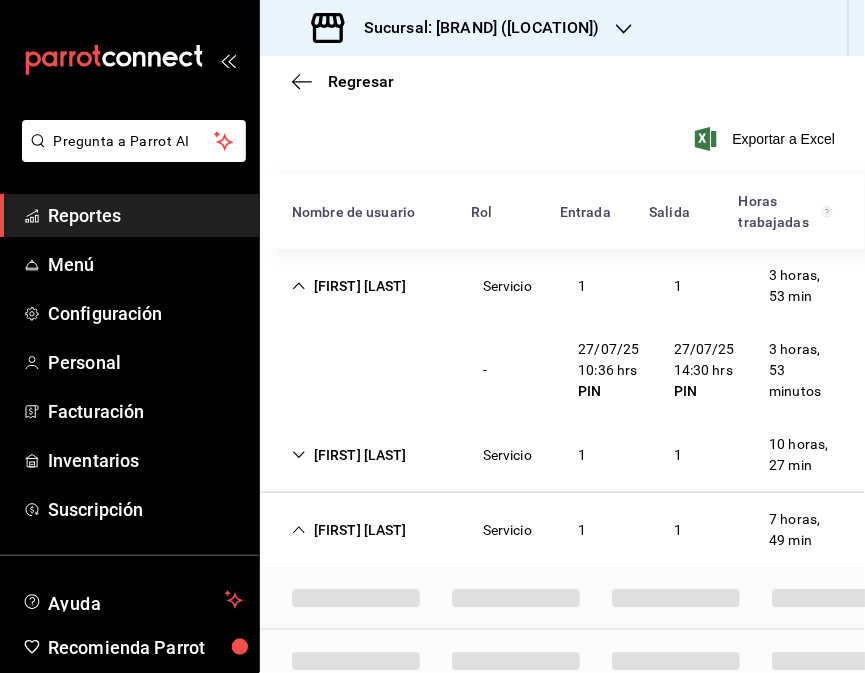 scroll, scrollTop: 287, scrollLeft: 0, axis: vertical 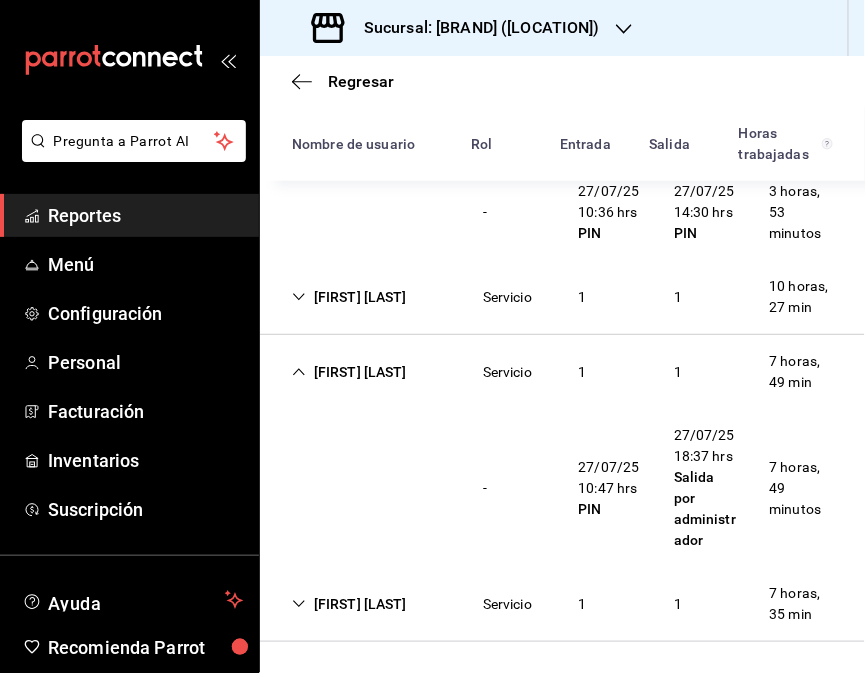 click on "[FIRST] [LAST]" at bounding box center (349, 604) 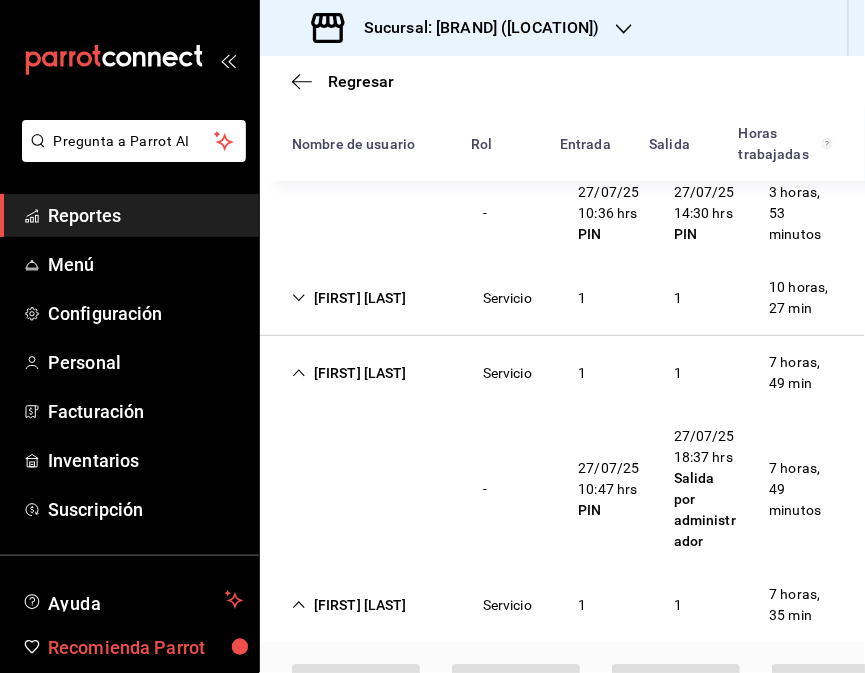scroll, scrollTop: 384, scrollLeft: 0, axis: vertical 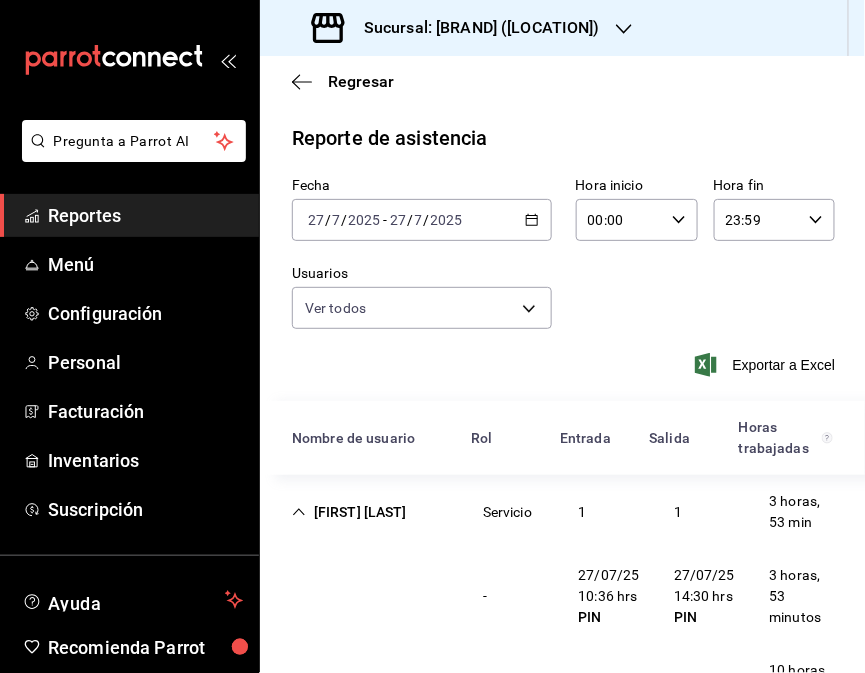 click on "Sucursal: [BRAND] ([LOCATION])" at bounding box center (474, 28) 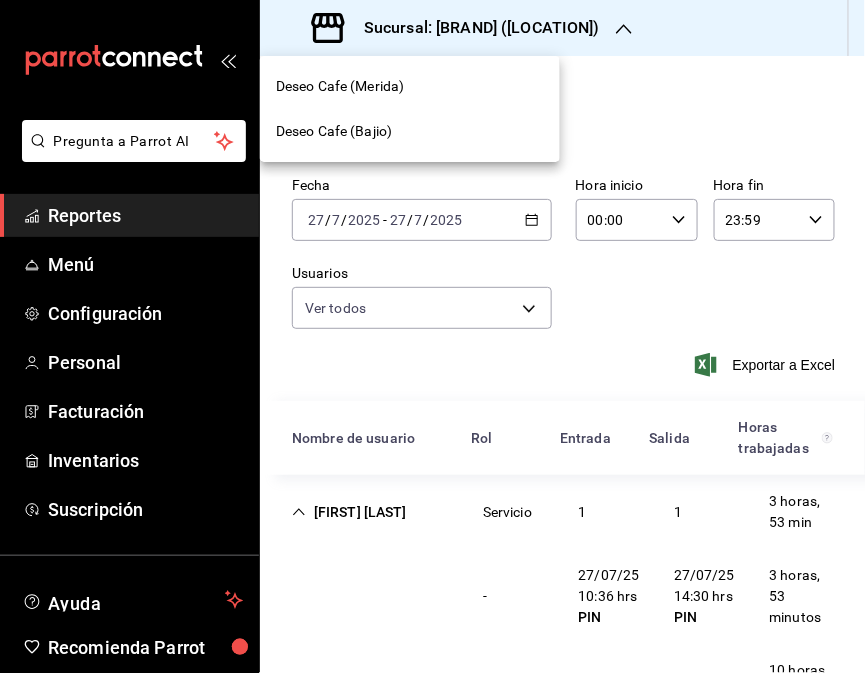 click on "Deseo Cafe (Bajio)" at bounding box center (410, 131) 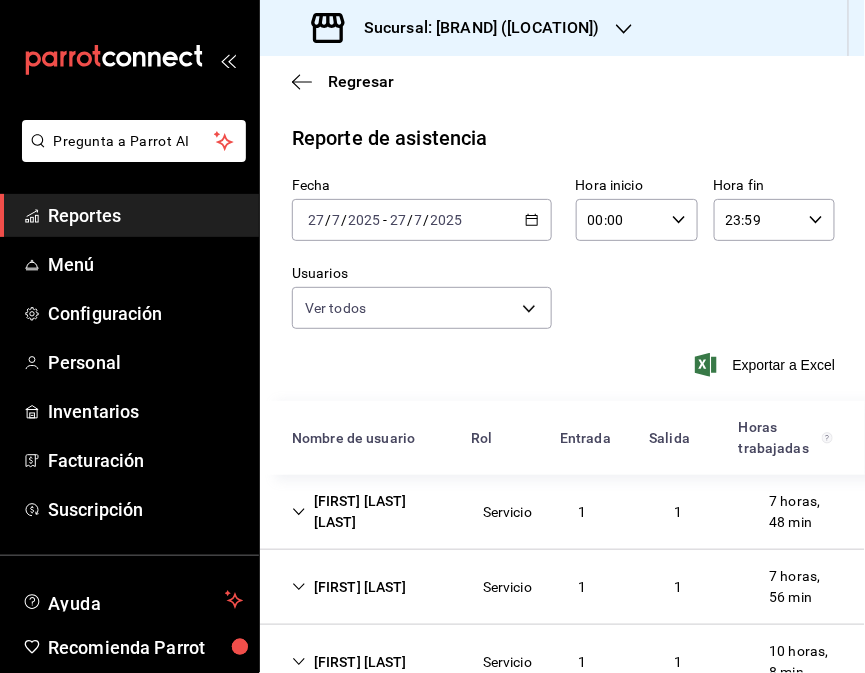 click on "[FIRST] [LAST] Servicio 1 1 7 horas, 48 min" at bounding box center [562, 512] 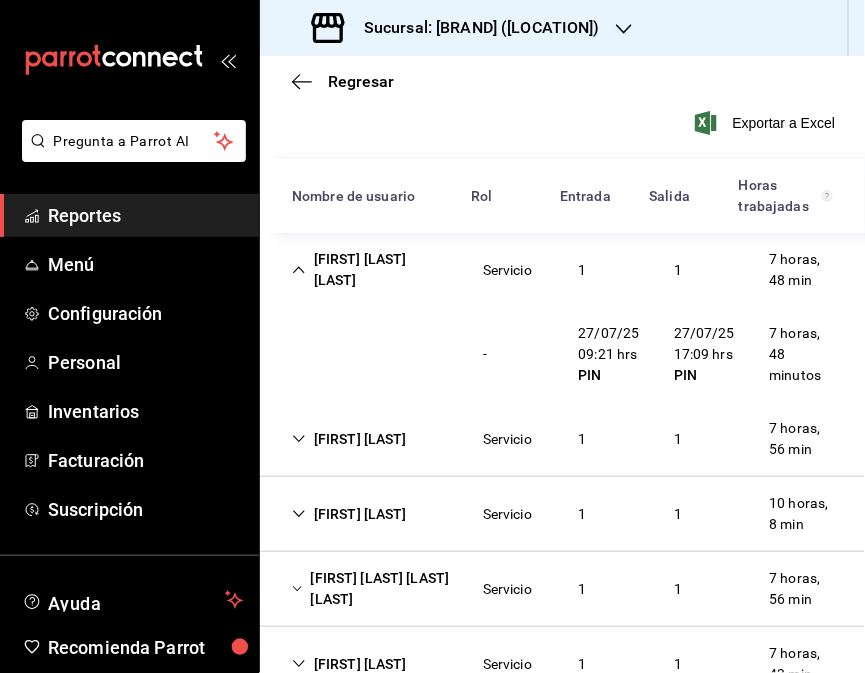 scroll, scrollTop: 255, scrollLeft: 0, axis: vertical 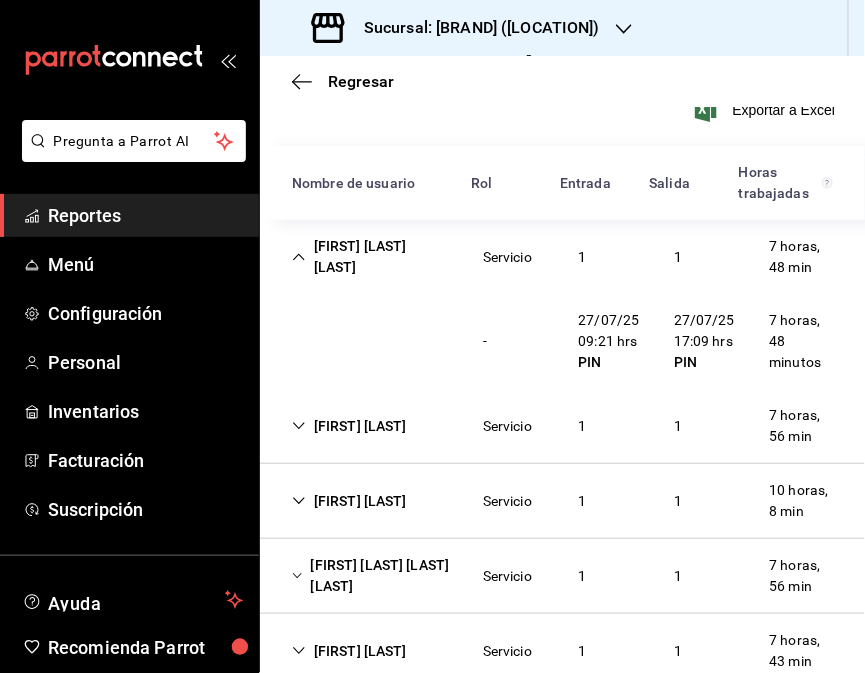 click on "[FIRST] [LAST]" at bounding box center [349, 426] 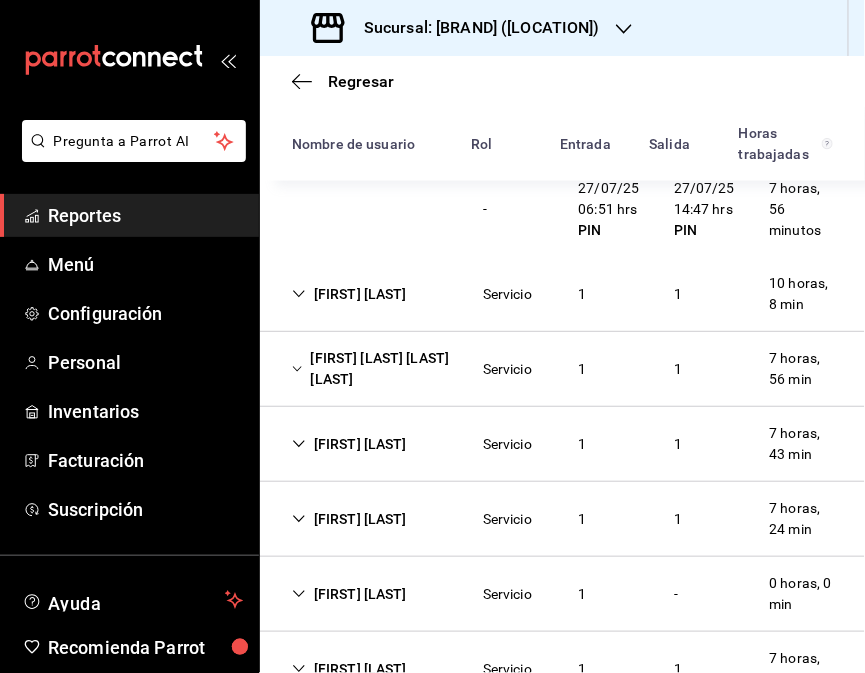 scroll, scrollTop: 457, scrollLeft: 0, axis: vertical 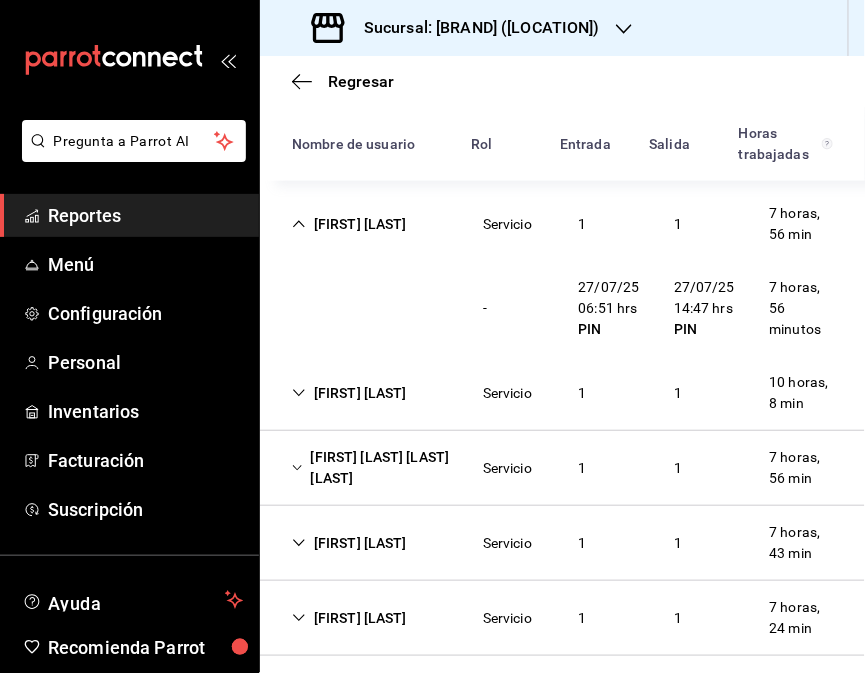 click on "[FIRST] [LAST] Servicio 1 1 10 horas, 8 min" at bounding box center [562, 393] 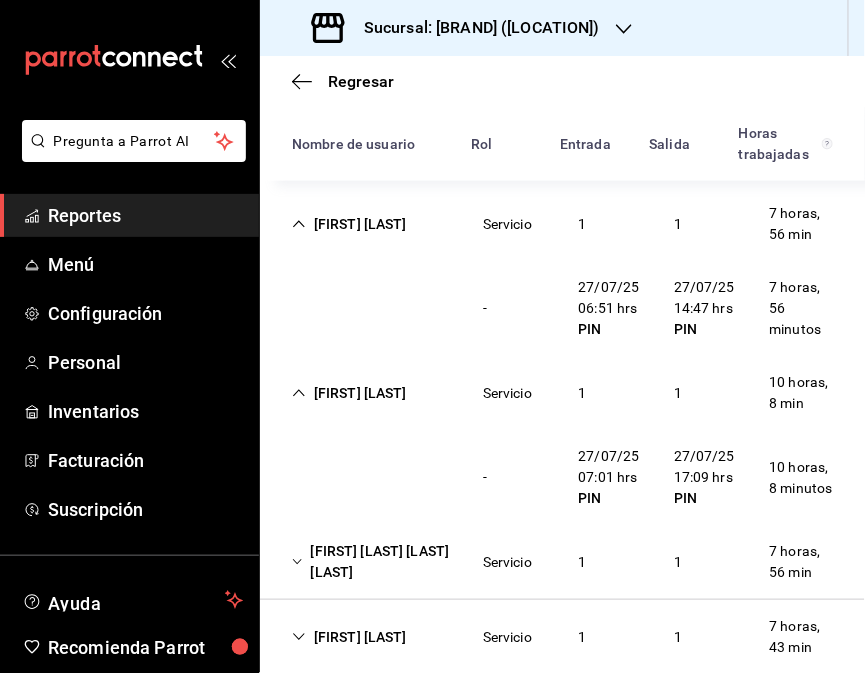 click on "[FIRST] [LAST] Servicio 1 1 10 horas, 8 min" at bounding box center (562, 393) 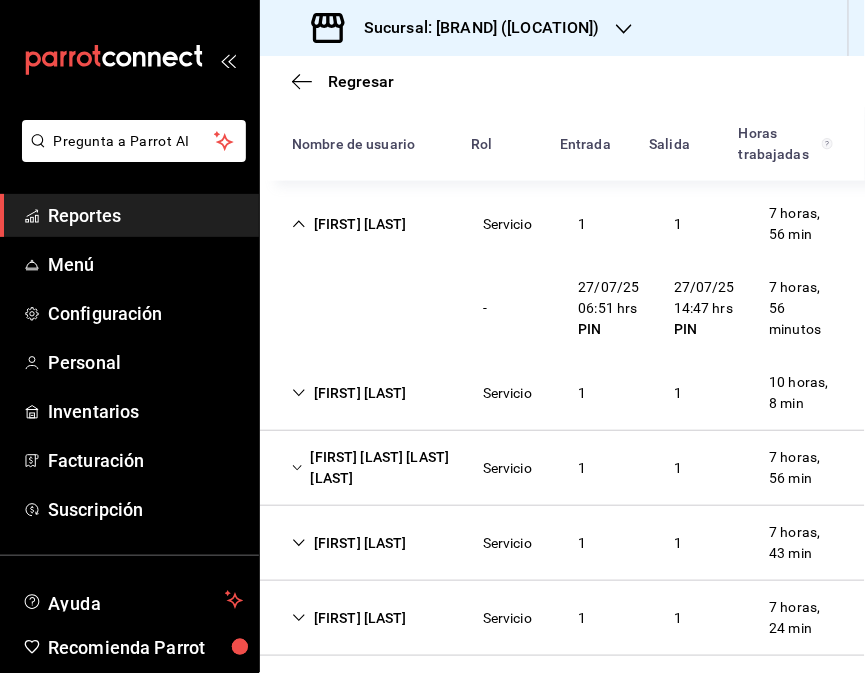 click on "[FIRST] [LAST] [LAST] [LAST]" at bounding box center [371, 468] 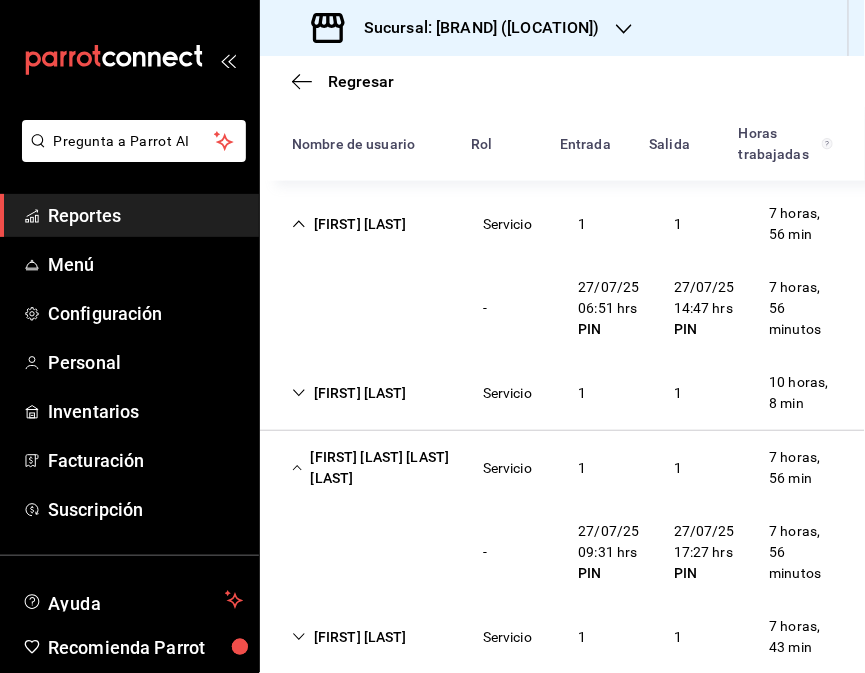 click on "[FIRST] [LAST] [LAST] [LAST]" at bounding box center [371, 468] 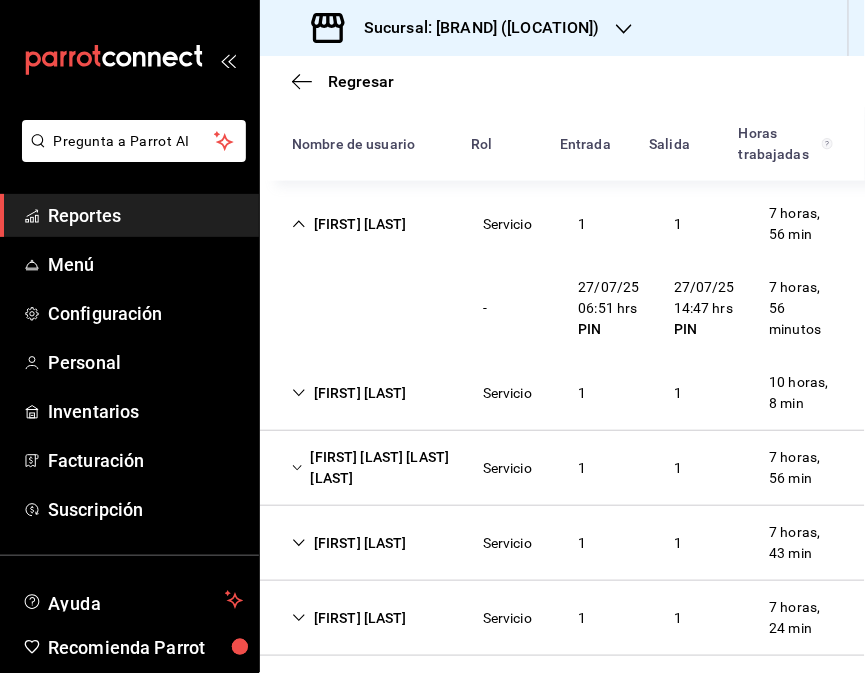 scroll, scrollTop: 650, scrollLeft: 0, axis: vertical 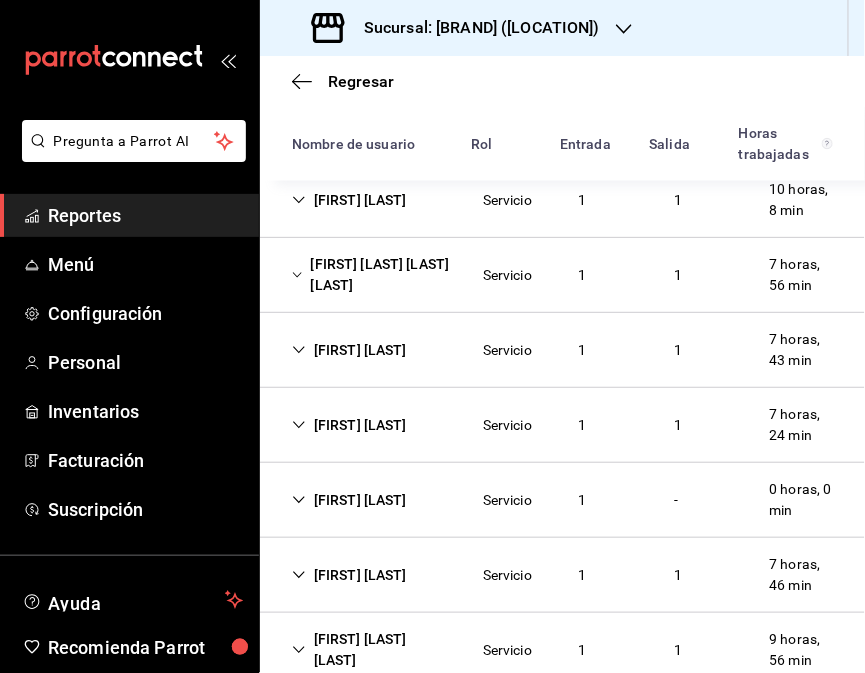 click on "[FIRST] [LAST] Servicio 1 1 7 horas, 43 min" at bounding box center (562, 350) 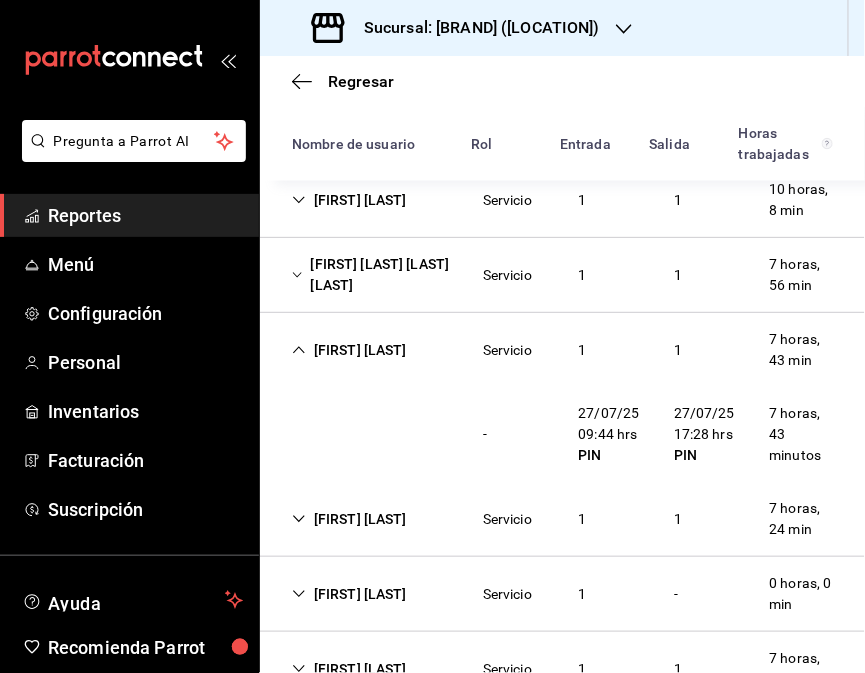 click on "[FIRST] [LAST]" at bounding box center (349, 350) 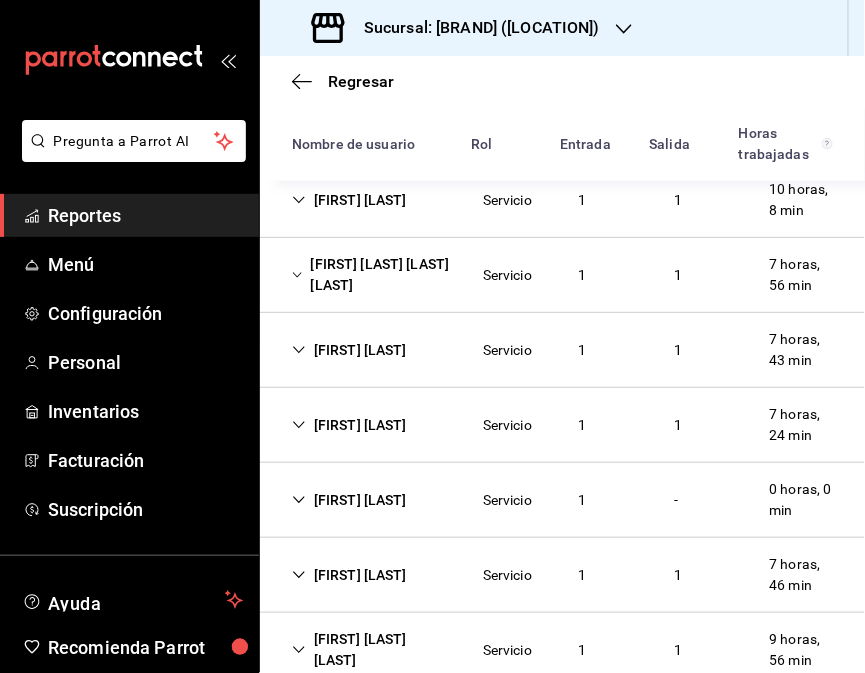 click on "[FIRST] [LAST]" at bounding box center (349, 425) 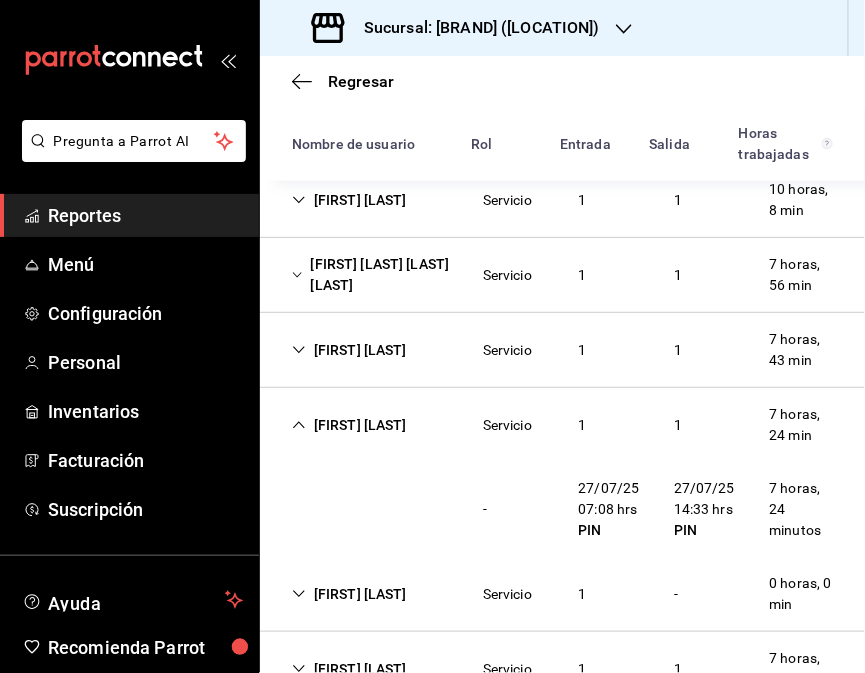 click on "[FIRST] [LAST]" at bounding box center [349, 594] 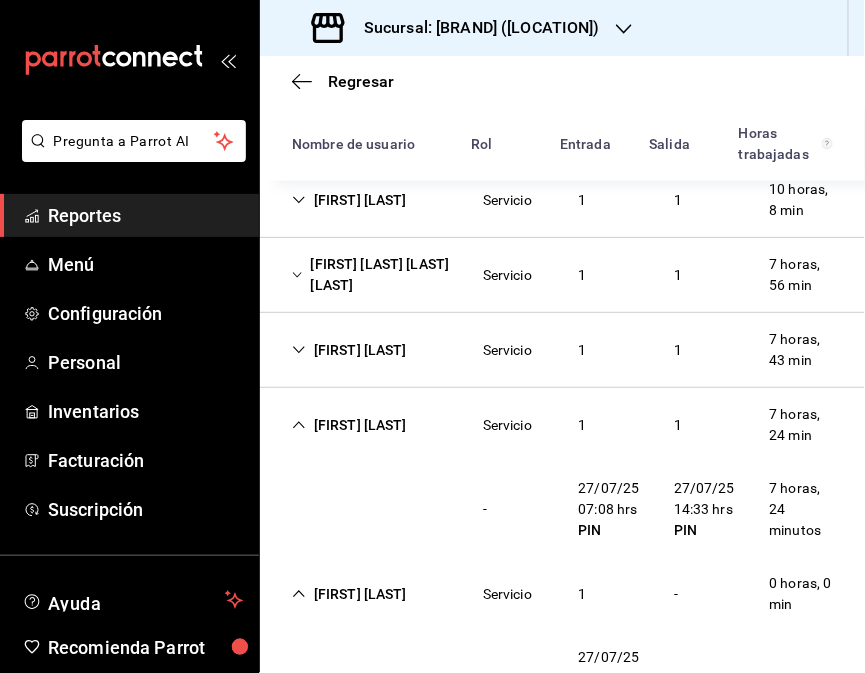 scroll, scrollTop: 884, scrollLeft: 0, axis: vertical 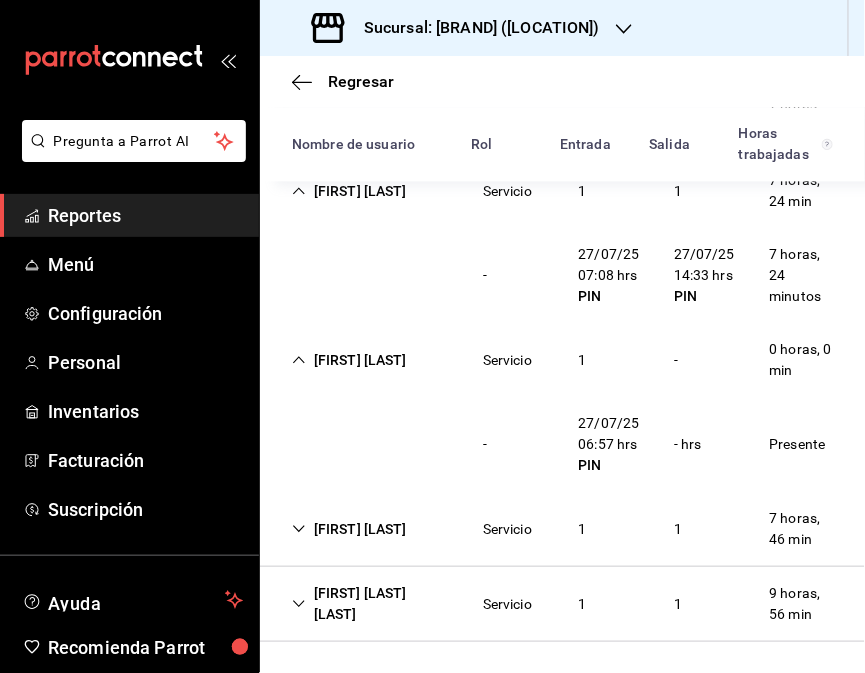 click on "[FIRST] [LAST]" at bounding box center [349, 529] 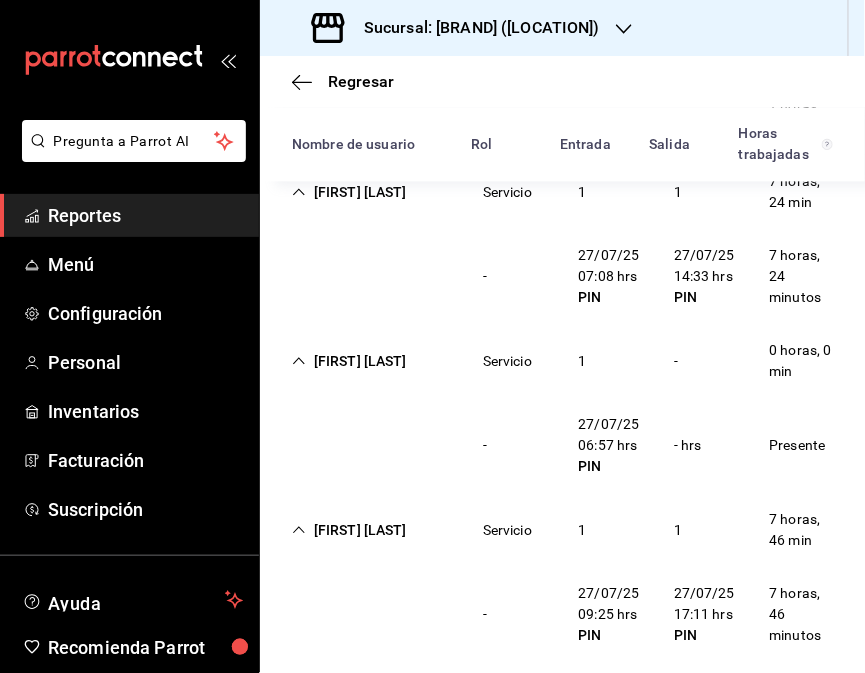 scroll, scrollTop: 884, scrollLeft: 0, axis: vertical 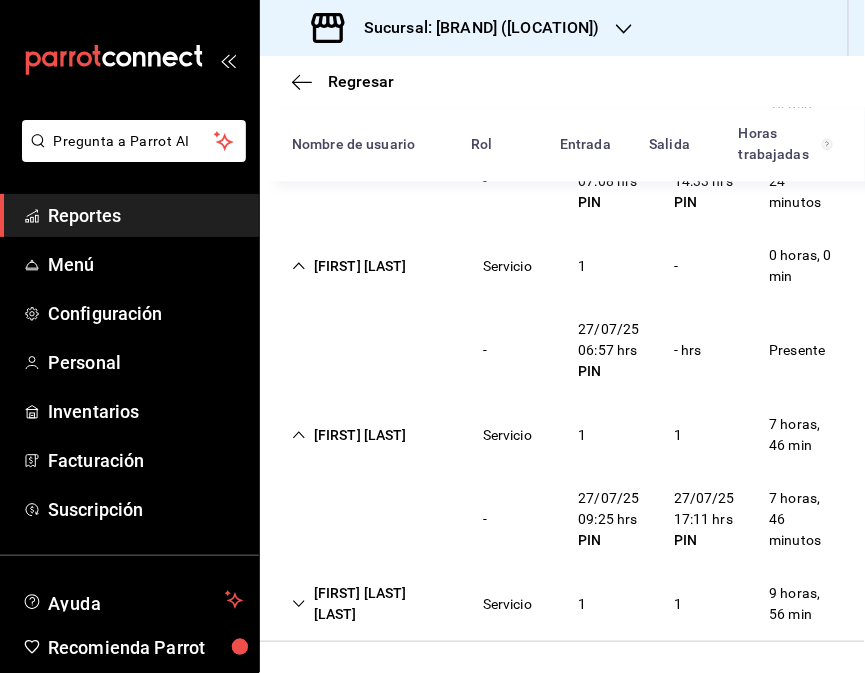 click on "[FIRST] [LAST]" at bounding box center (349, 435) 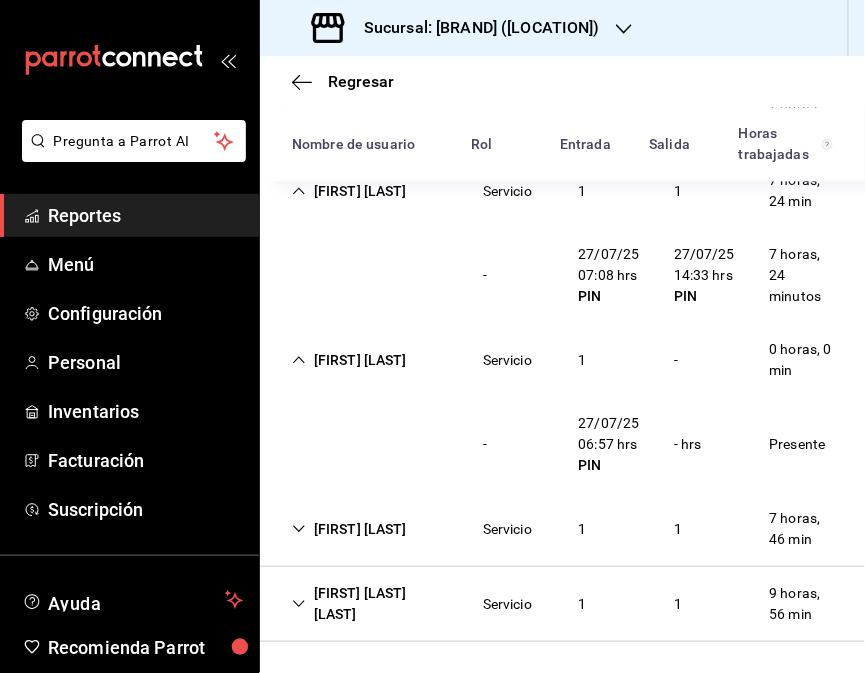click on "[FIRST] [LAST] [LAST]" at bounding box center (371, 604) 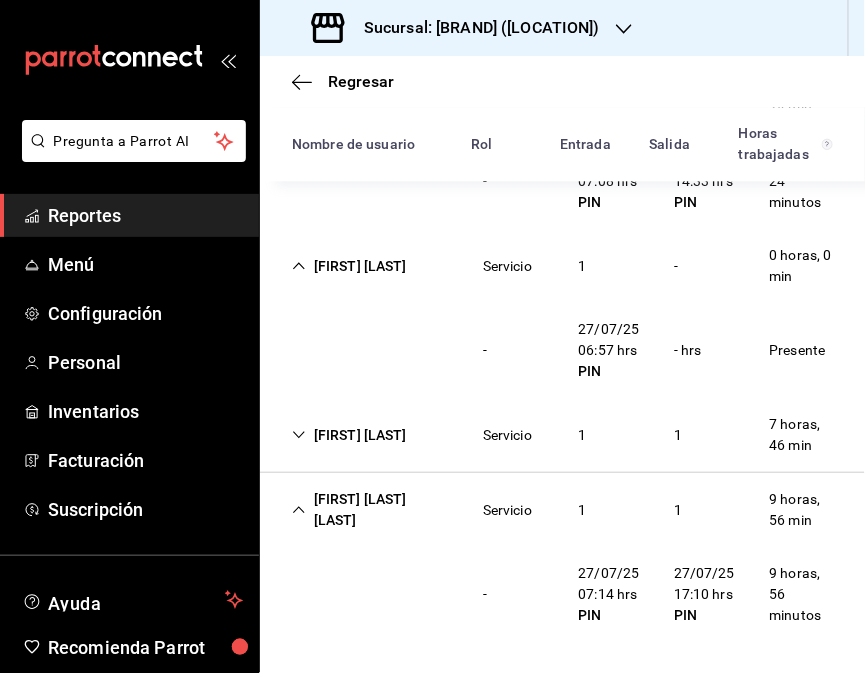 scroll, scrollTop: 978, scrollLeft: 0, axis: vertical 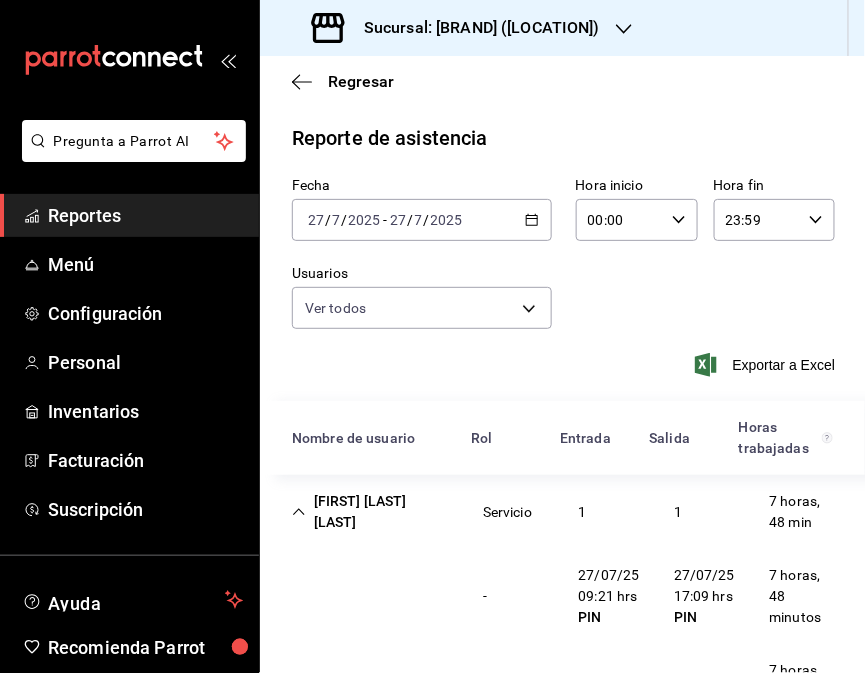 click 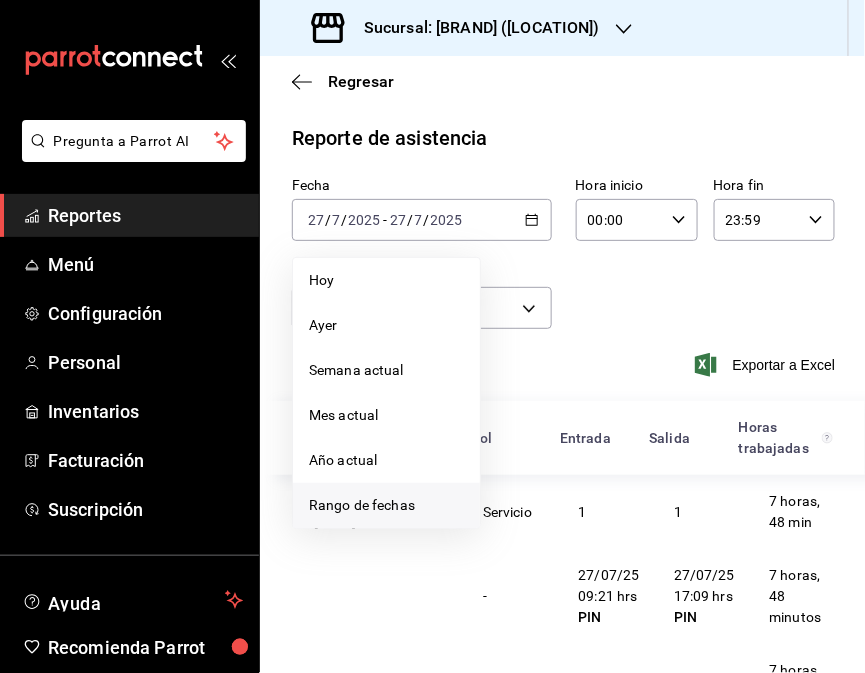 click on "Rango de fechas" at bounding box center (386, 505) 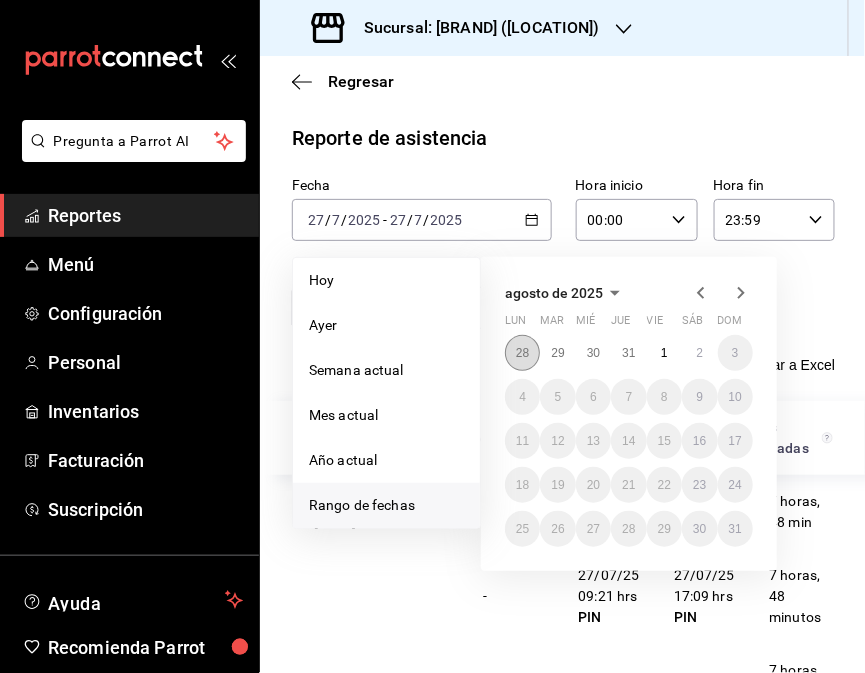 click on "28" at bounding box center (522, 353) 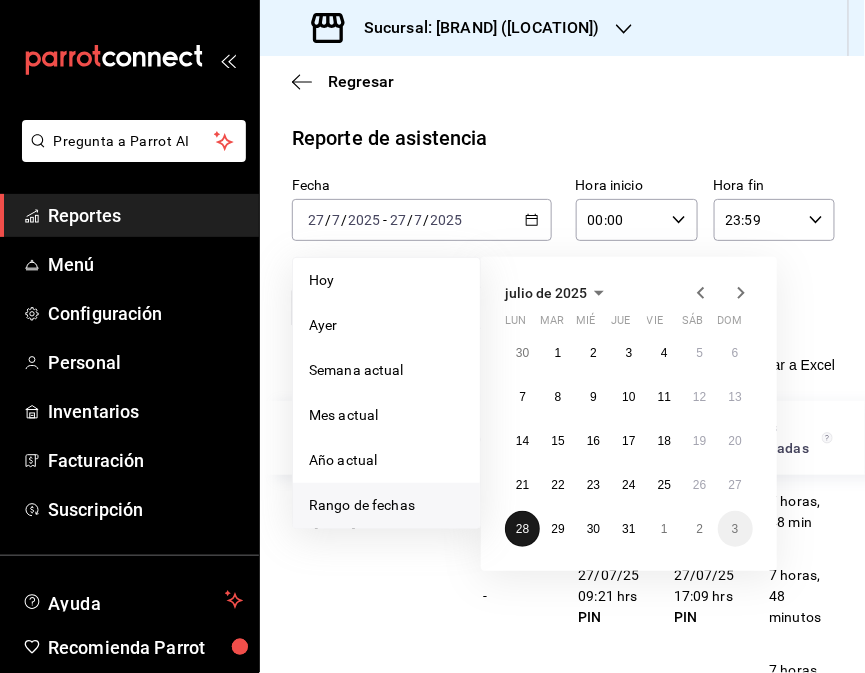 click on "28" at bounding box center [522, 529] 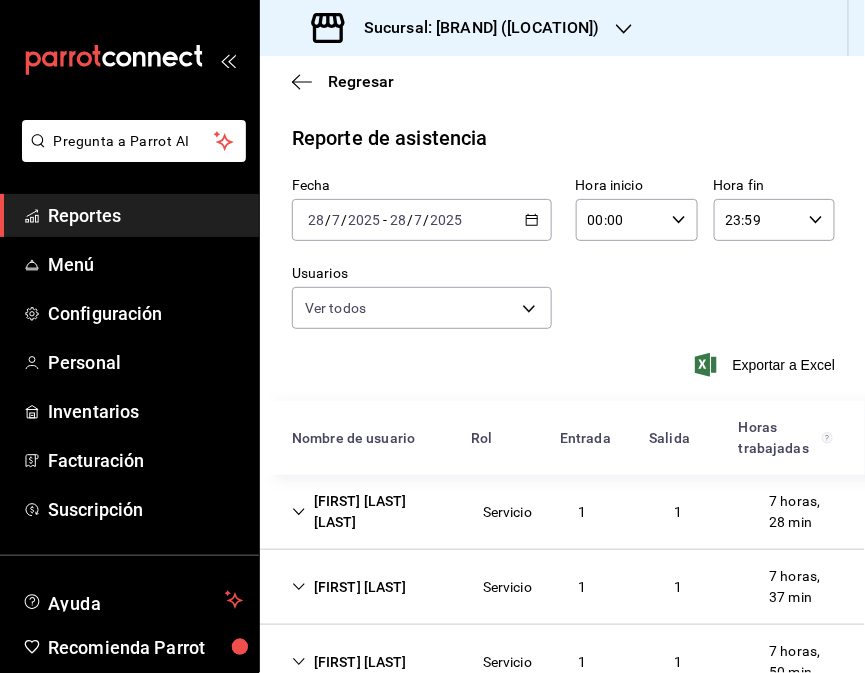 click on "Servicio" at bounding box center [507, 512] 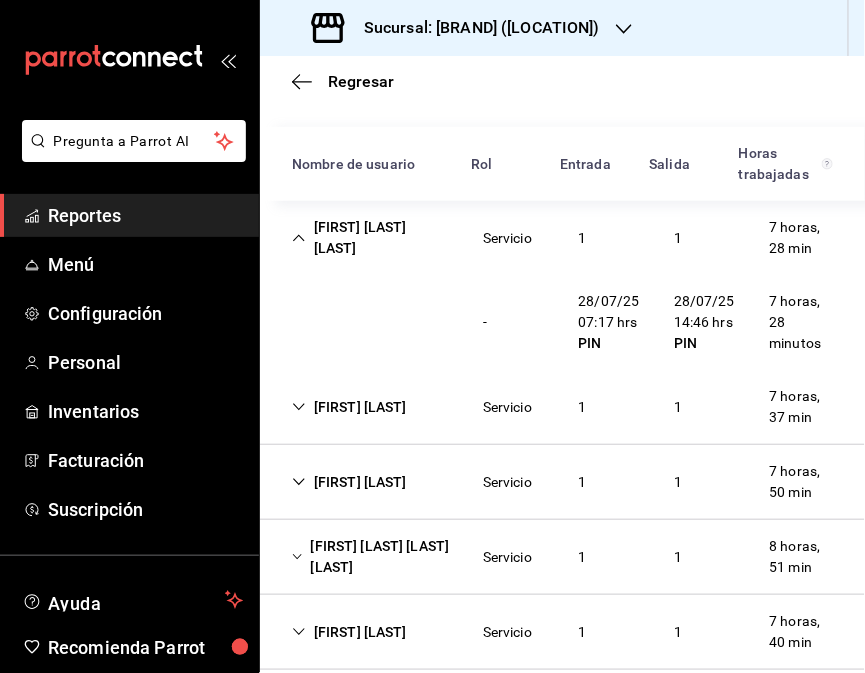 scroll, scrollTop: 272, scrollLeft: 0, axis: vertical 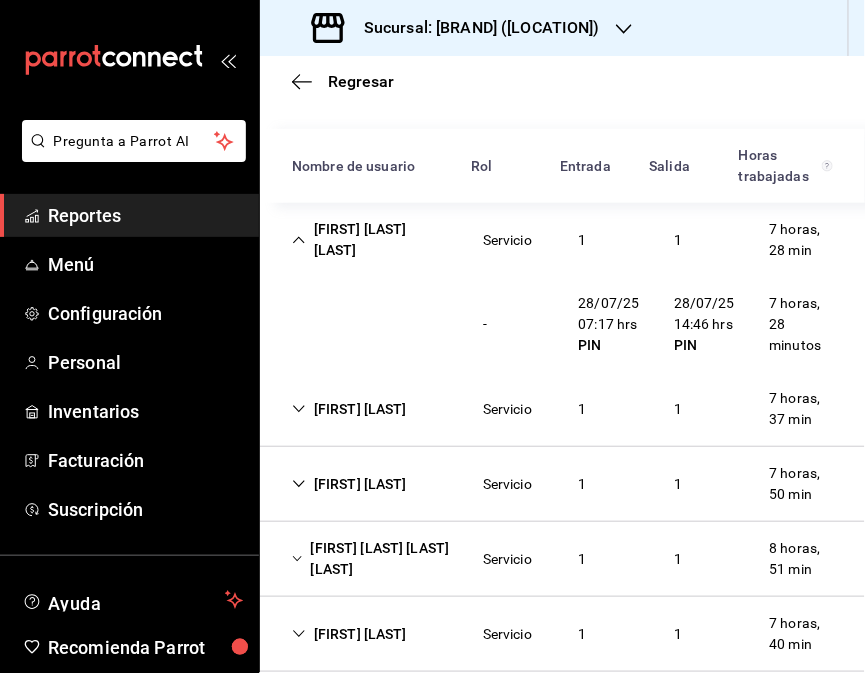 click on "[FIRST] [LAST] [LAST]" at bounding box center [371, 240] 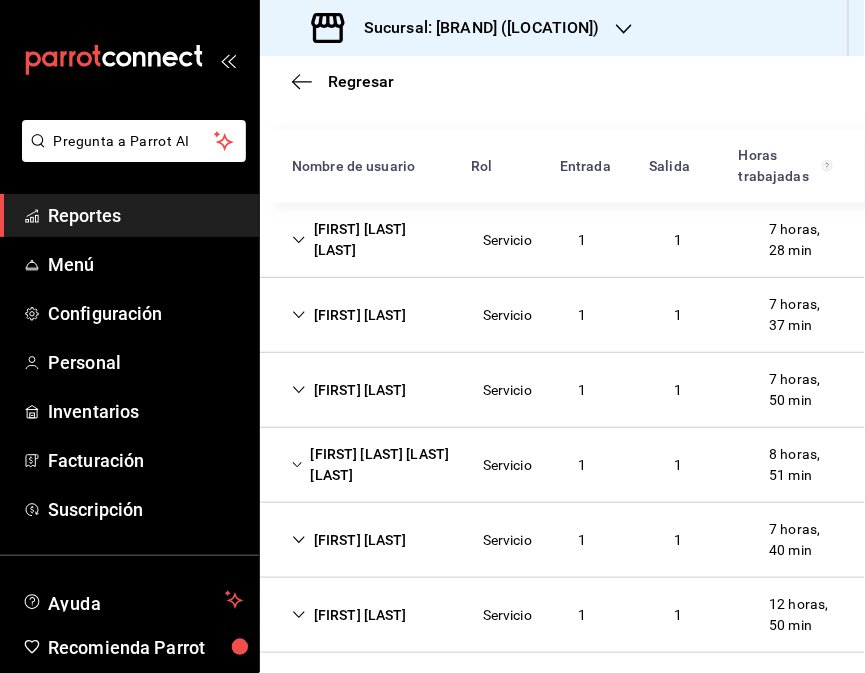 click on "[FIRST] [LAST]" at bounding box center (349, 315) 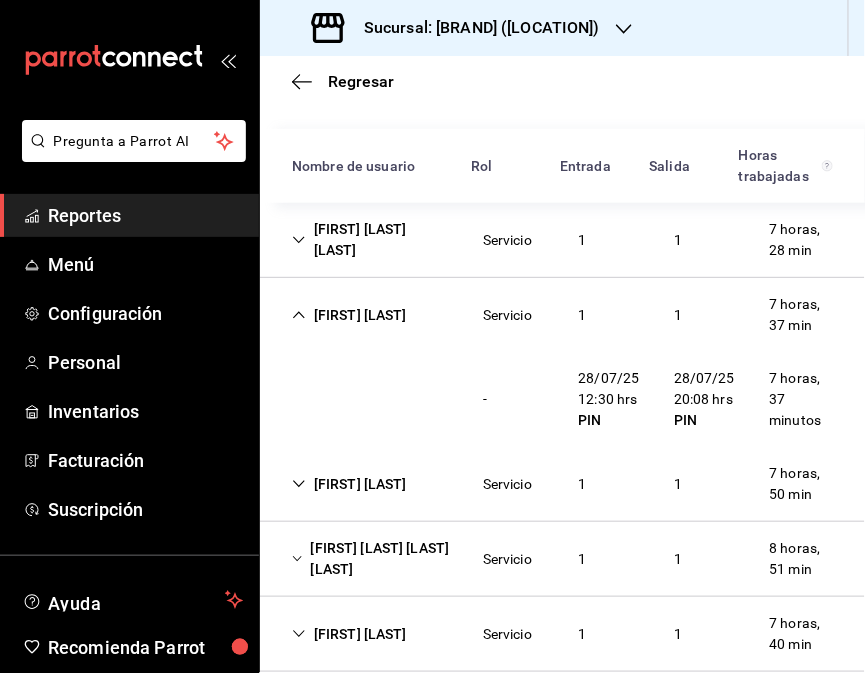 scroll, scrollTop: 342, scrollLeft: 0, axis: vertical 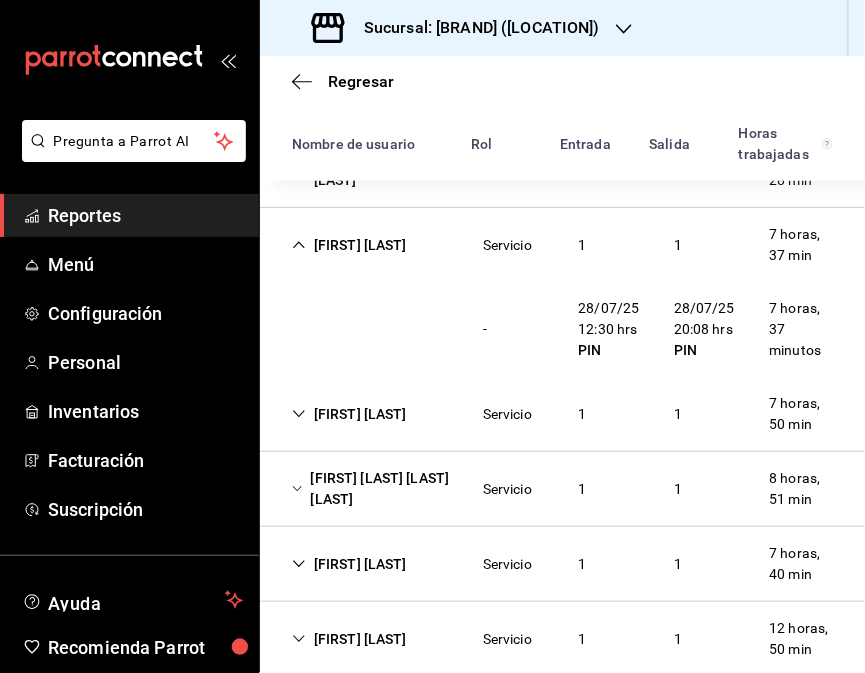 click on "[FIRST] [LAST]" at bounding box center (349, 414) 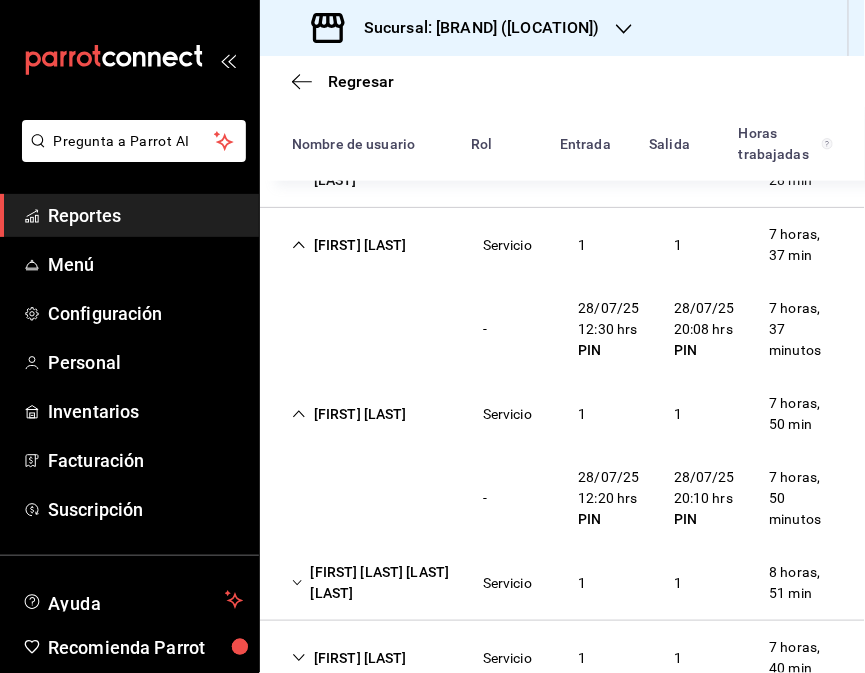 click on "[FIRST] [LAST]" at bounding box center [349, 414] 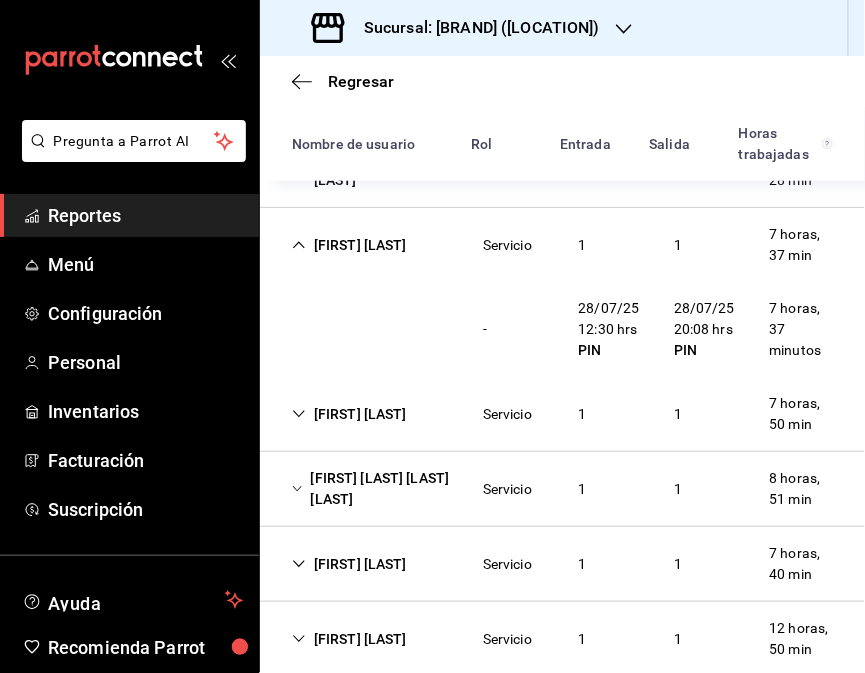 click on "[FIRST] [LAST] [LAST] [LAST]" at bounding box center (371, 489) 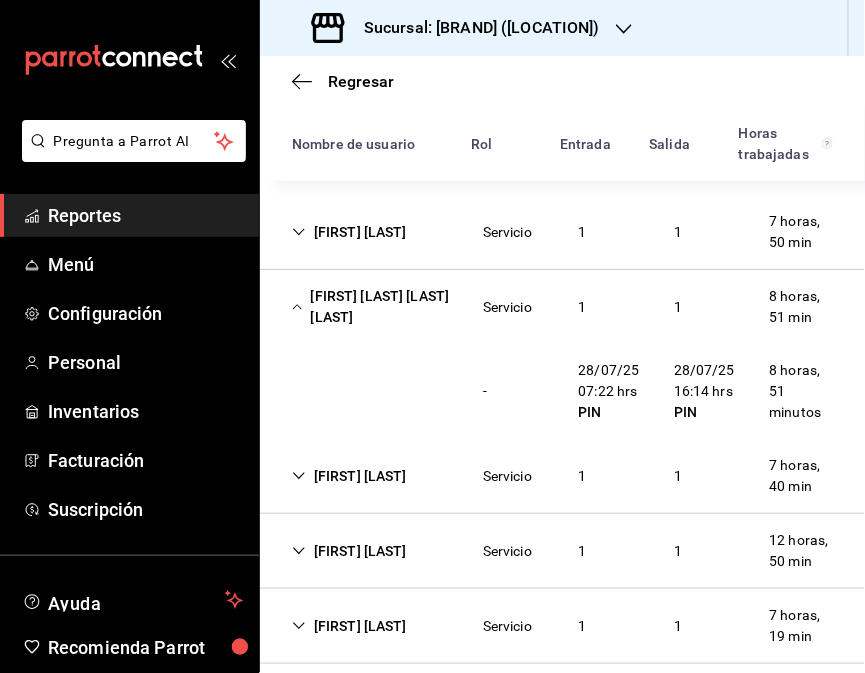 scroll, scrollTop: 560, scrollLeft: 0, axis: vertical 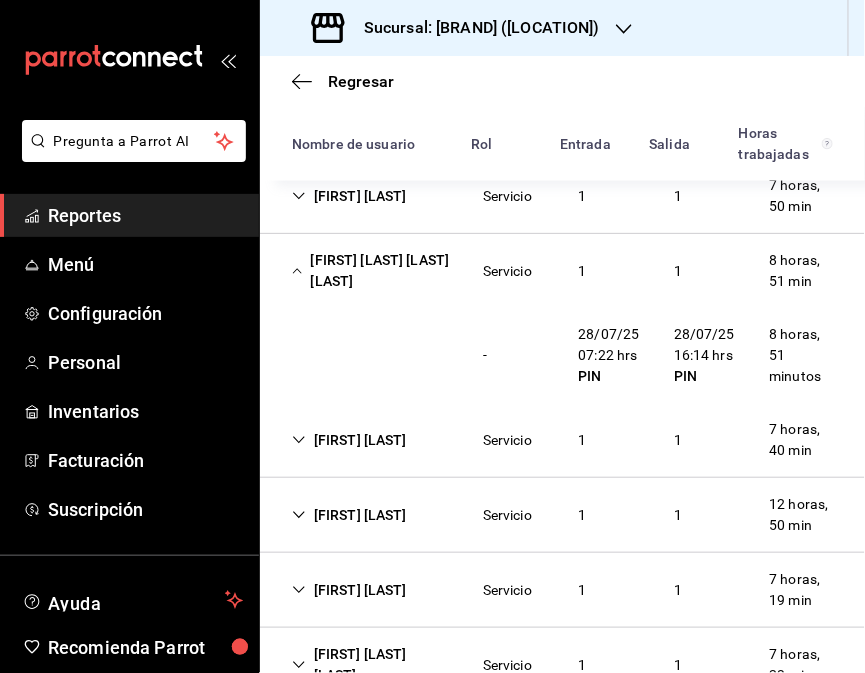 click on "[FIRST] [LAST] [LAST] [LAST]" at bounding box center [371, 271] 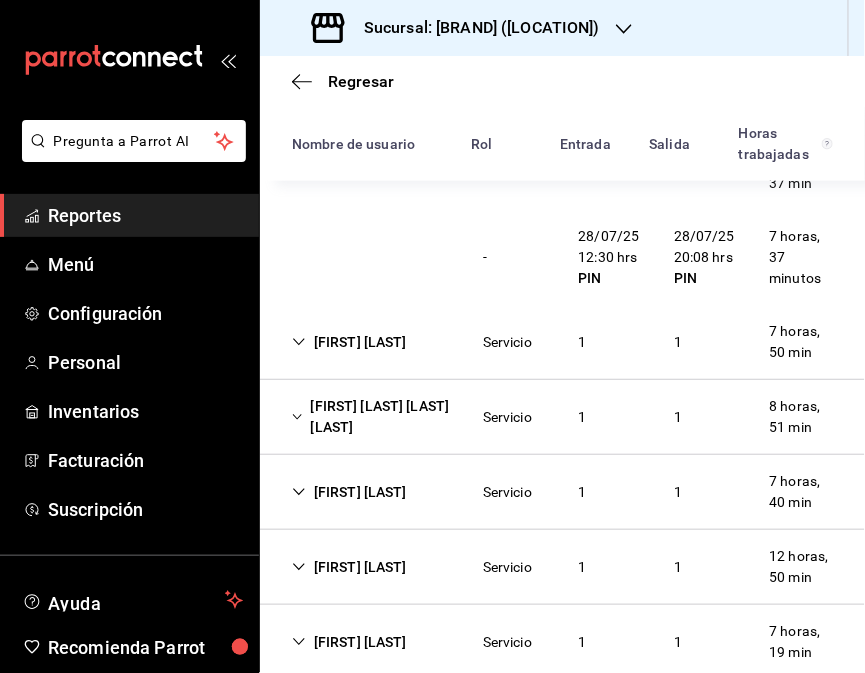 scroll, scrollTop: 416, scrollLeft: 0, axis: vertical 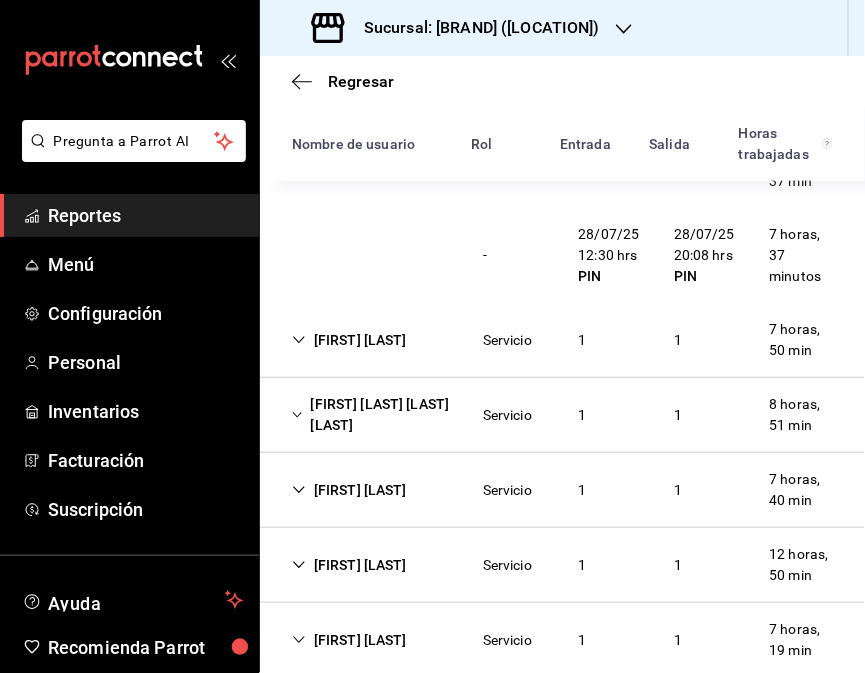 click on "[FIRST] [LAST] Servicio 1 1 7 horas, 40 min" at bounding box center (562, 490) 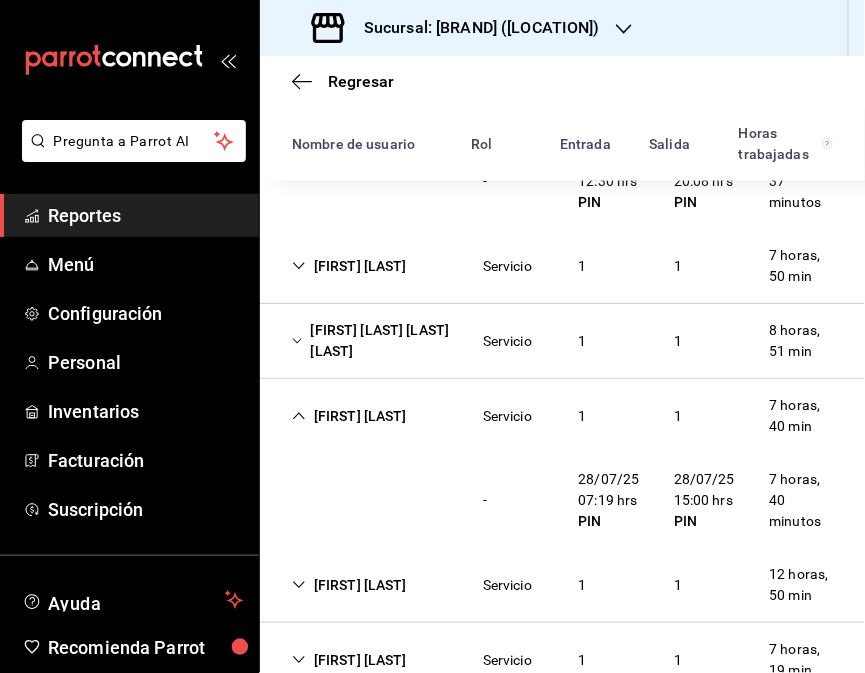 scroll, scrollTop: 495, scrollLeft: 0, axis: vertical 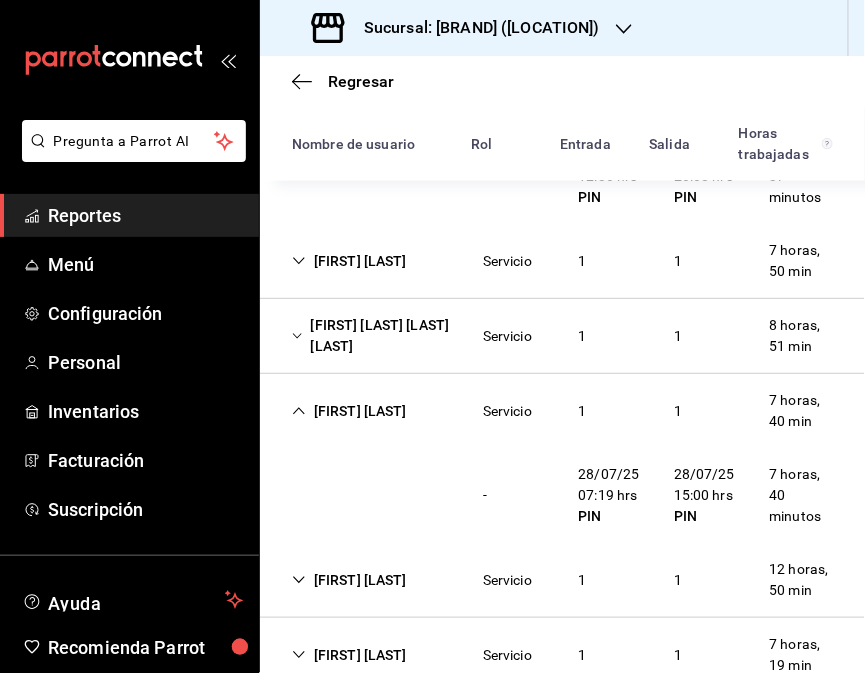 click on "[FIRST] [LAST] Servicio 1 1 7 horas, 40 min" at bounding box center (562, 411) 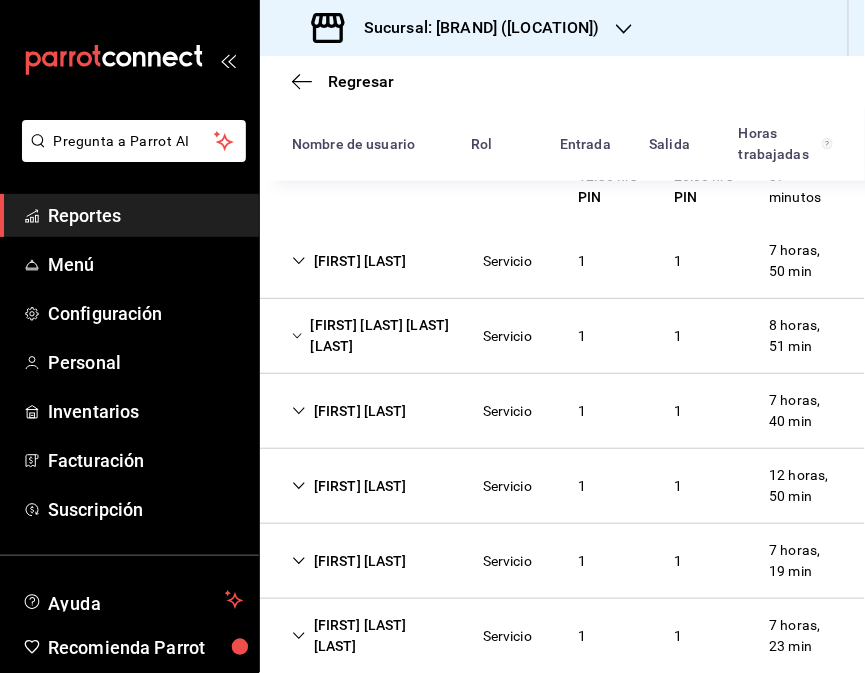 scroll, scrollTop: 603, scrollLeft: 0, axis: vertical 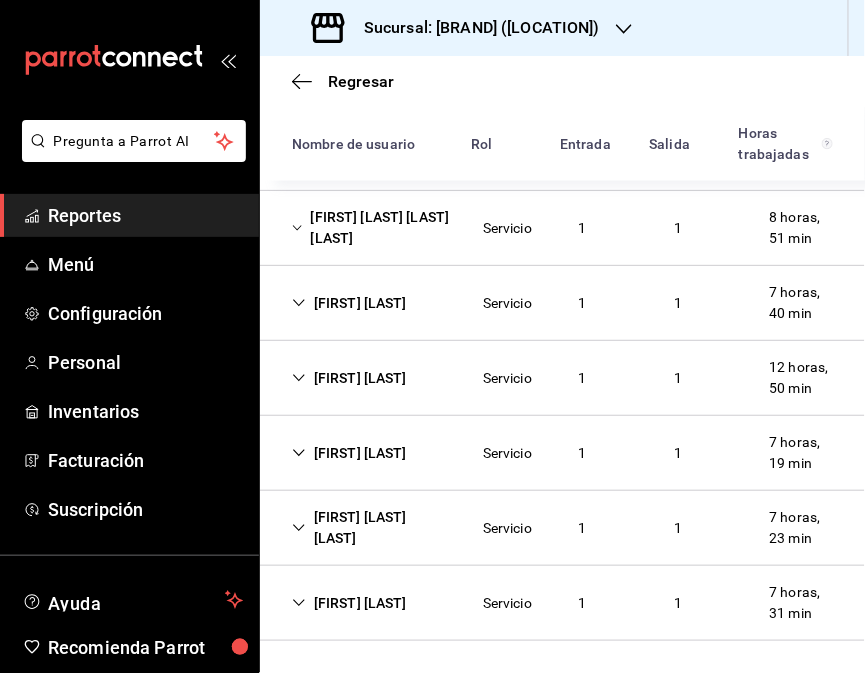 click on "[FIRST] [LAST]" at bounding box center (349, 453) 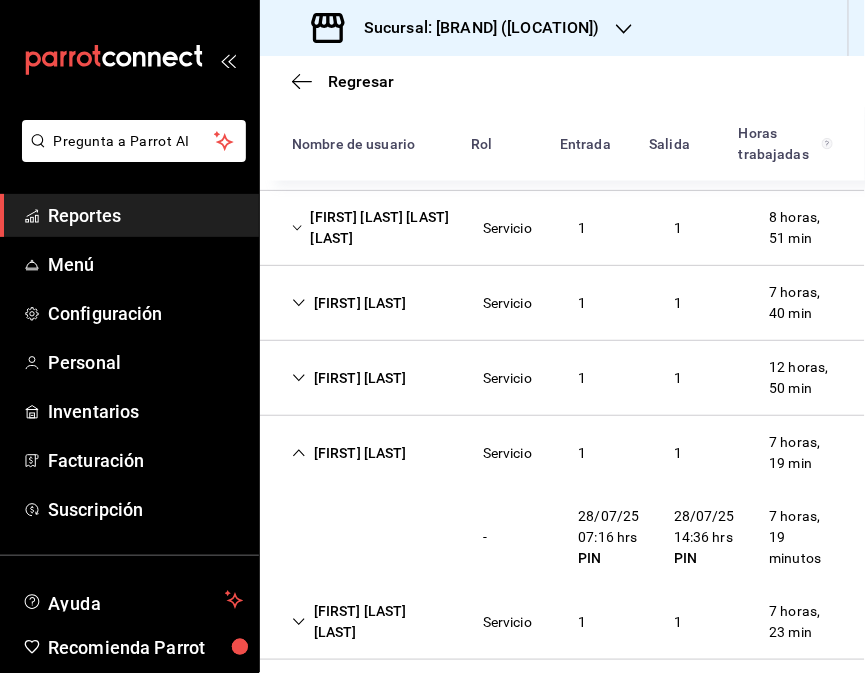 scroll, scrollTop: 603, scrollLeft: 0, axis: vertical 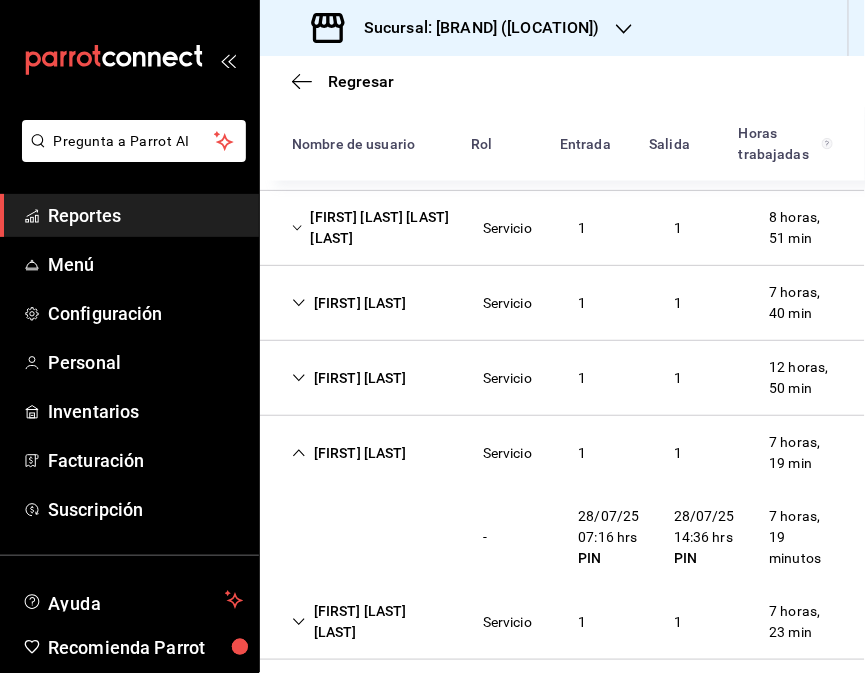 click on "[FIRST] [LAST] [LAST]" at bounding box center (371, 622) 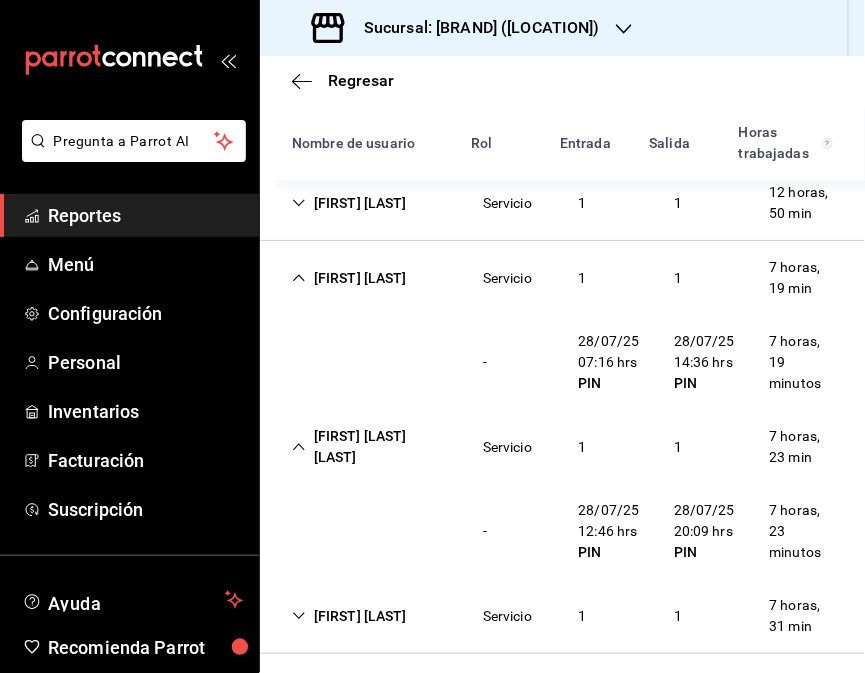 scroll, scrollTop: 791, scrollLeft: 0, axis: vertical 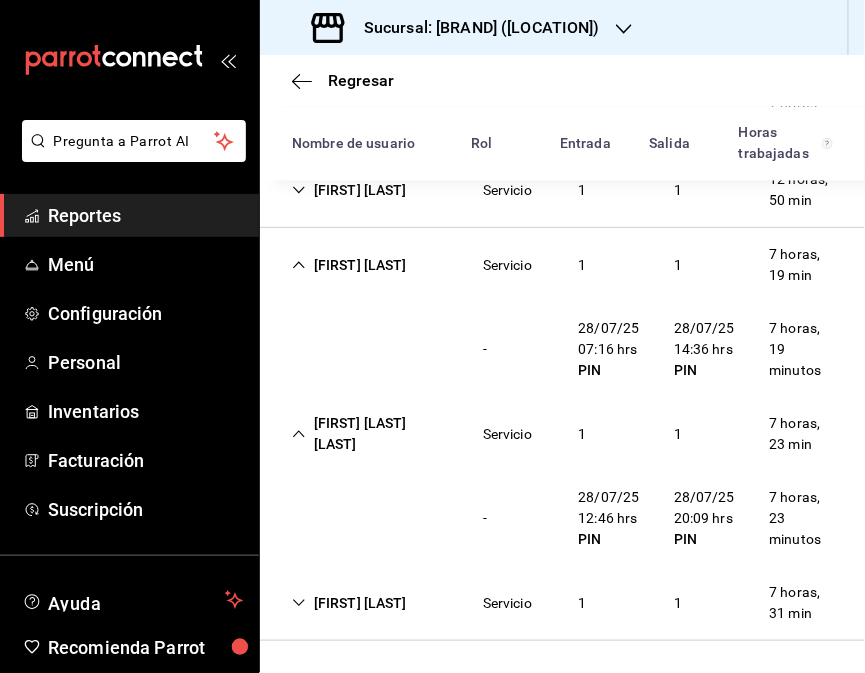 click on "[FIRST] [LAST] Servicio 1 1 7 horas, 31 min" at bounding box center (562, 603) 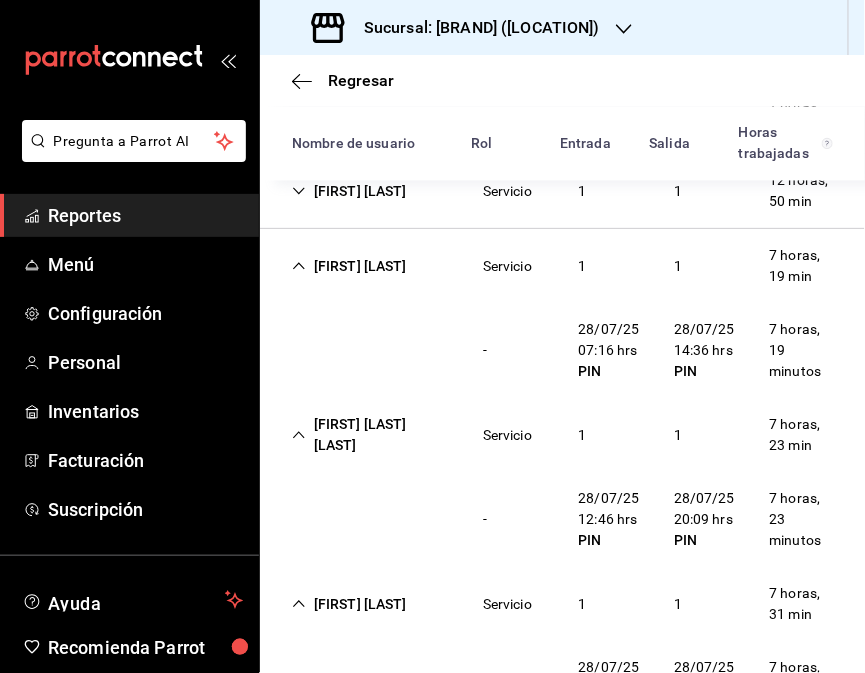 scroll, scrollTop: 791, scrollLeft: 0, axis: vertical 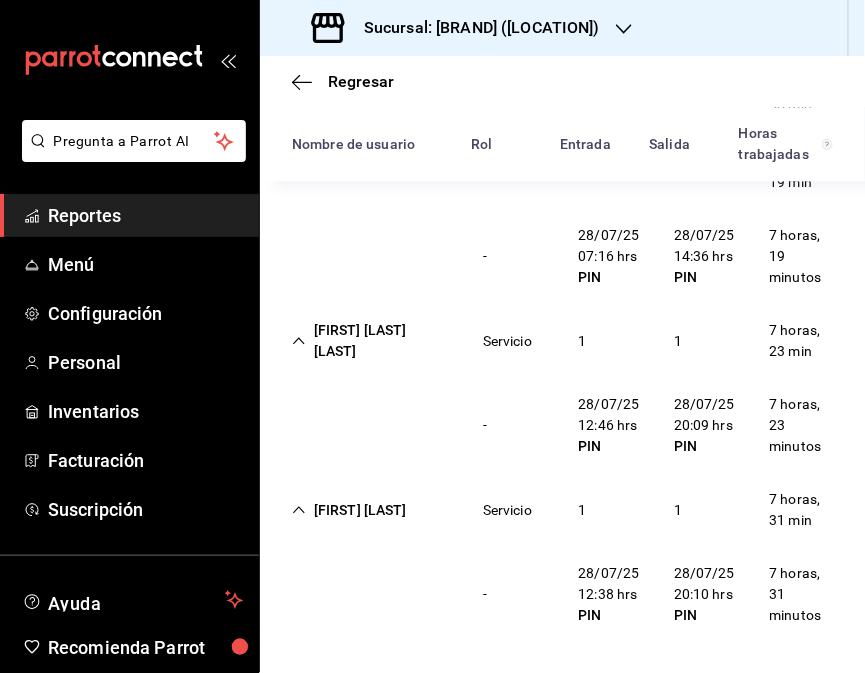 click on "Sucursal: [BRAND] ([LOCATION])" at bounding box center [474, 28] 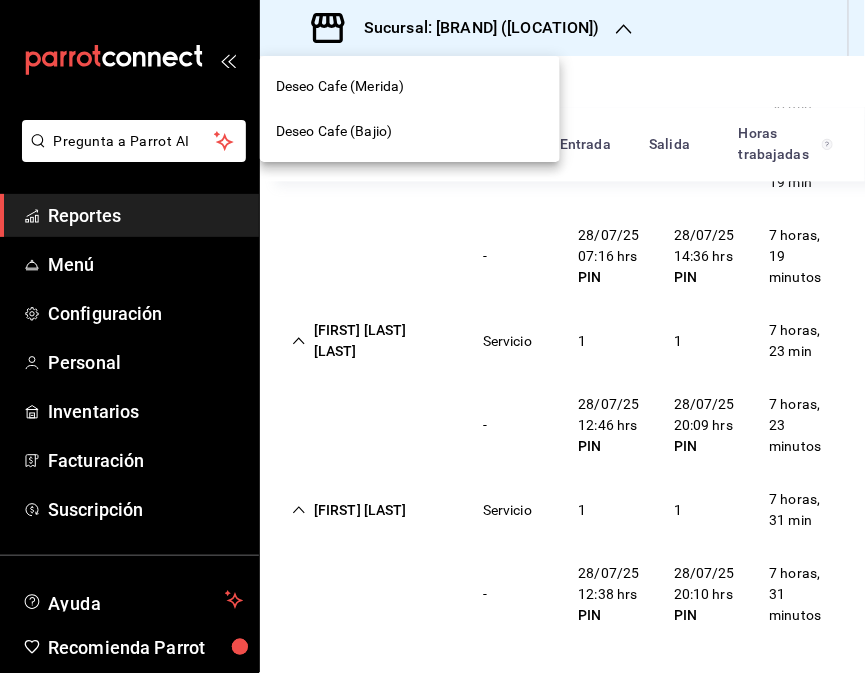 click on "Deseo Cafe (Merida)" at bounding box center (410, 86) 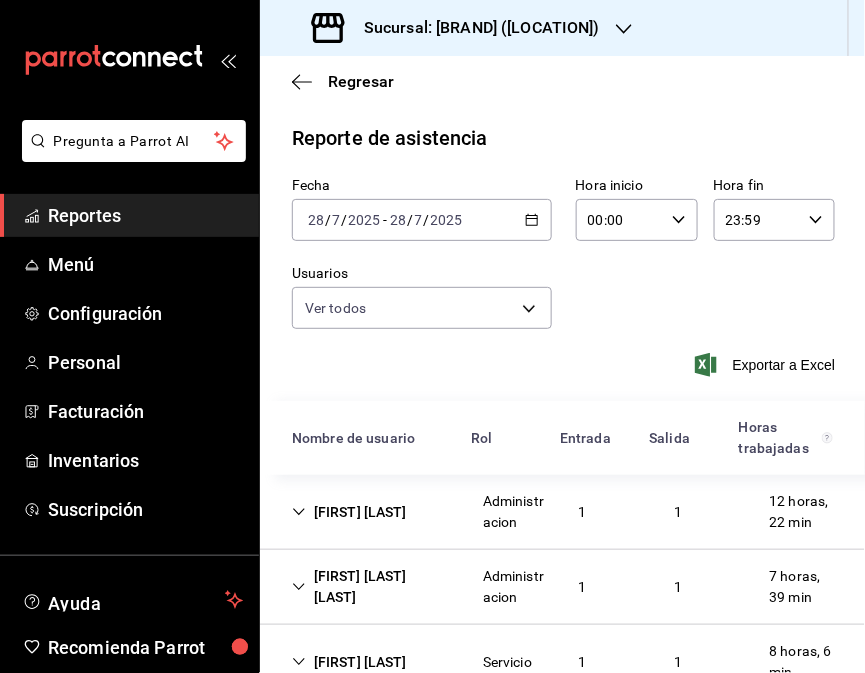 click on "[FIRST] [LAST]" at bounding box center [349, 512] 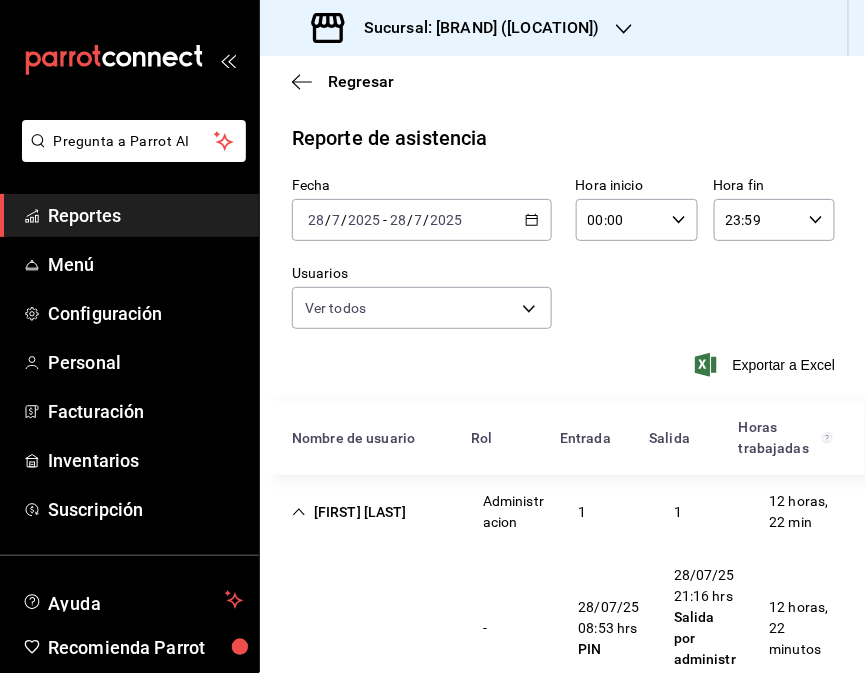 scroll, scrollTop: 358, scrollLeft: 0, axis: vertical 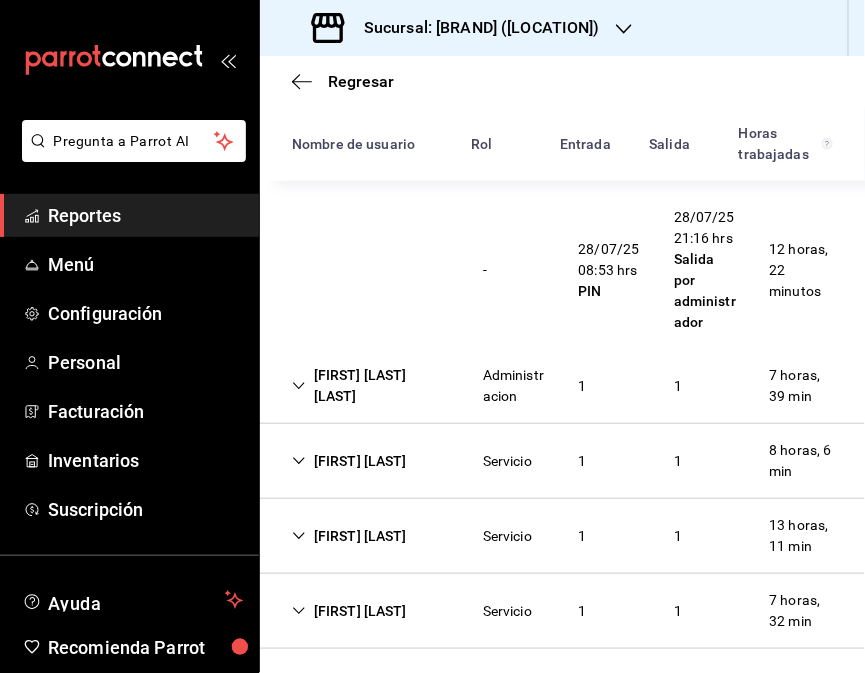 click on "[FIRST] [LAST] [LAST]" at bounding box center [371, 386] 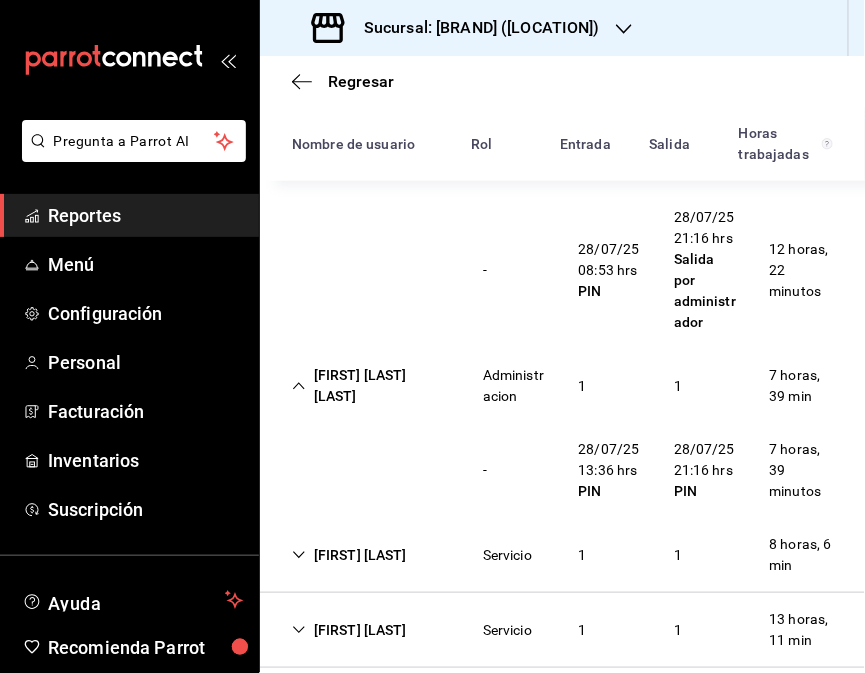click on "[FIRST] [LAST]" at bounding box center (349, 555) 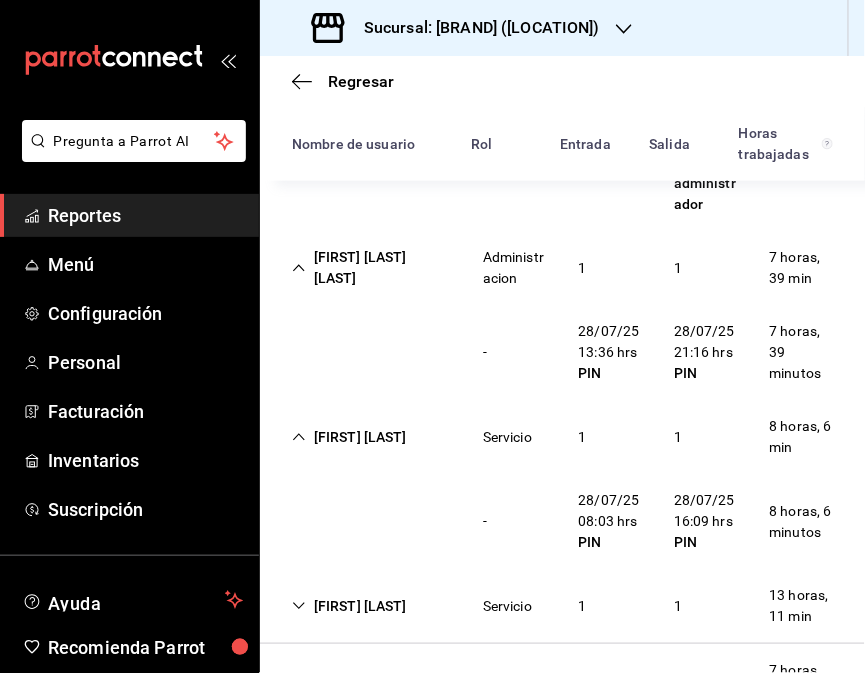 scroll, scrollTop: 478, scrollLeft: 0, axis: vertical 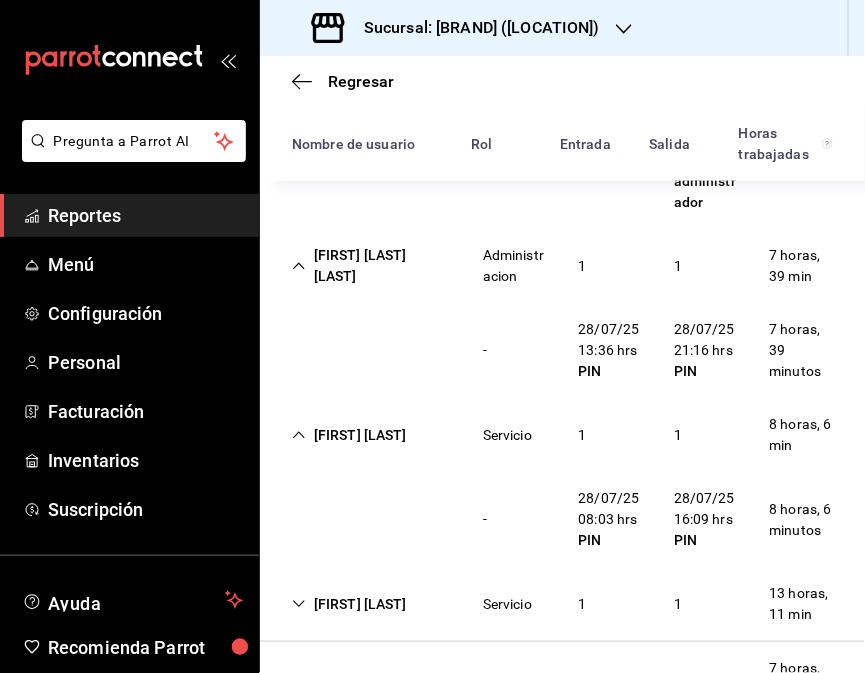 click on "[FIRST] [LAST]" at bounding box center (349, 604) 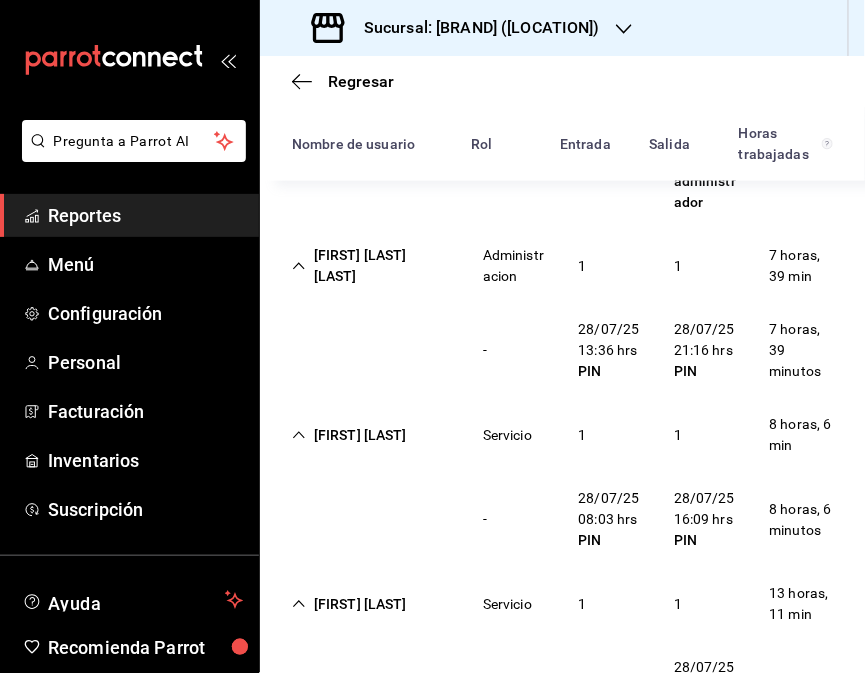 scroll, scrollTop: 628, scrollLeft: 0, axis: vertical 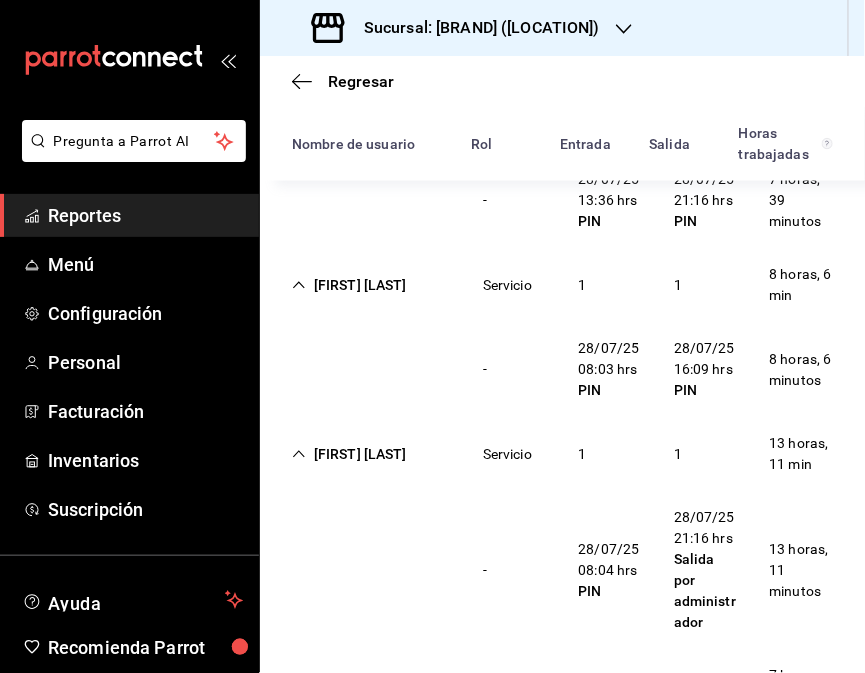 click on "[FIRST] [LAST] Servicio 1 1 13 horas, 11 min" at bounding box center [562, 454] 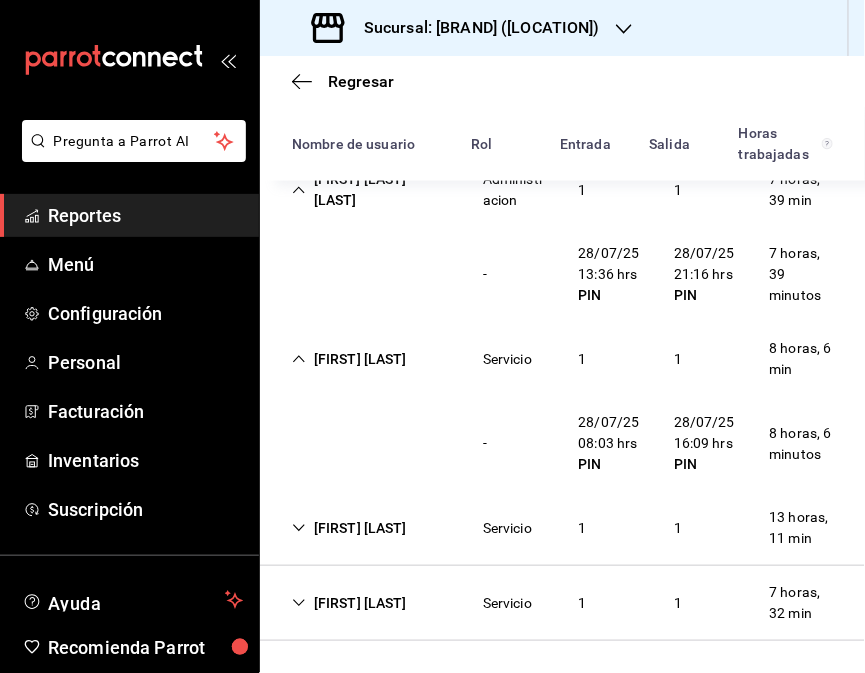 scroll, scrollTop: 553, scrollLeft: 0, axis: vertical 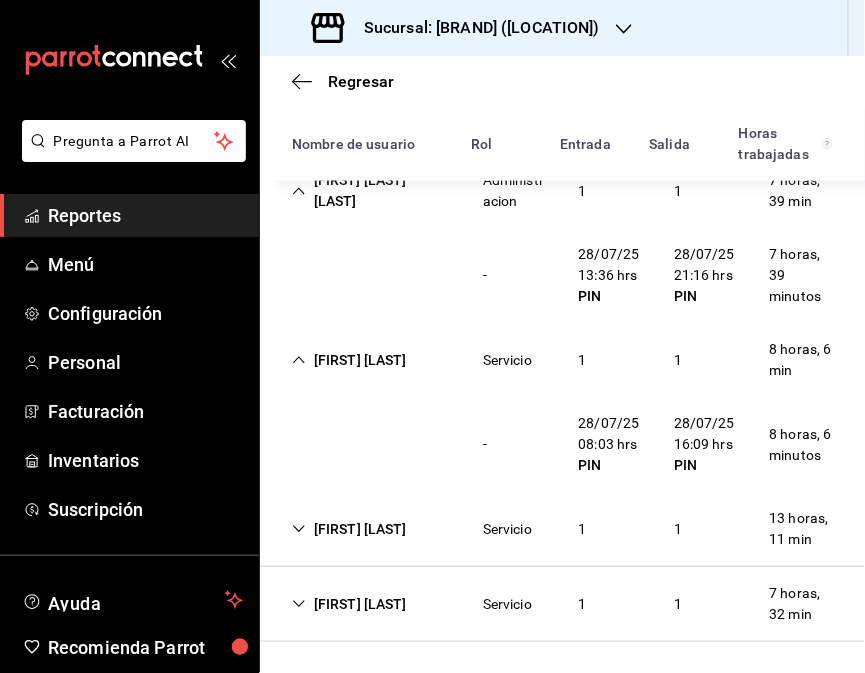 click on "[FIRST] [LAST]" at bounding box center [349, 604] 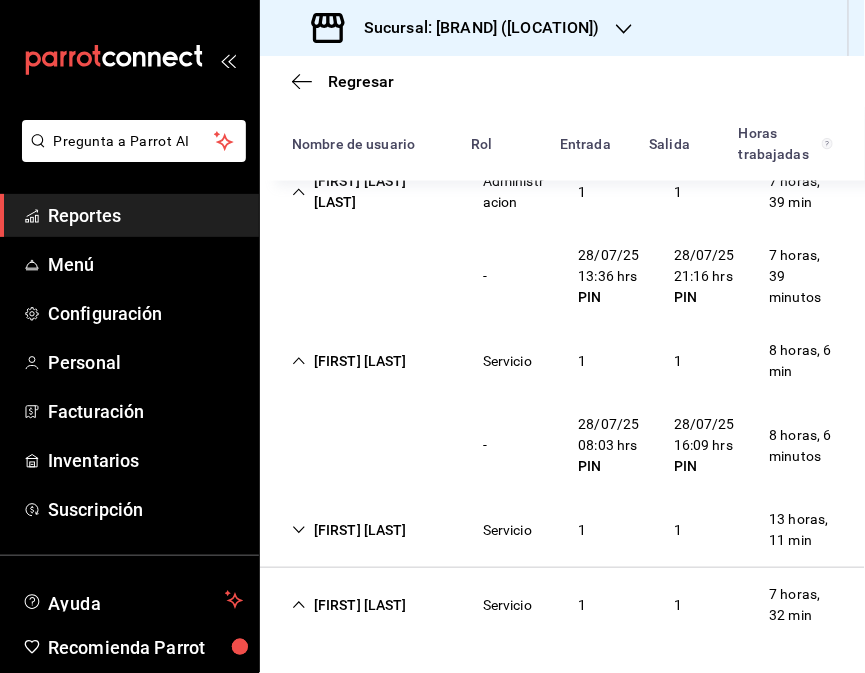 scroll, scrollTop: 628, scrollLeft: 0, axis: vertical 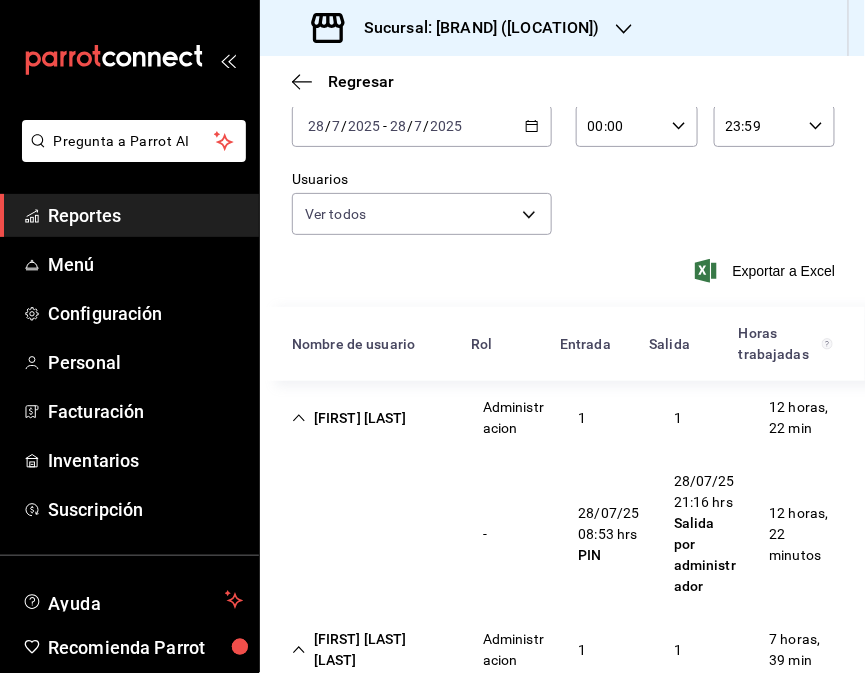 click on "2025-07-28 28 / 7 / 2025 - 2025-07-28 28 / 7 / 2025" at bounding box center (422, 126) 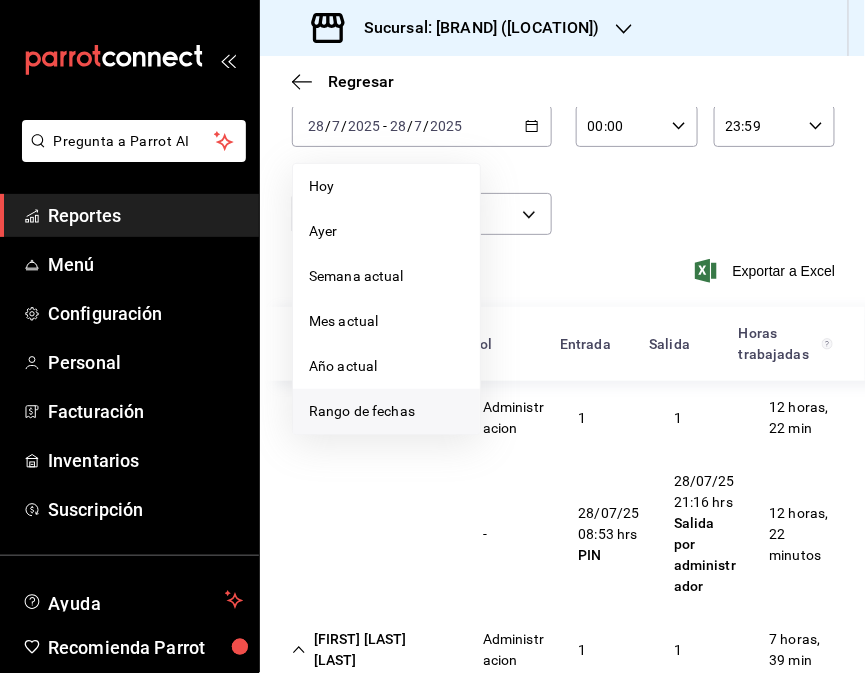 click on "Rango de fechas" at bounding box center [386, 411] 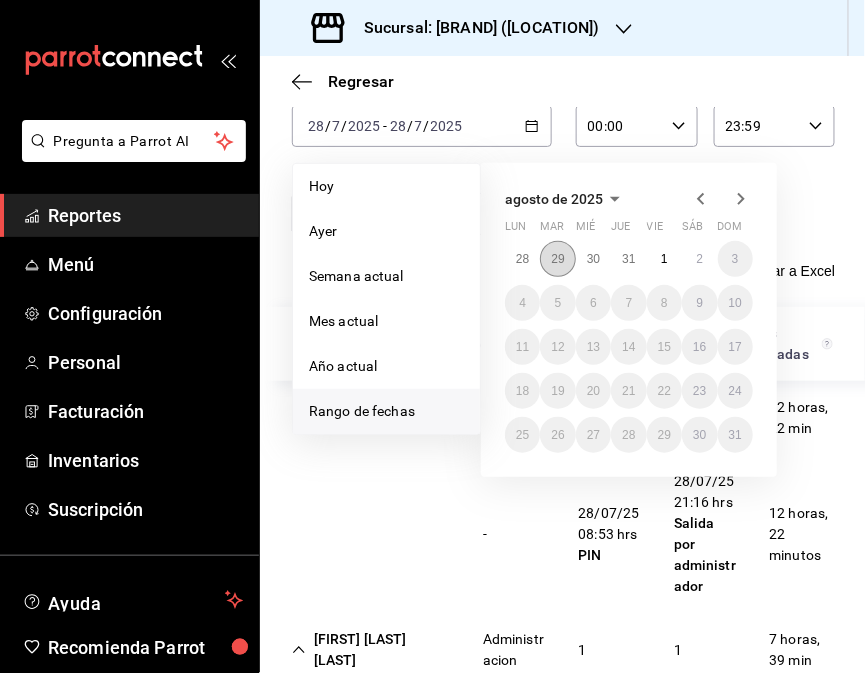 click on "29" at bounding box center [557, 259] 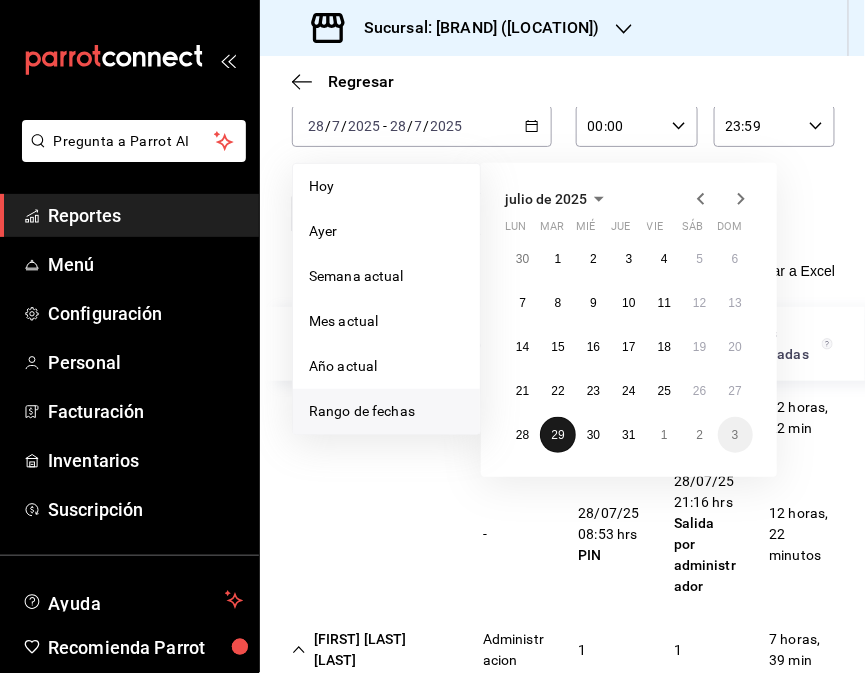 click on "29" at bounding box center [557, 435] 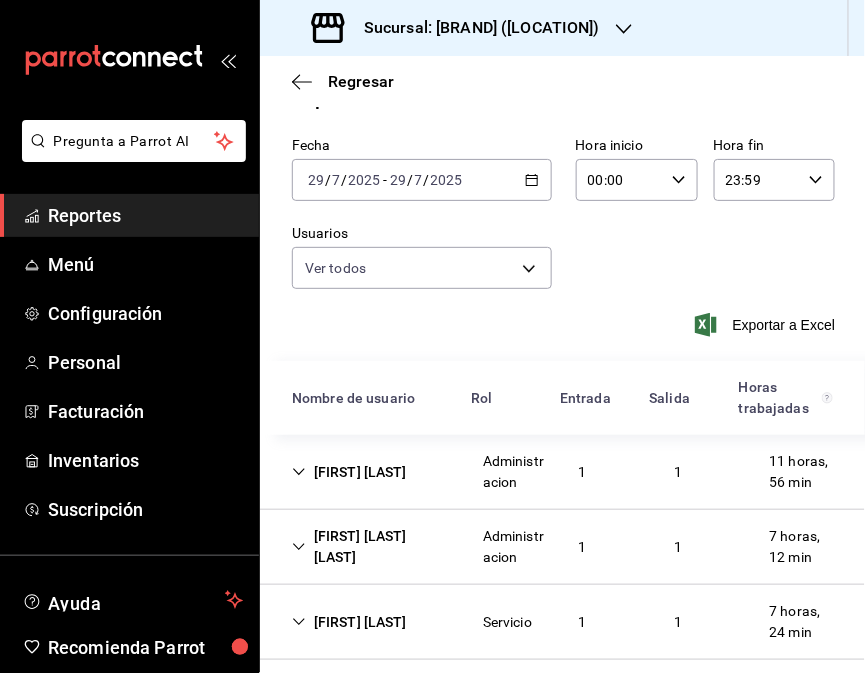 scroll, scrollTop: 94, scrollLeft: 0, axis: vertical 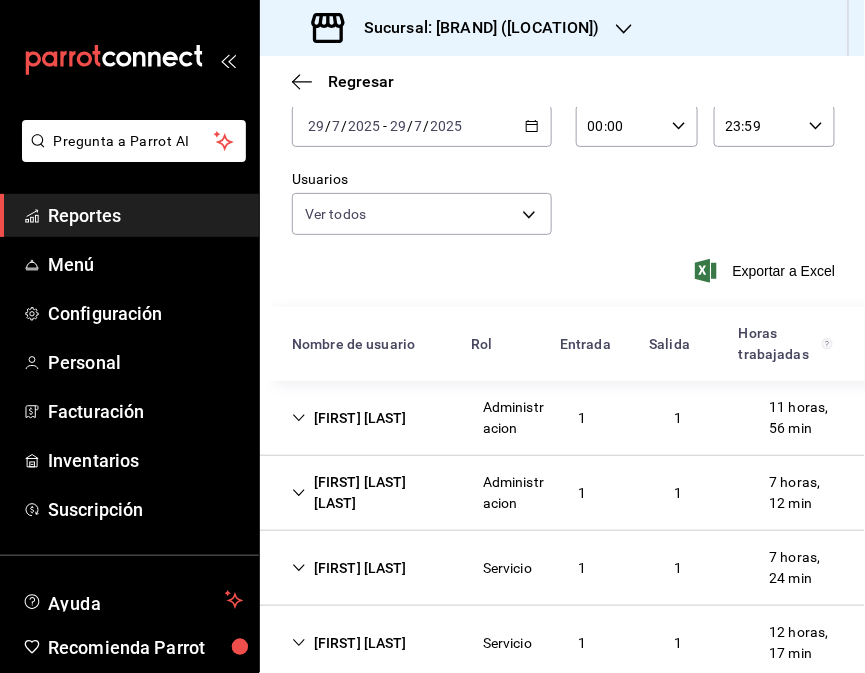 click on "[FIRST] [LAST]" at bounding box center (349, 568) 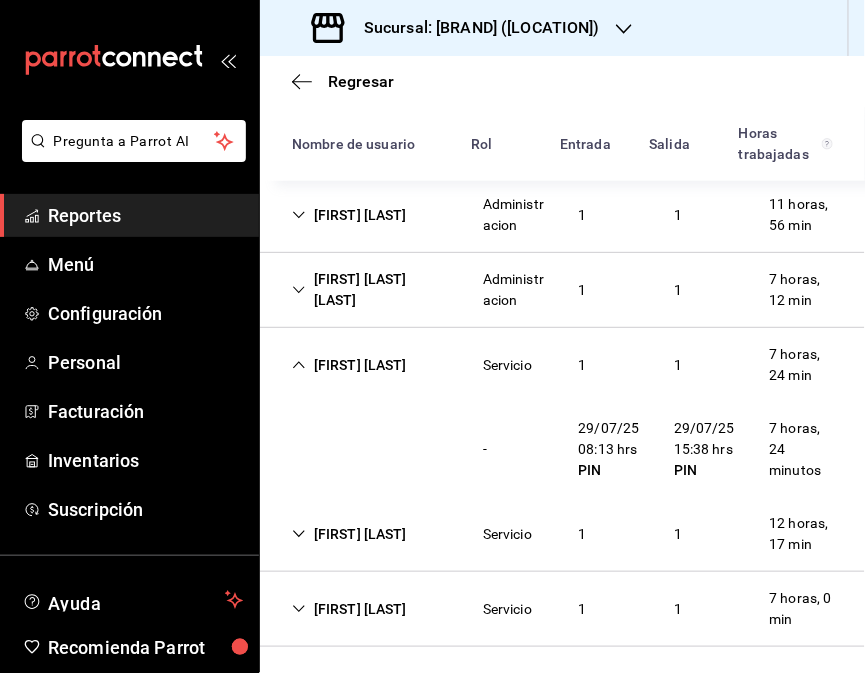 scroll, scrollTop: 303, scrollLeft: 0, axis: vertical 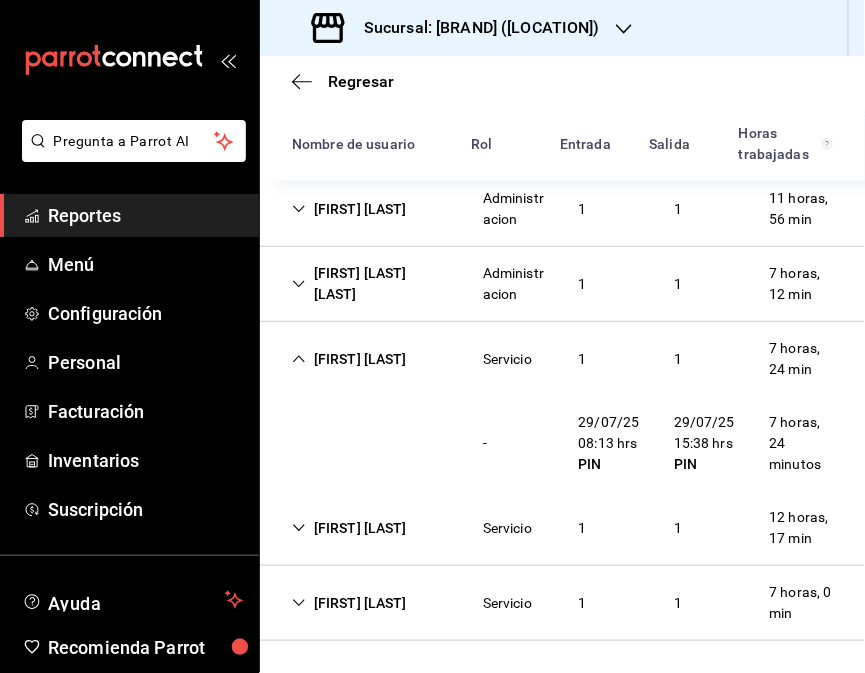 click on "[FIRST] [LAST]" at bounding box center (349, 528) 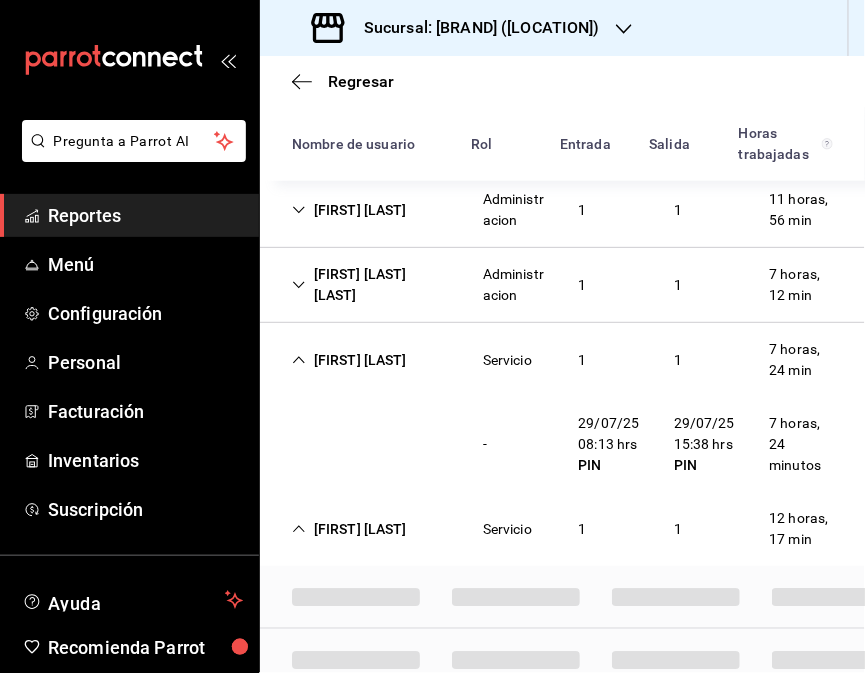 scroll, scrollTop: 303, scrollLeft: 0, axis: vertical 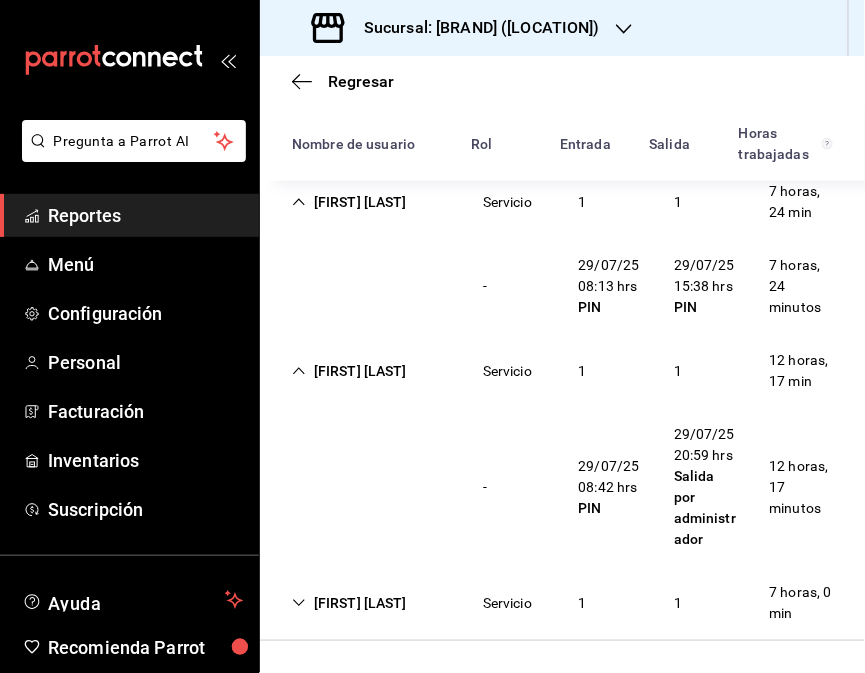 click on "[FIRST] [LAST]" at bounding box center [349, 371] 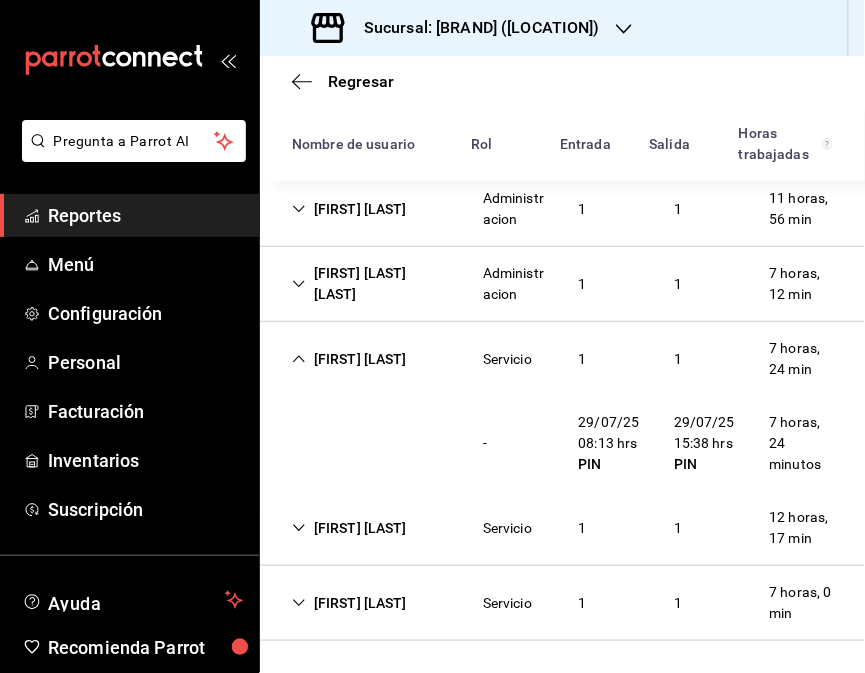 scroll, scrollTop: 303, scrollLeft: 0, axis: vertical 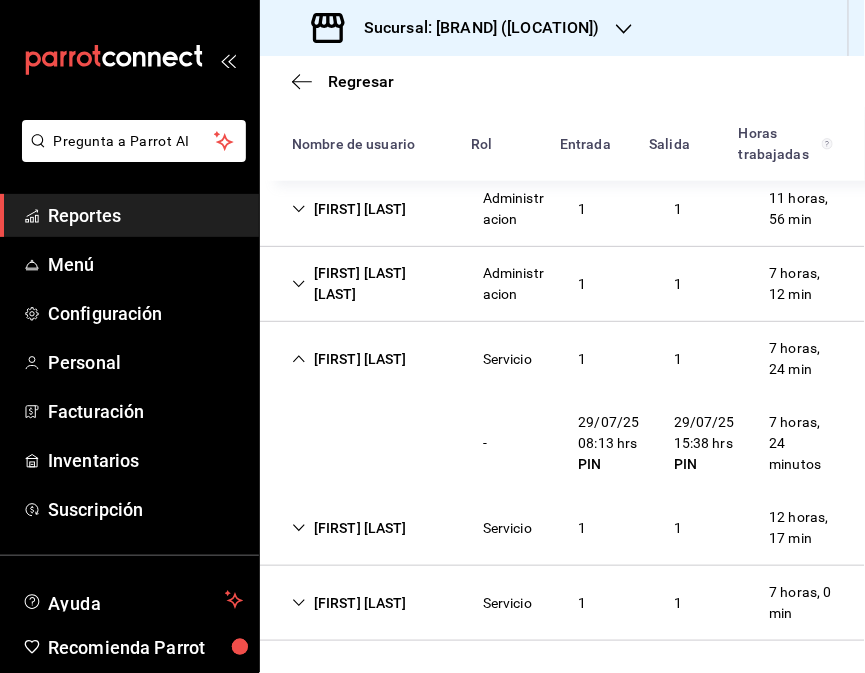click on "Servicio" at bounding box center (507, 603) 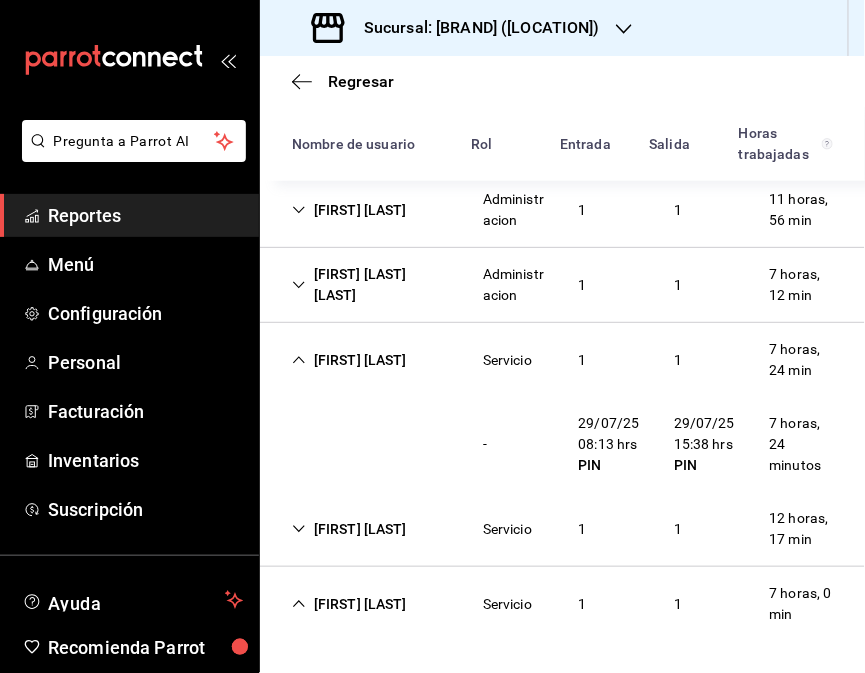 scroll, scrollTop: 460, scrollLeft: 0, axis: vertical 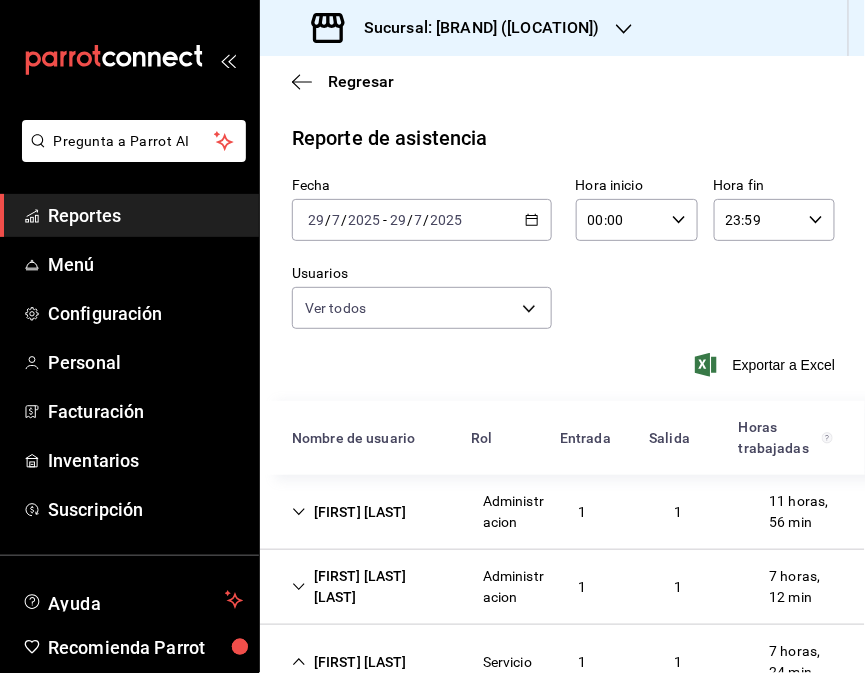 click 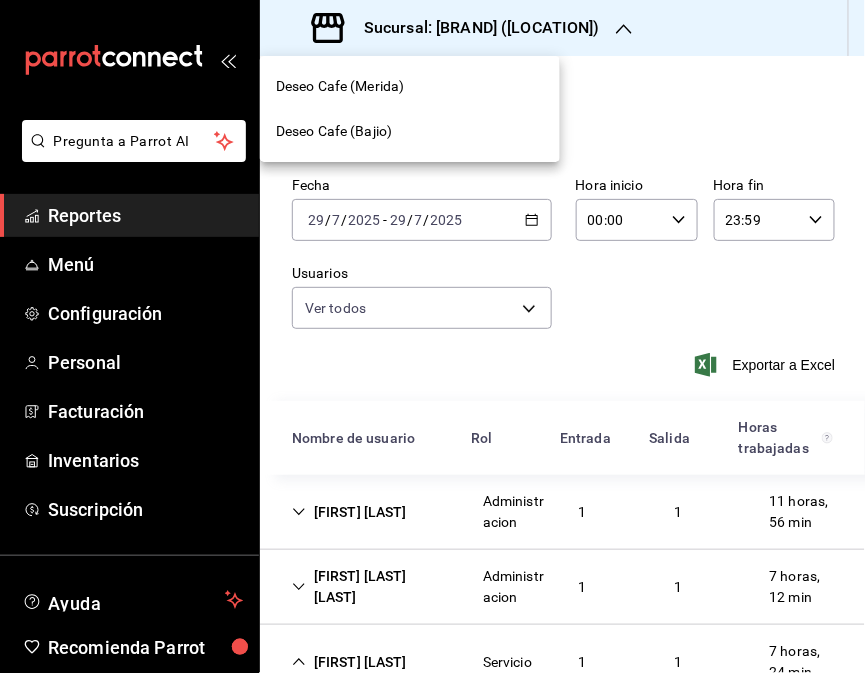 click on "Deseo Cafe (Bajio)" at bounding box center (410, 131) 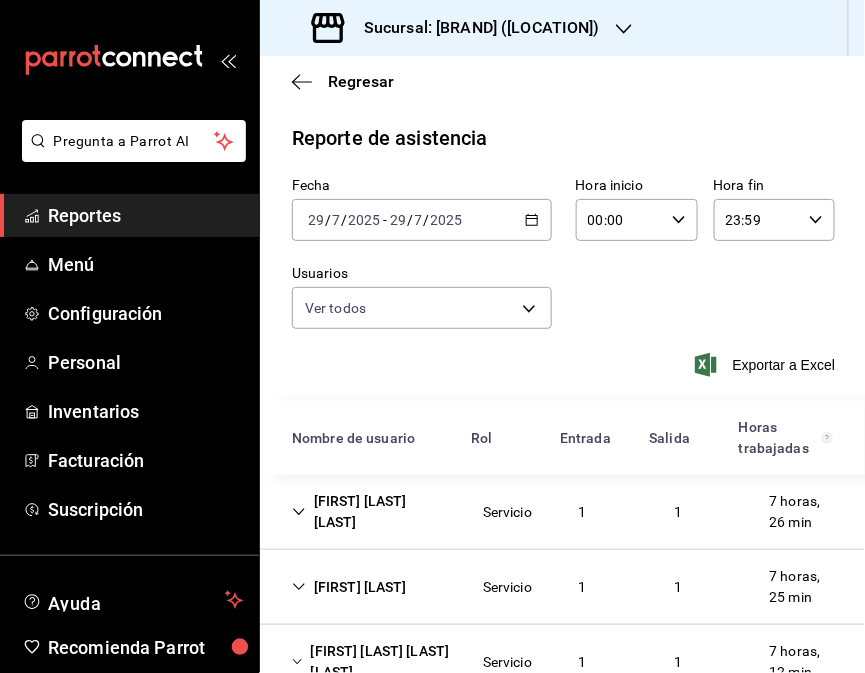 click on "Servicio" at bounding box center [507, 512] 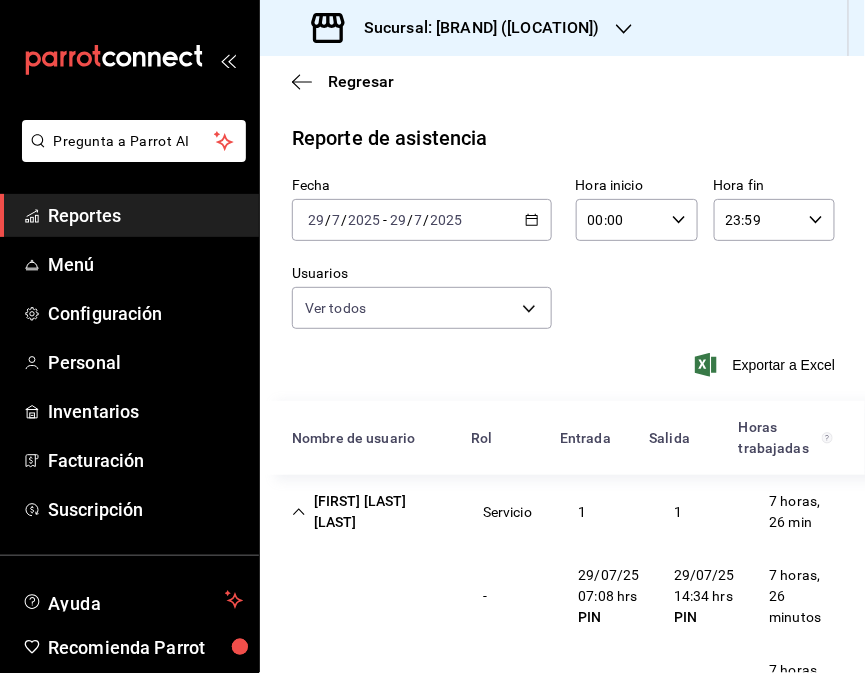 click on "[FIRST] [LAST] [LAST]" at bounding box center (371, 512) 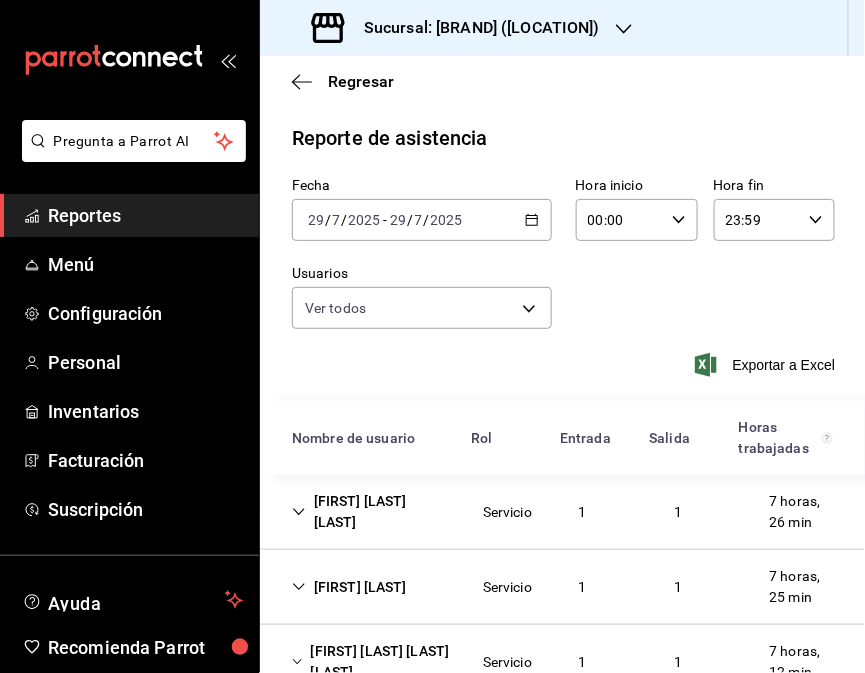 click on "[FIRST] [LAST] Servicio 1 1 7 horas, 25 min" at bounding box center (562, 587) 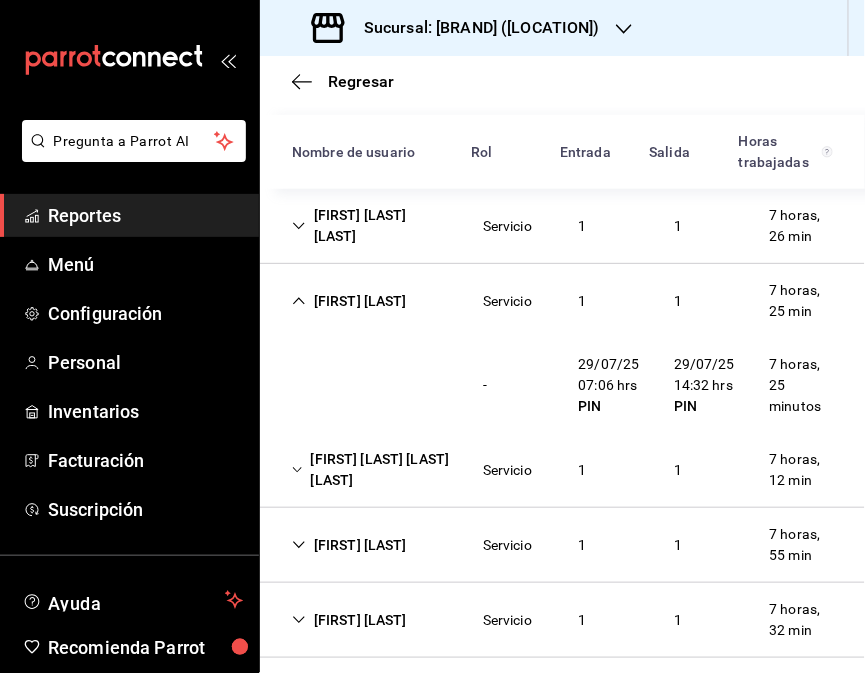 scroll, scrollTop: 290, scrollLeft: 0, axis: vertical 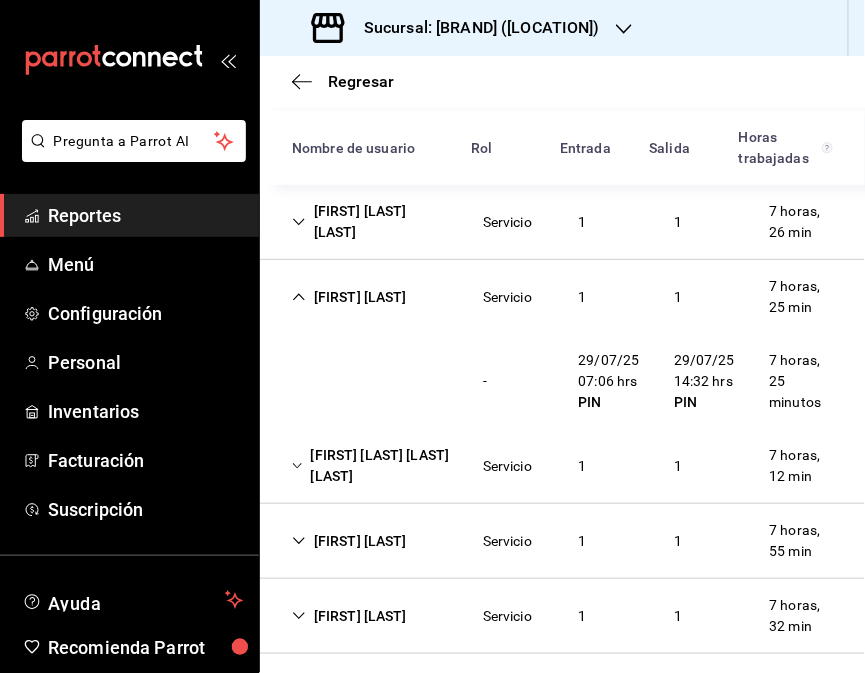 click on "[FIRST] [LAST]" at bounding box center [349, 541] 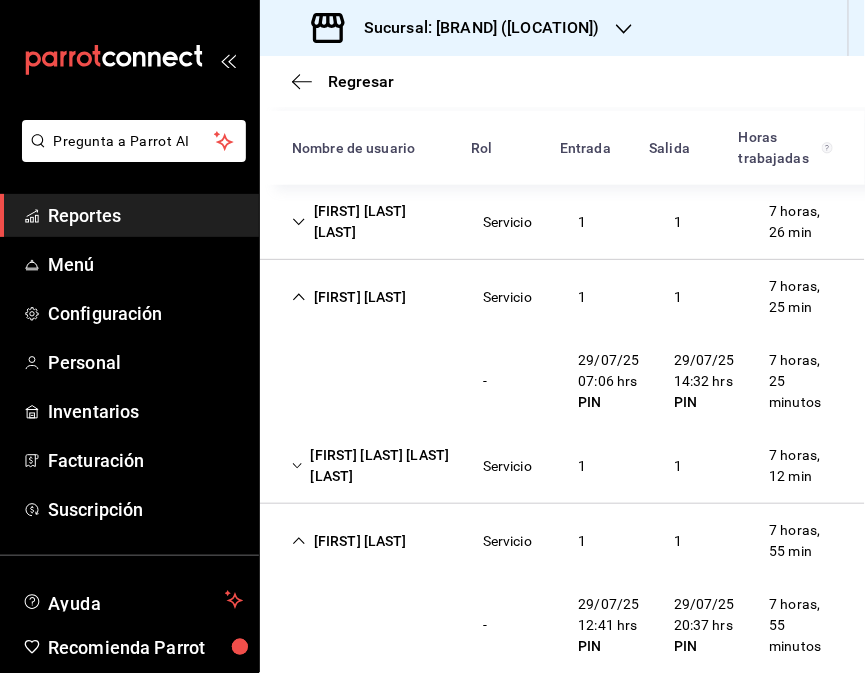 scroll, scrollTop: 458, scrollLeft: 0, axis: vertical 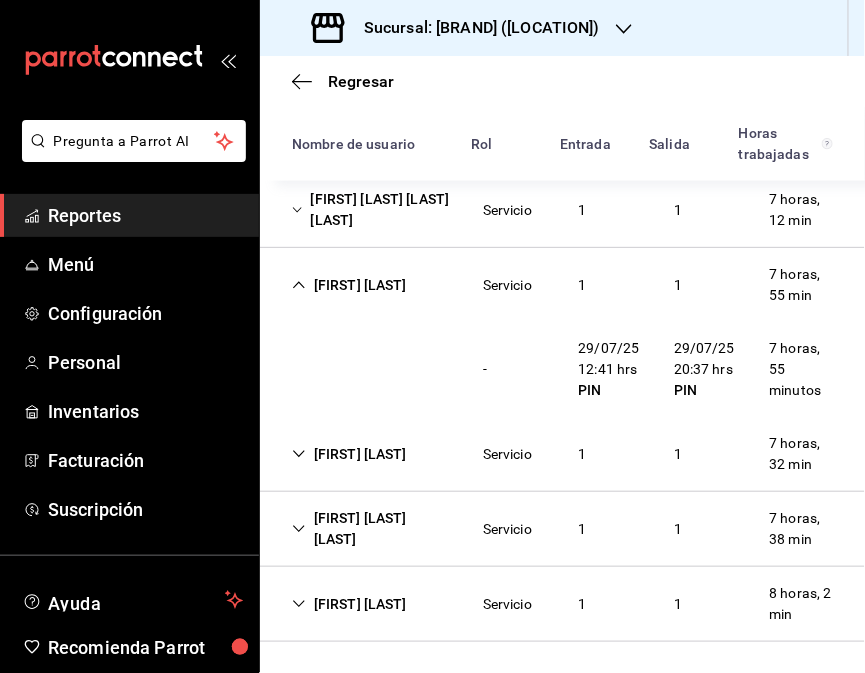 click on "1" at bounding box center [583, 529] 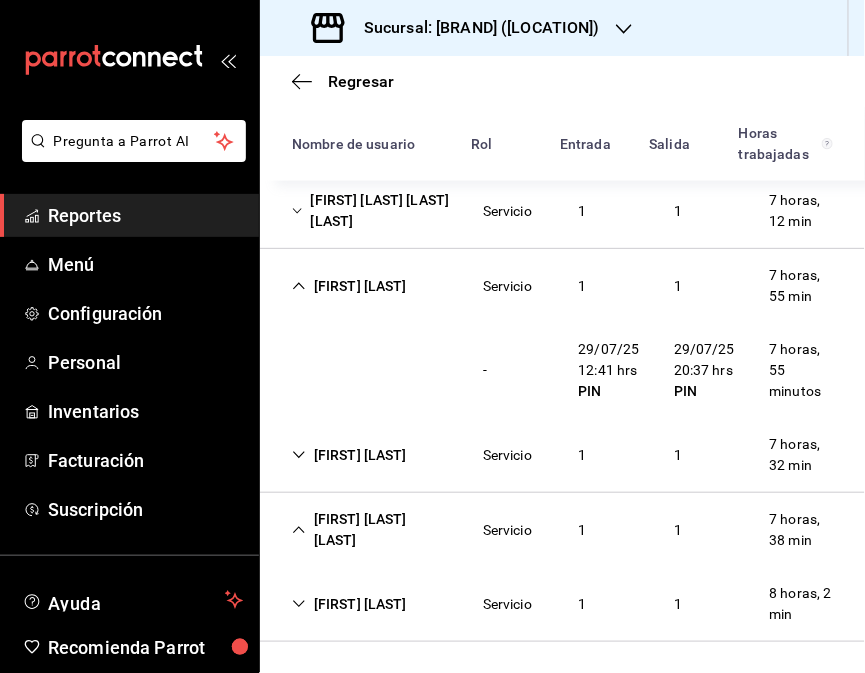 scroll, scrollTop: 546, scrollLeft: 0, axis: vertical 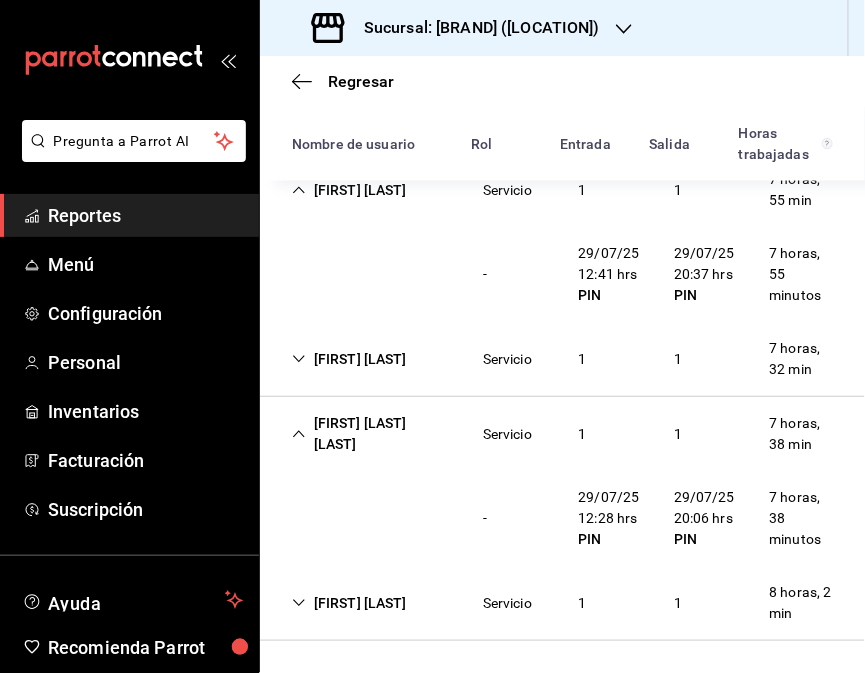 click on "[FIRST] [LAST]" at bounding box center (349, 603) 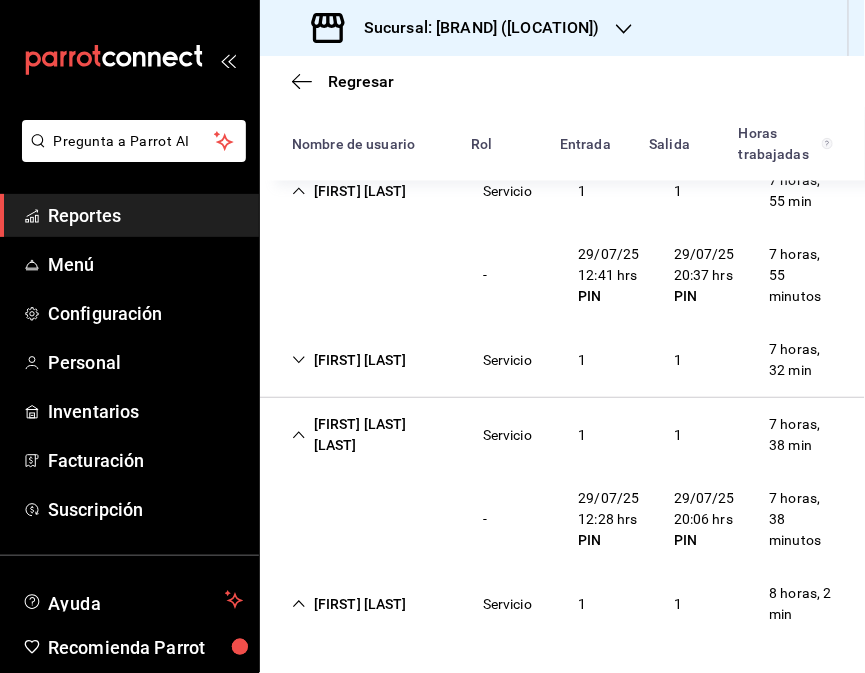 scroll, scrollTop: 641, scrollLeft: 0, axis: vertical 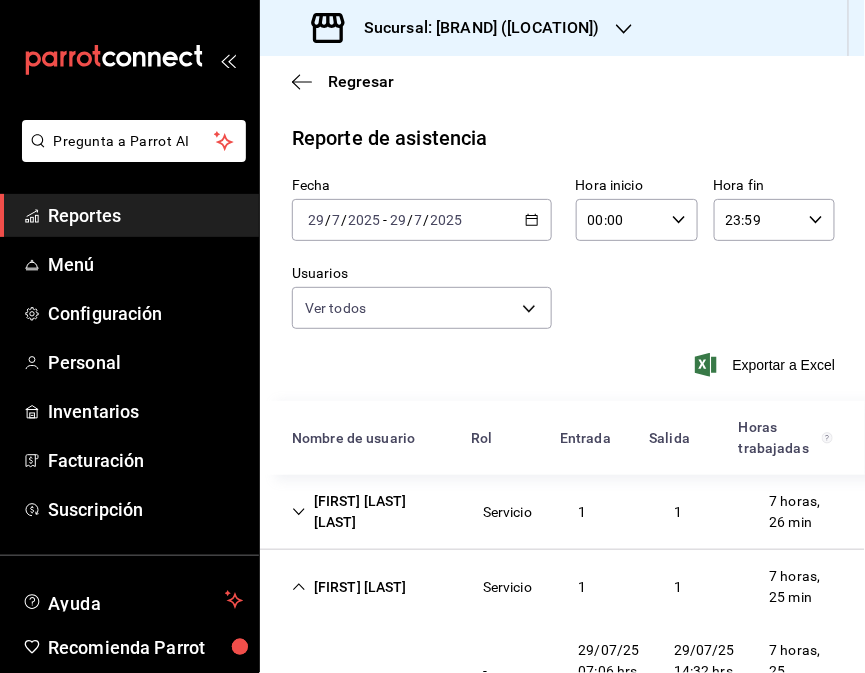 click on "2025-07-29 29 / 7 / 2025 - 2025-07-29 29 / 7 / 2025" at bounding box center [422, 220] 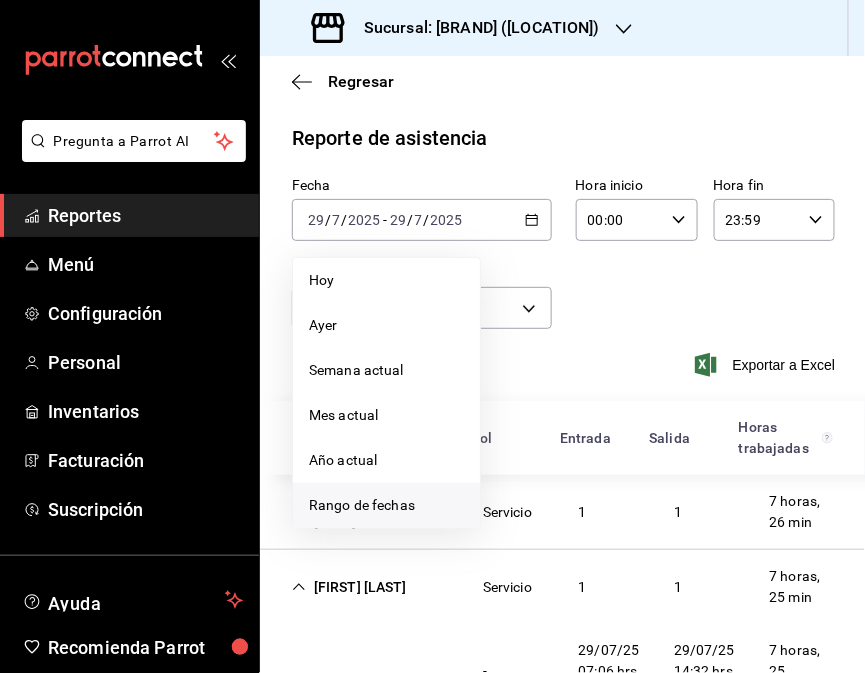 click on "Rango de fechas" at bounding box center (386, 505) 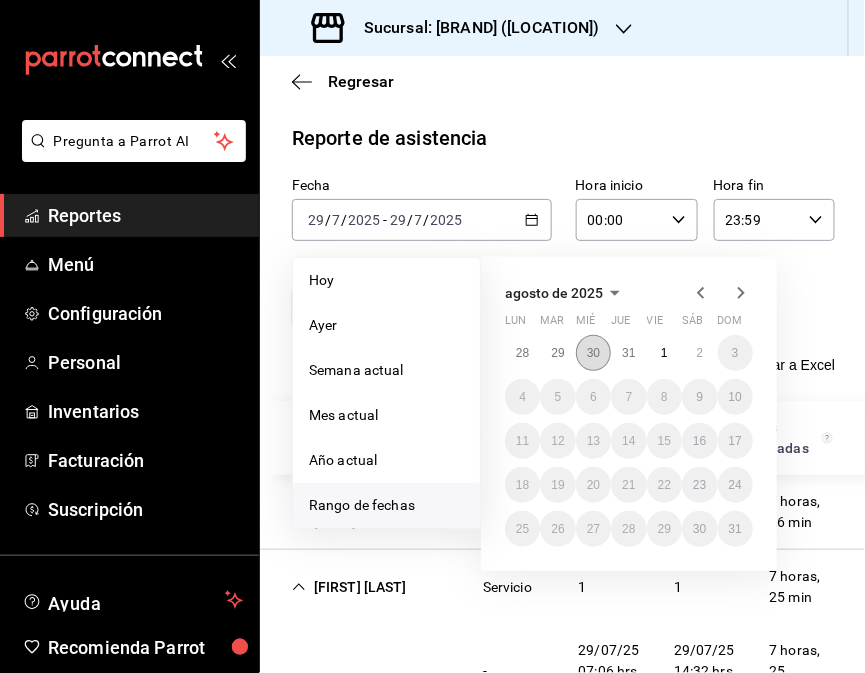 click on "30" at bounding box center (593, 353) 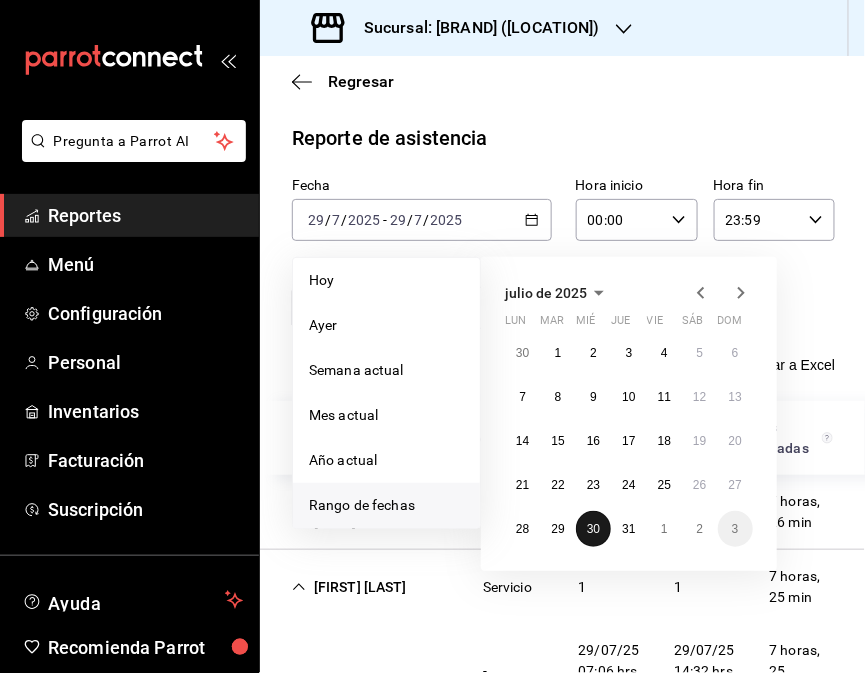 click on "30" at bounding box center (593, 529) 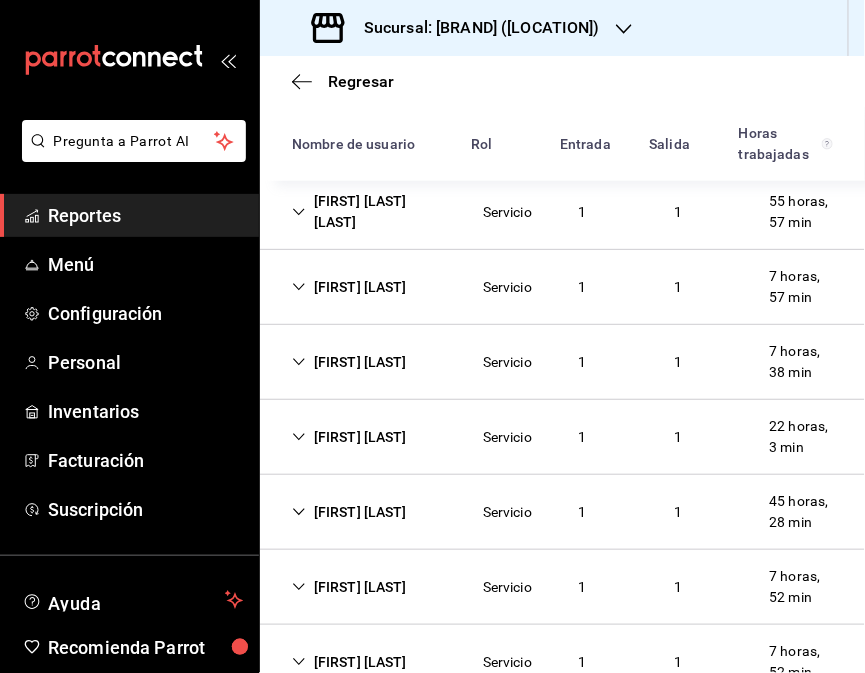 scroll, scrollTop: 318, scrollLeft: 0, axis: vertical 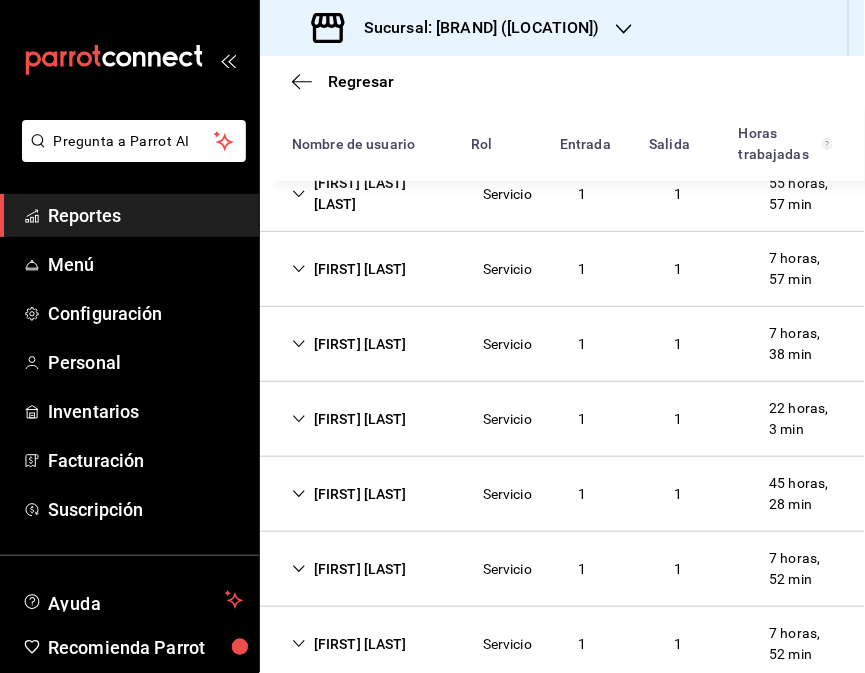 click on "[FIRST] [LAST] [LAST]" at bounding box center (371, 194) 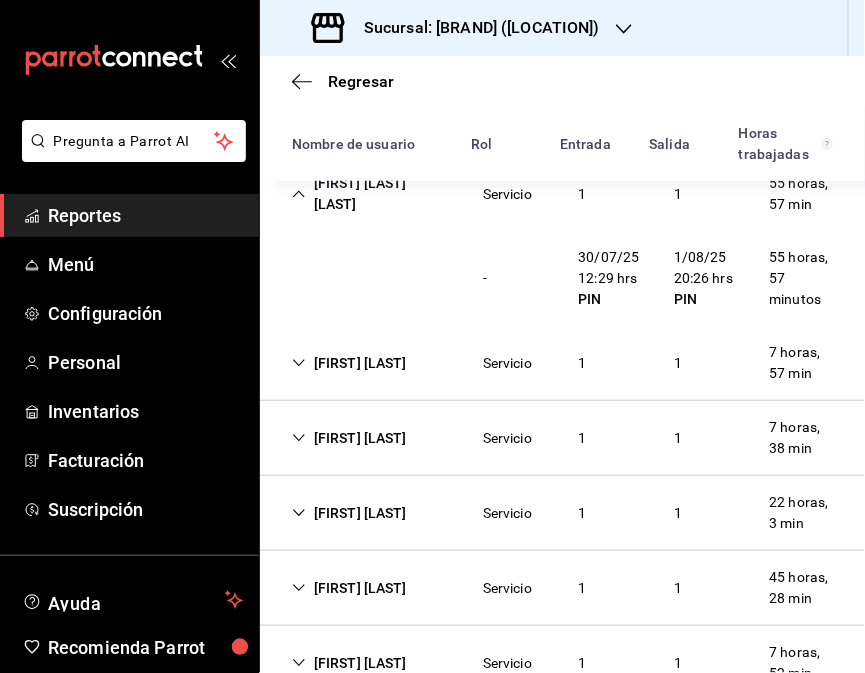 click on "[FIRST] [LAST] Servicio 1 1 [HOURS] horas, [MINUTES] min" at bounding box center [562, 363] 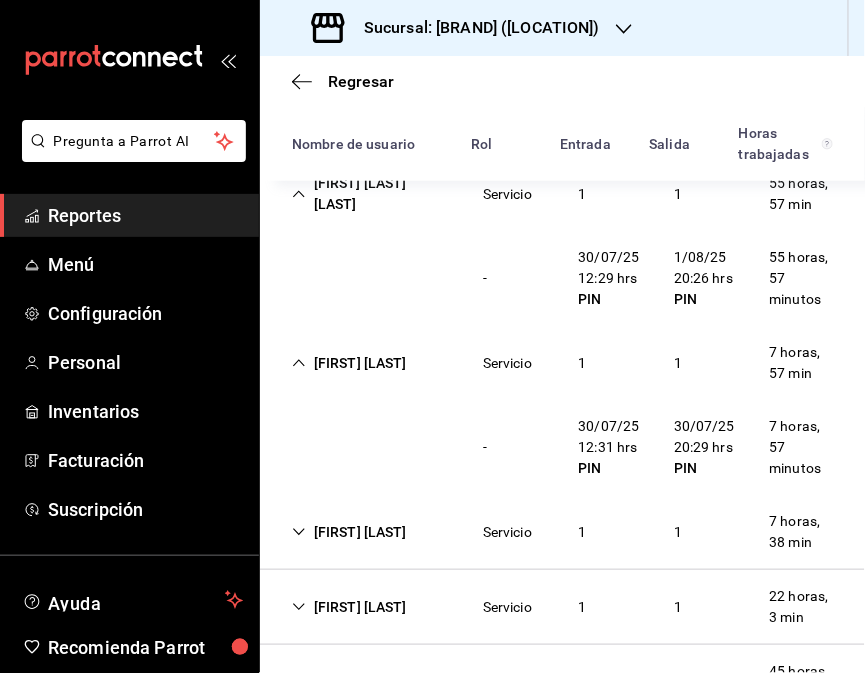 click on "[FIRST] [LAST]" at bounding box center [349, 532] 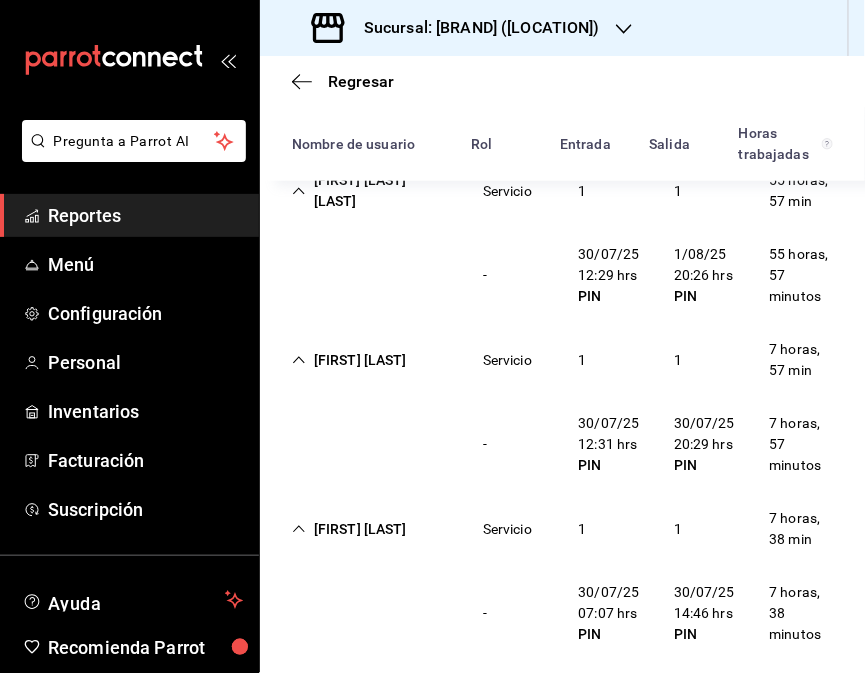 scroll, scrollTop: 318, scrollLeft: 0, axis: vertical 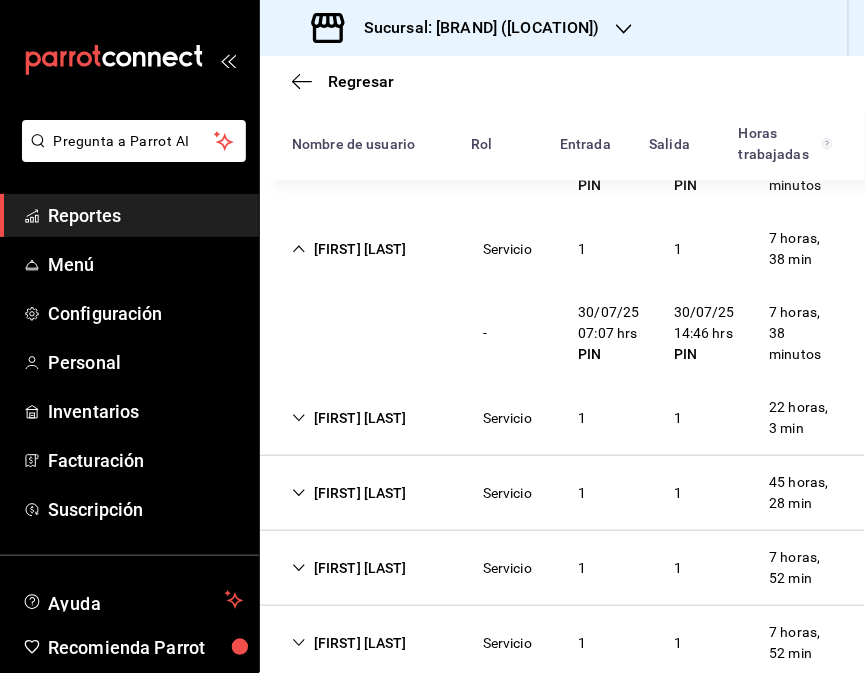 click on "[FIRST] [LAST]" at bounding box center (349, 418) 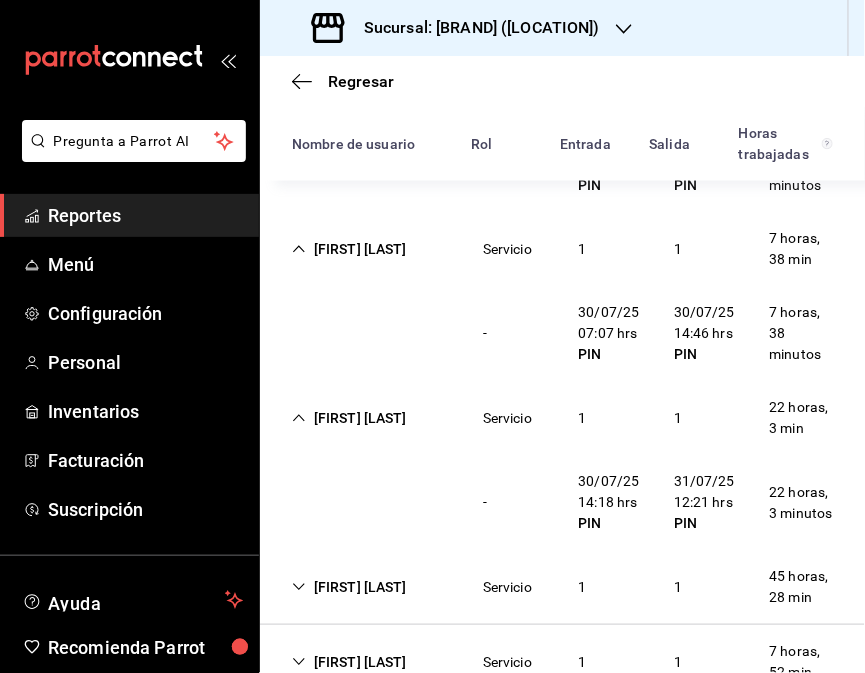 click on "[FIRST] [LAST] Servicio 1 1 22 horas, 3 min" at bounding box center [562, 418] 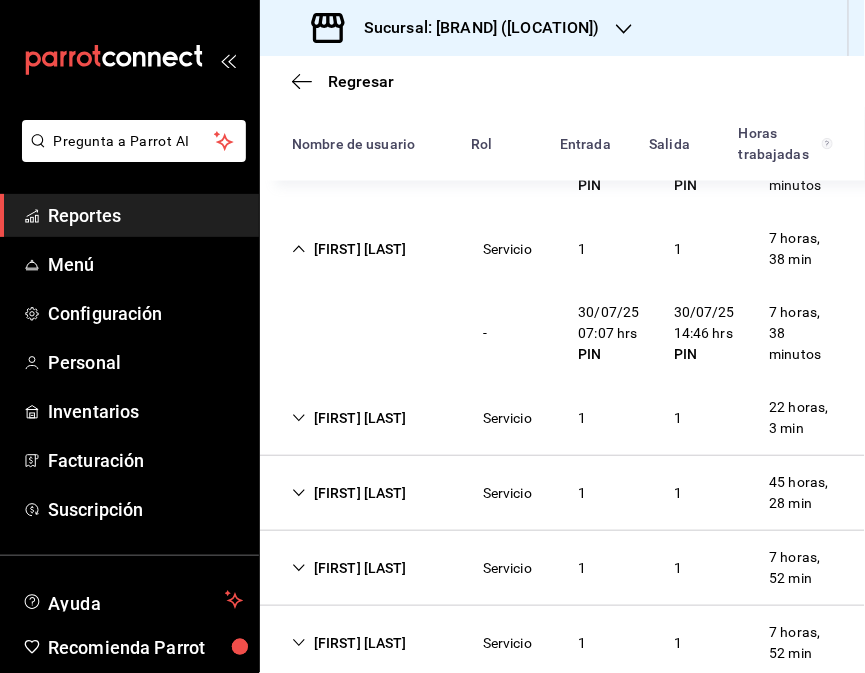 click on "Servicio" at bounding box center (507, 493) 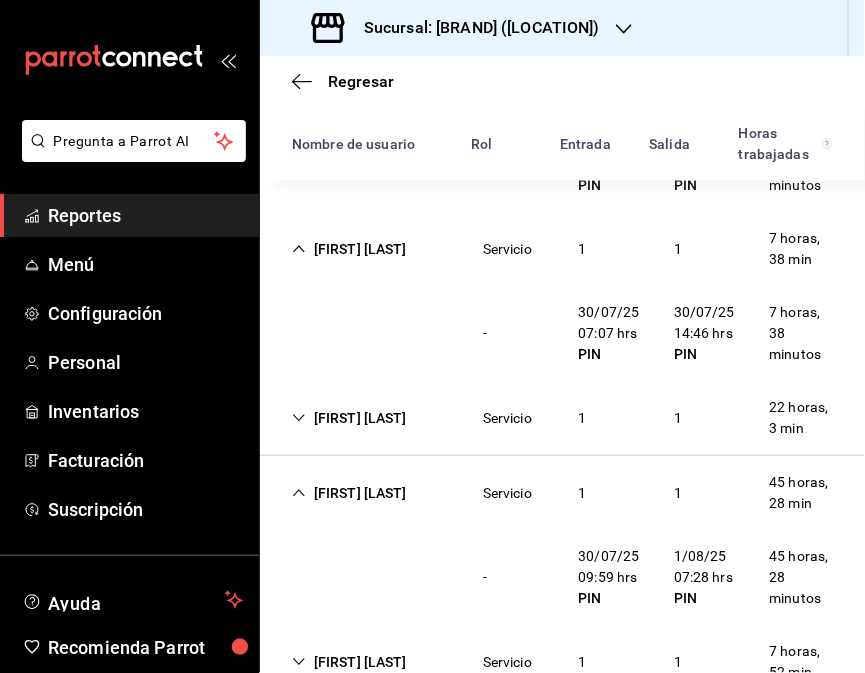 scroll, scrollTop: 734, scrollLeft: 0, axis: vertical 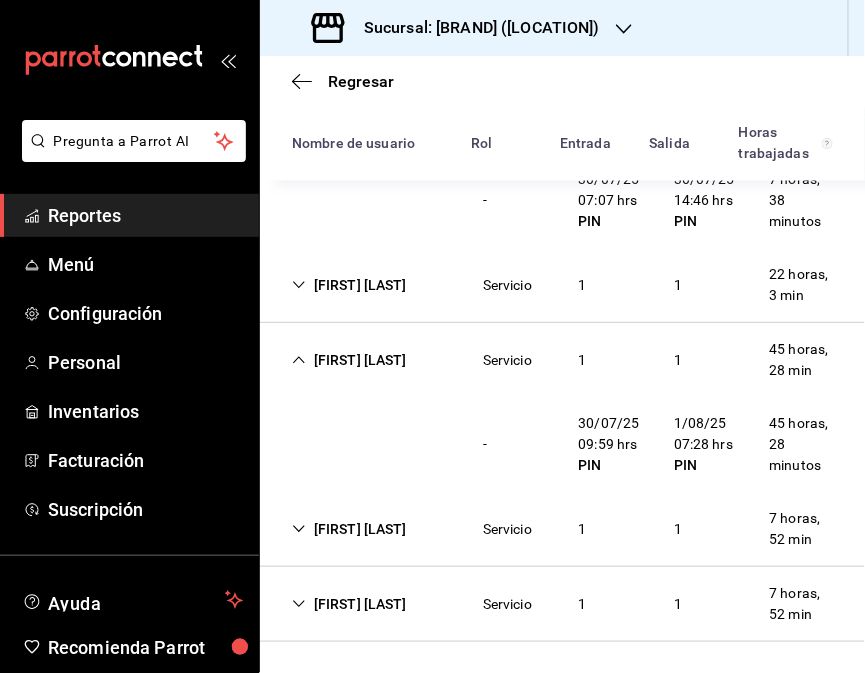 click on "Servicio" at bounding box center [507, 529] 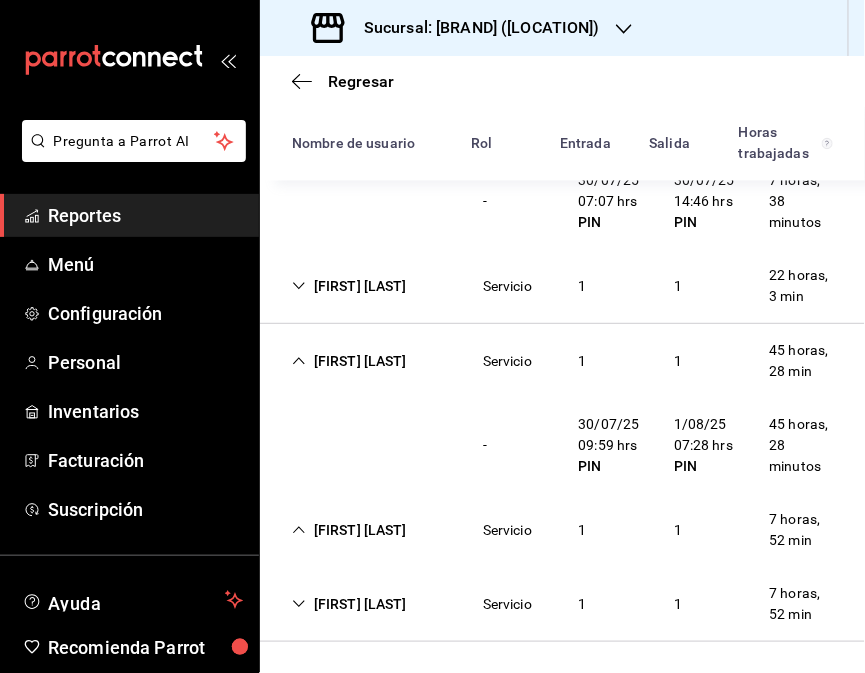 scroll, scrollTop: 734, scrollLeft: 0, axis: vertical 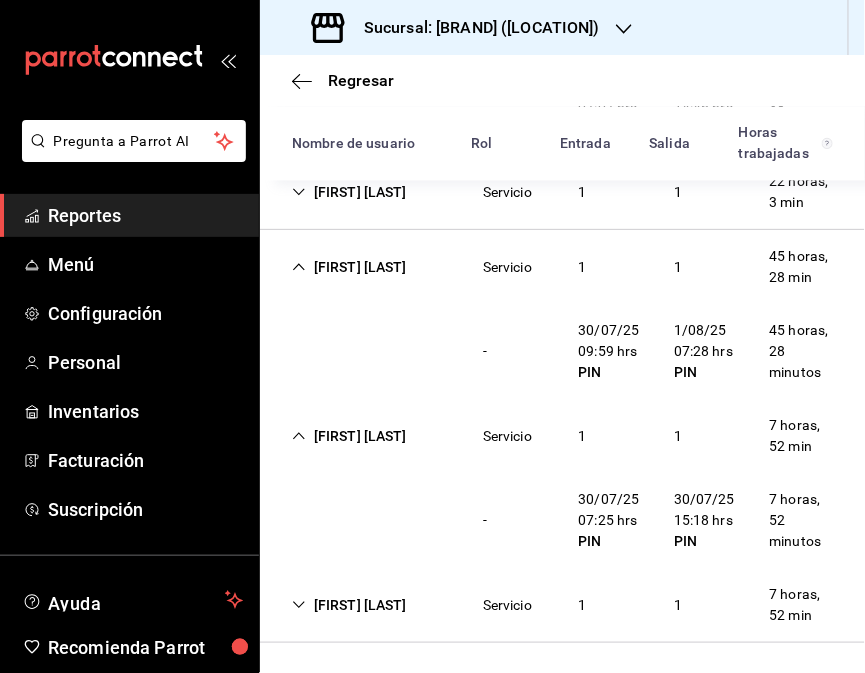 click on "[FIRST] [LAST]" at bounding box center (349, 605) 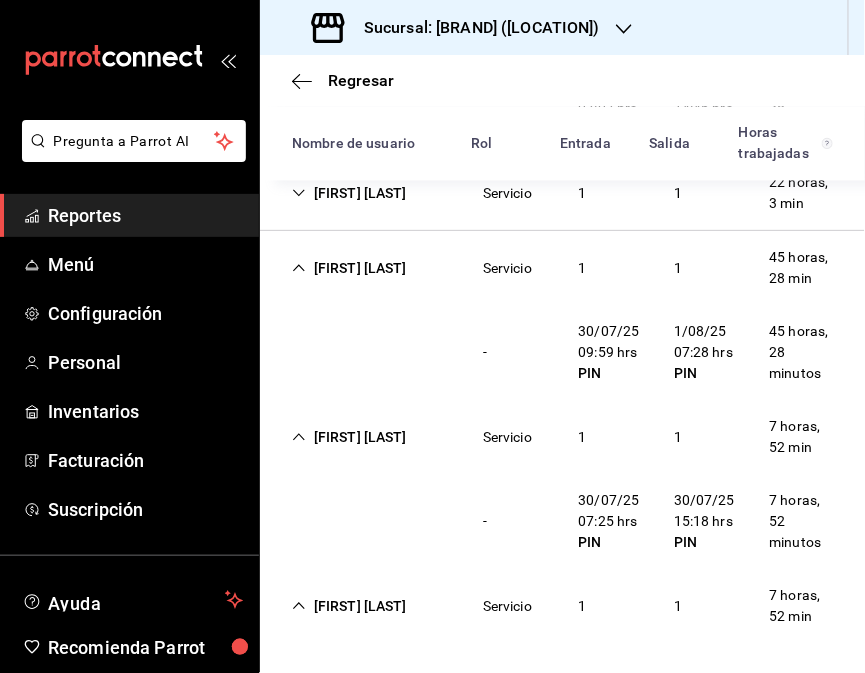 scroll, scrollTop: 827, scrollLeft: 0, axis: vertical 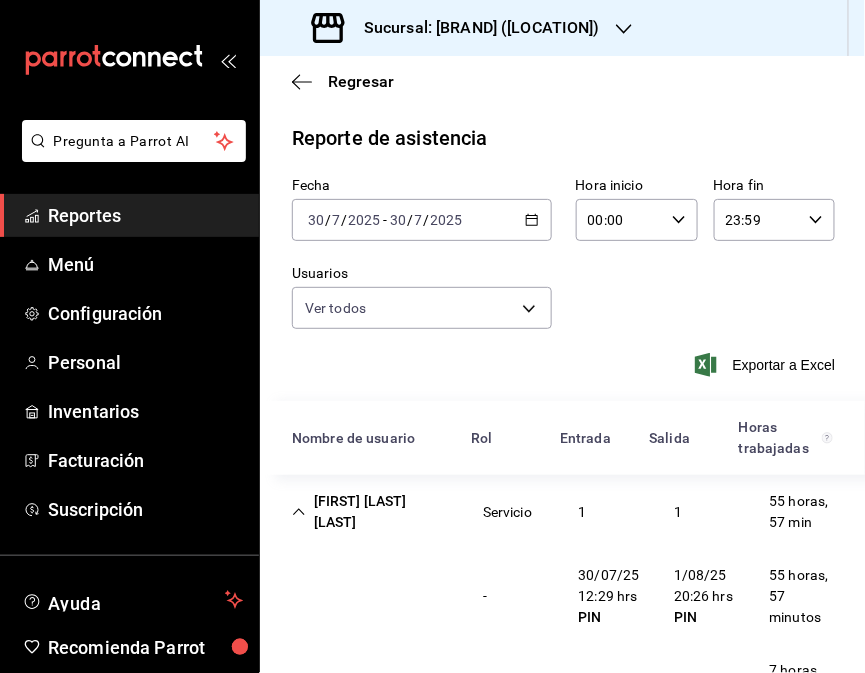 click on "Sucursal: [BRAND] ([LOCATION])" at bounding box center (474, 28) 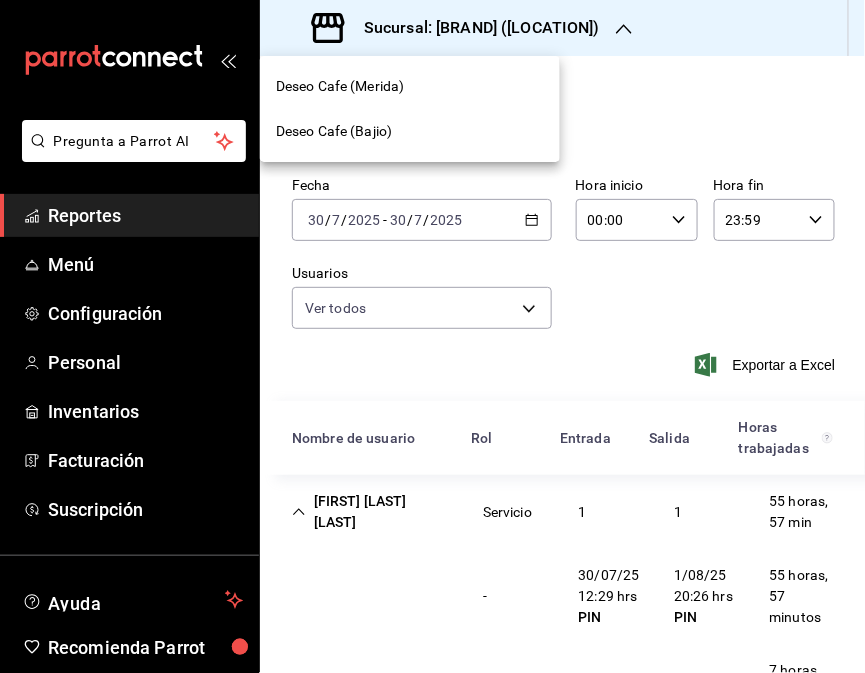 click on "Deseo Cafe (Merida)" at bounding box center [410, 86] 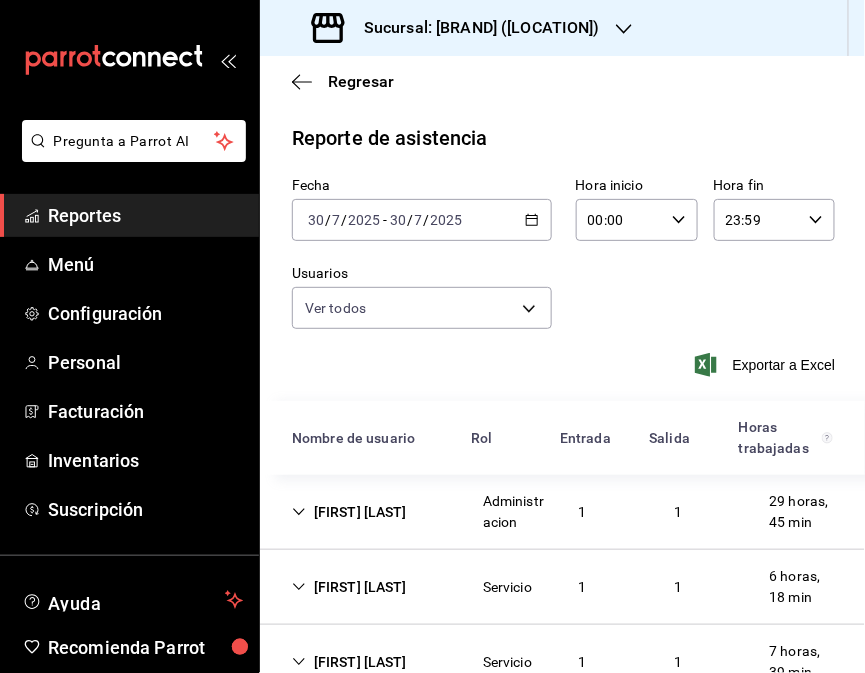 click on "[FIRST] [LAST] Servicio 1 1 6 horas, 18 min" at bounding box center [562, 587] 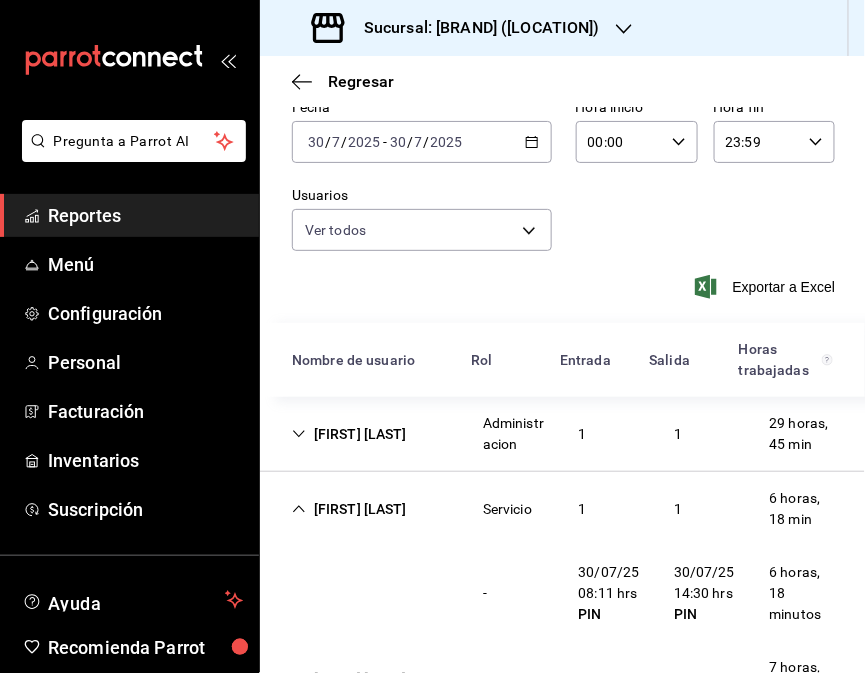 scroll, scrollTop: 153, scrollLeft: 0, axis: vertical 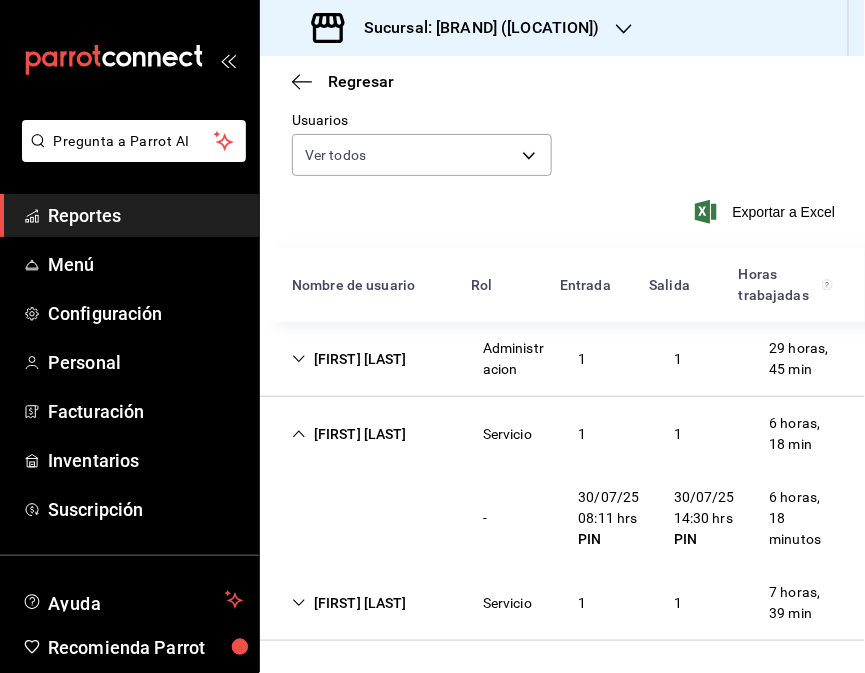 click on "[FIRST] [LAST]" at bounding box center (349, 603) 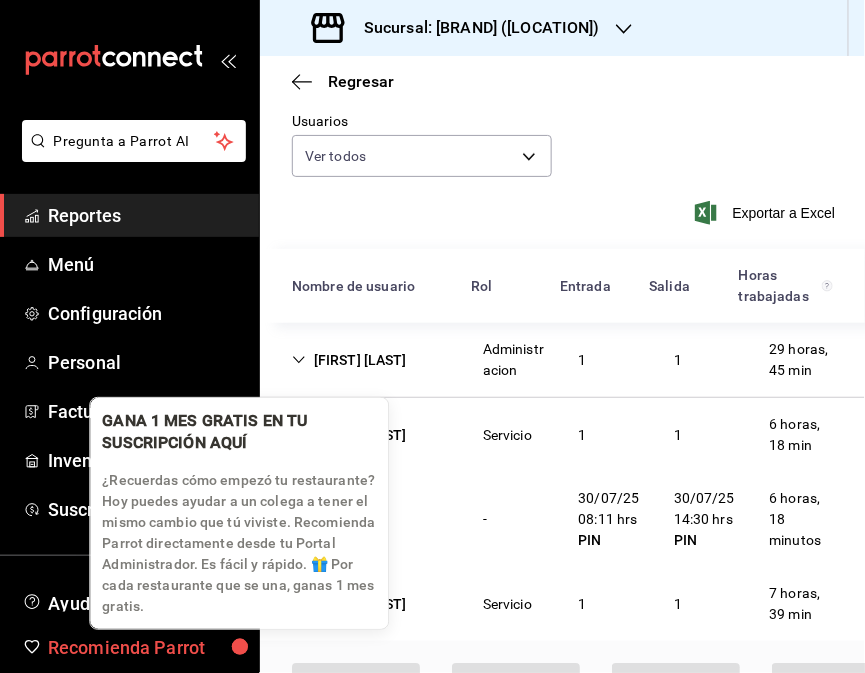 scroll, scrollTop: 153, scrollLeft: 0, axis: vertical 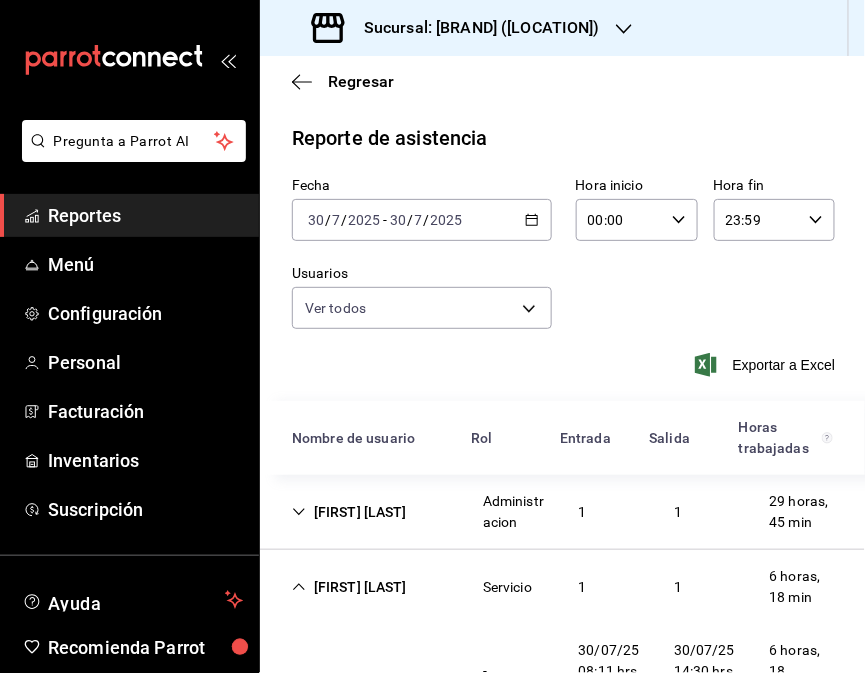 click on "2025-07-30 30 / 7 / 2025 - 2025-07-30 30 / 7 / 2025" at bounding box center (422, 220) 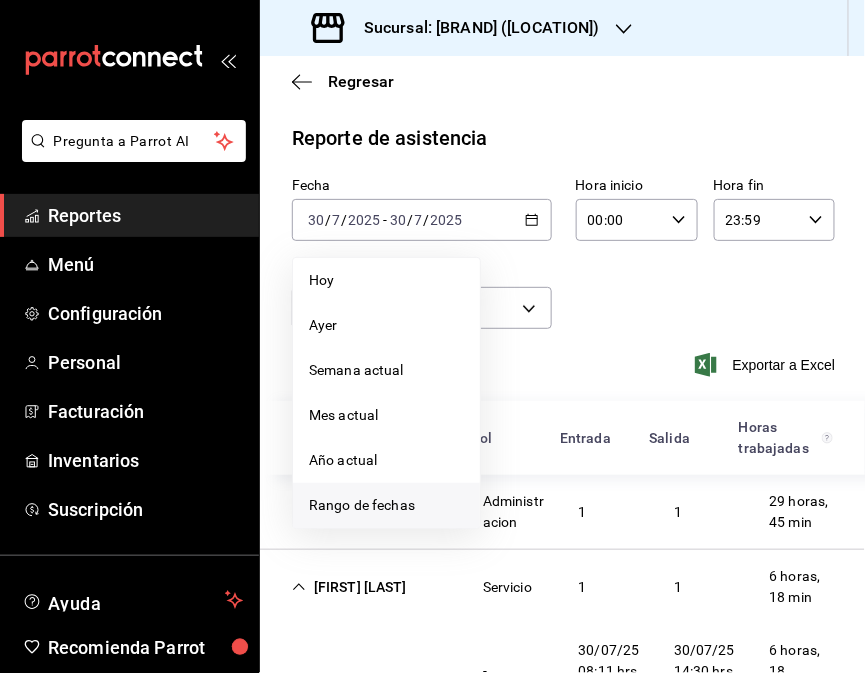 click on "Rango de fechas" at bounding box center [386, 505] 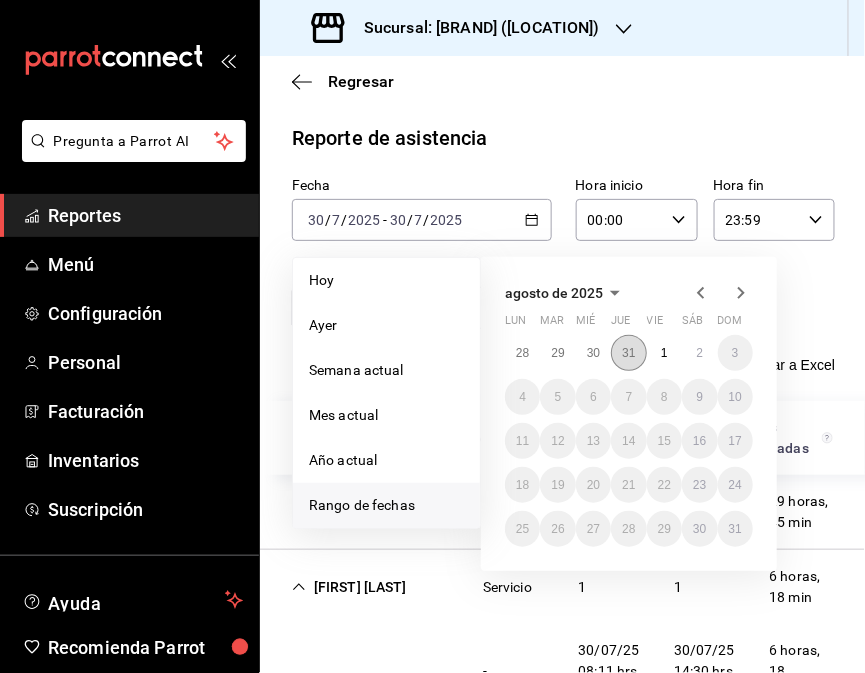 click on "31" at bounding box center [628, 353] 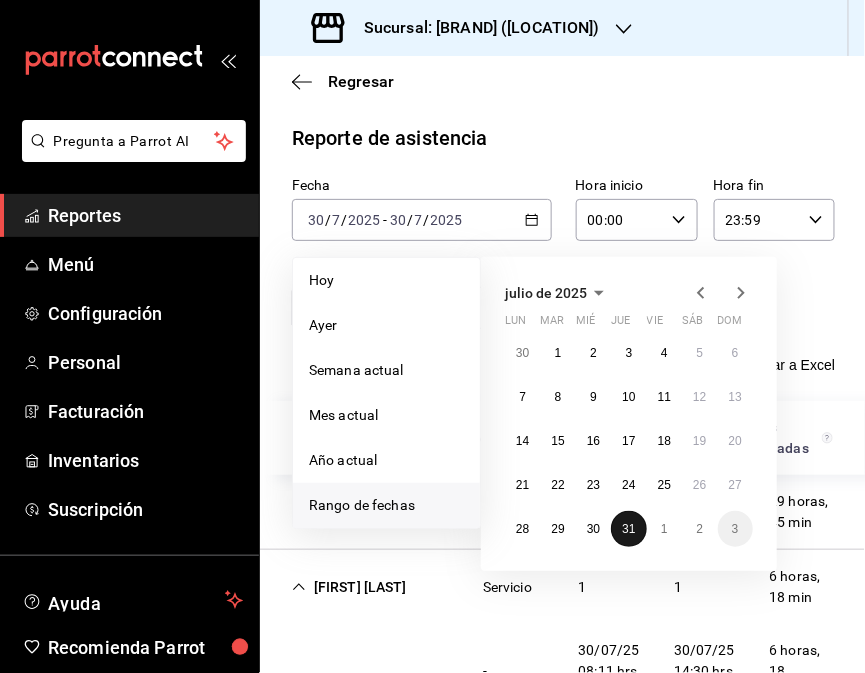 click on "31" at bounding box center (628, 529) 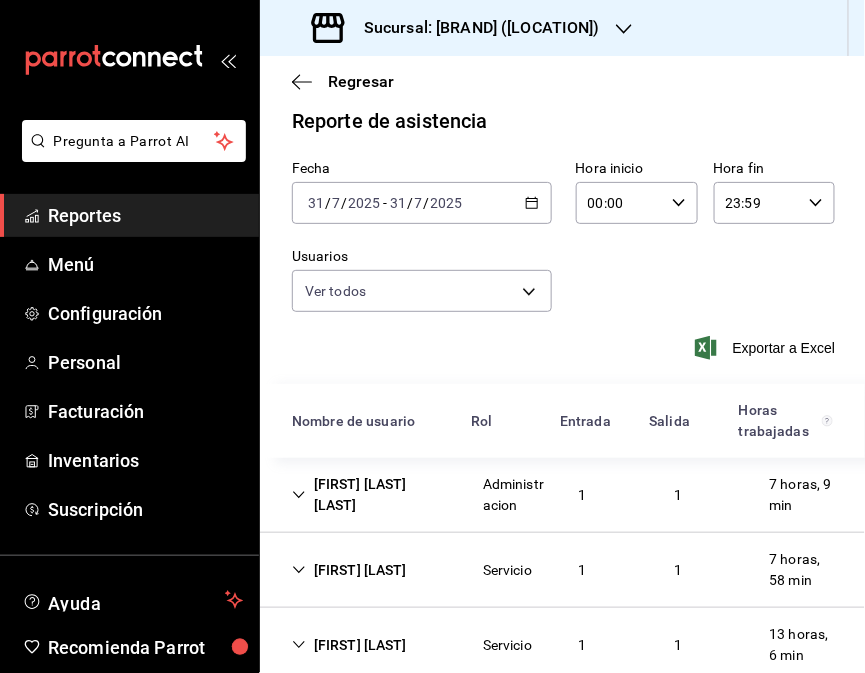 scroll, scrollTop: 25, scrollLeft: 0, axis: vertical 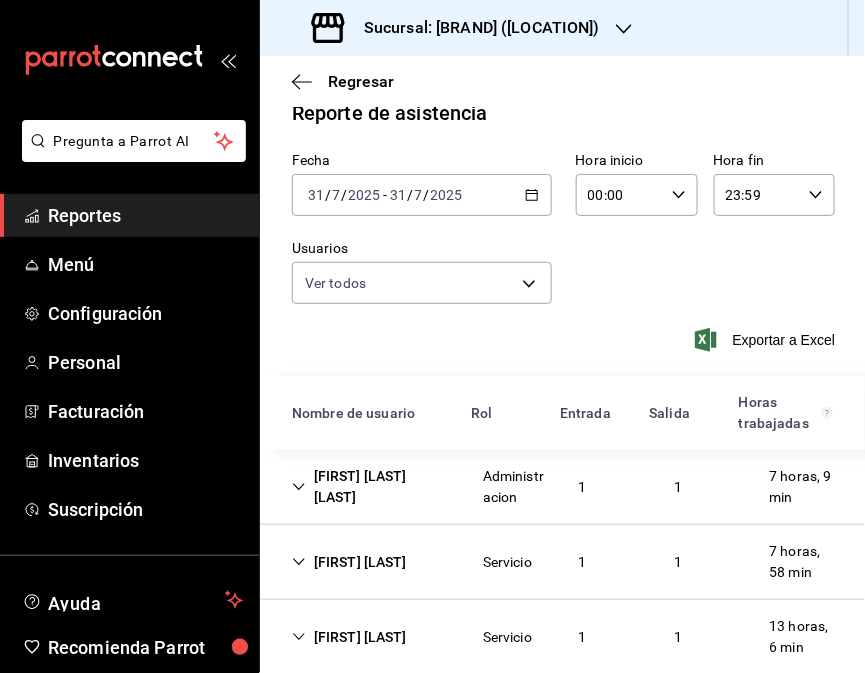 click on "[FIRST] [LAST]" at bounding box center [349, 562] 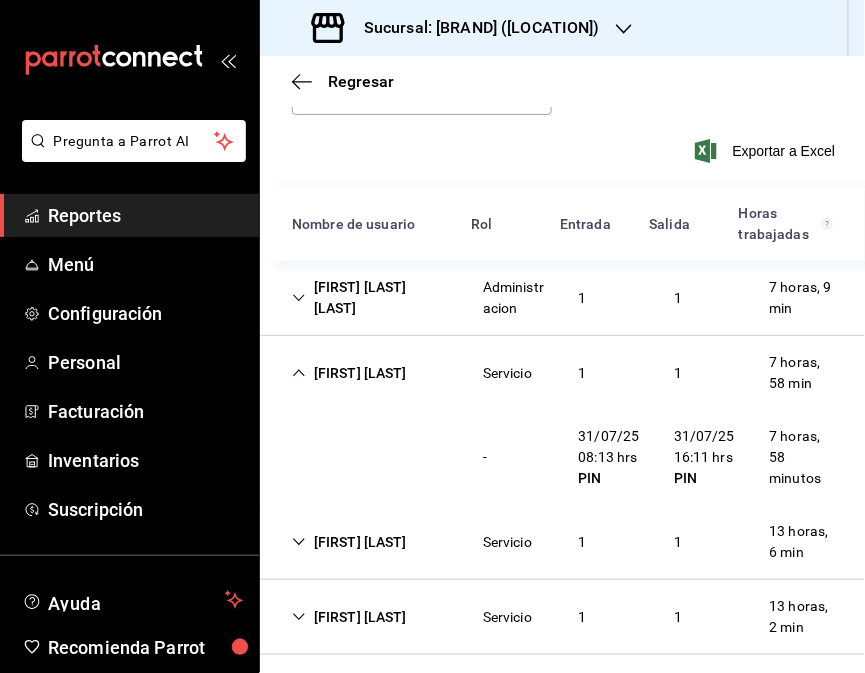 scroll, scrollTop: 227, scrollLeft: 0, axis: vertical 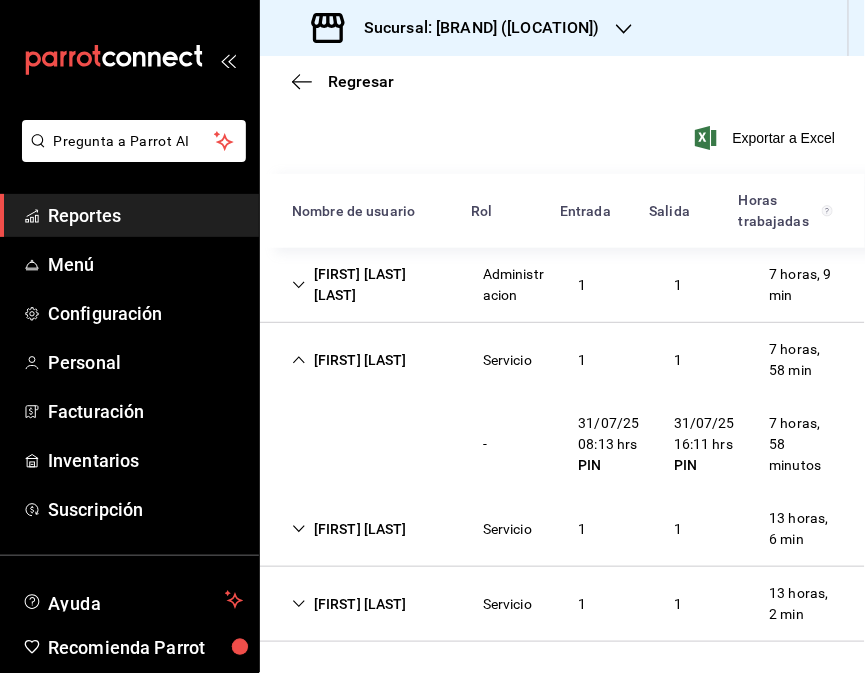 click on "[FIRST] [LAST]" at bounding box center [349, 360] 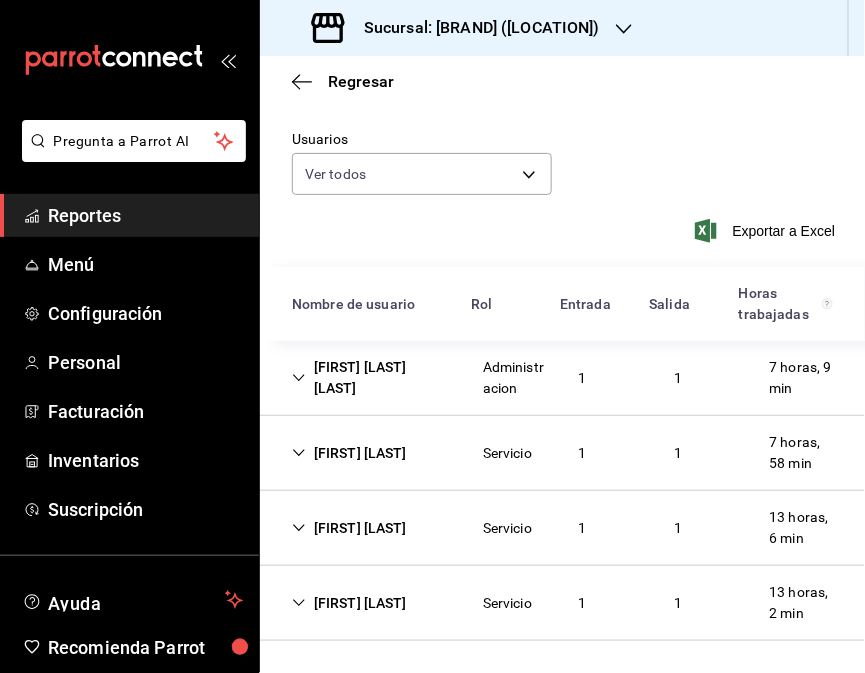 scroll, scrollTop: 134, scrollLeft: 0, axis: vertical 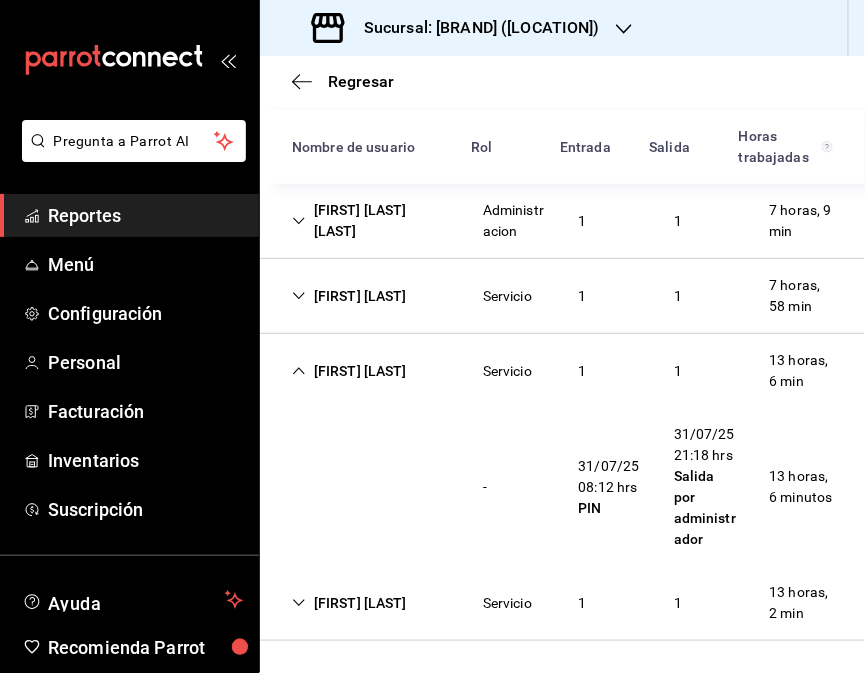 click on "[FIRST] [LAST]" at bounding box center (349, 603) 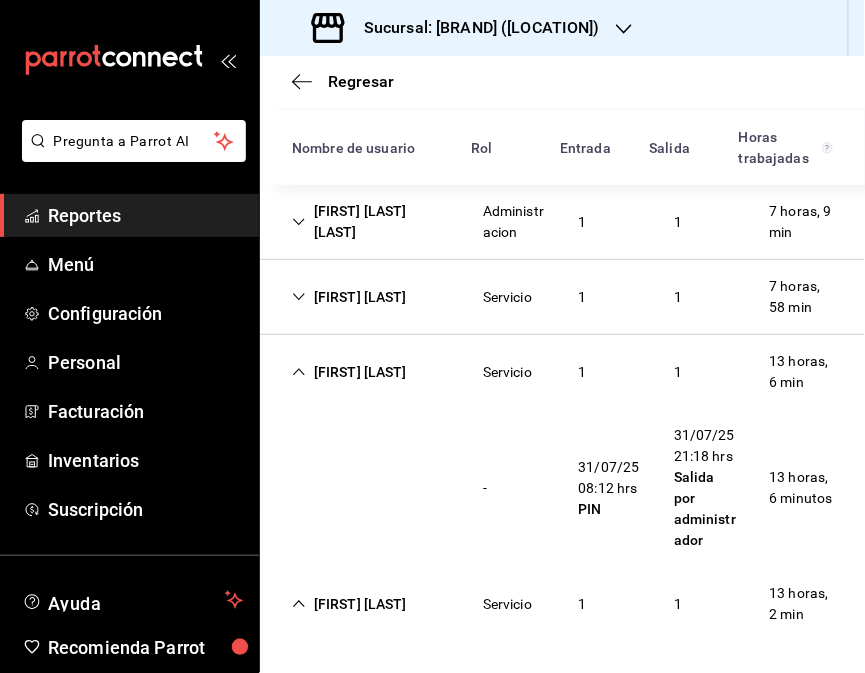 scroll, scrollTop: 291, scrollLeft: 0, axis: vertical 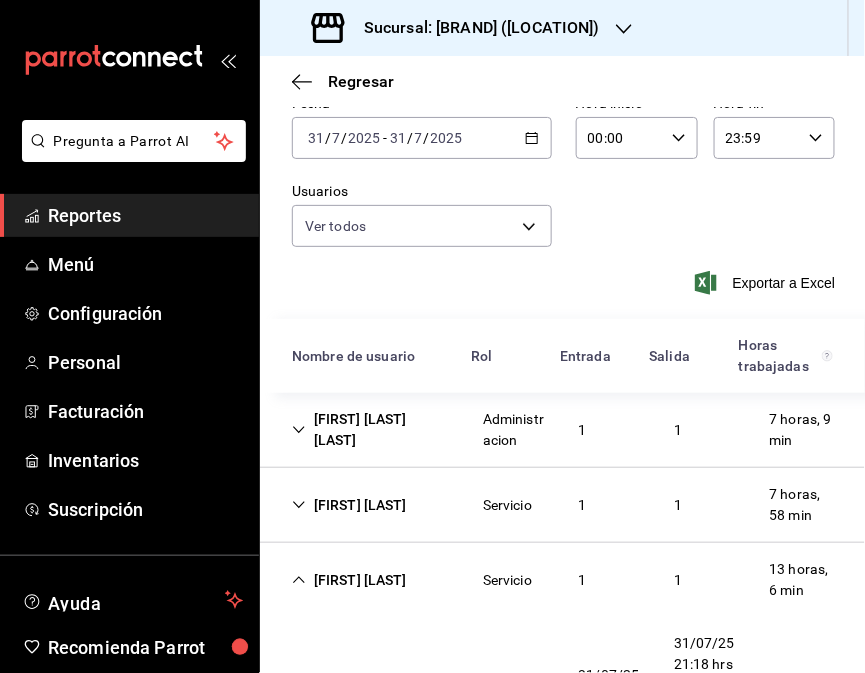 click on "Sucursal: [BRAND] ([LOCATION])" at bounding box center (458, 28) 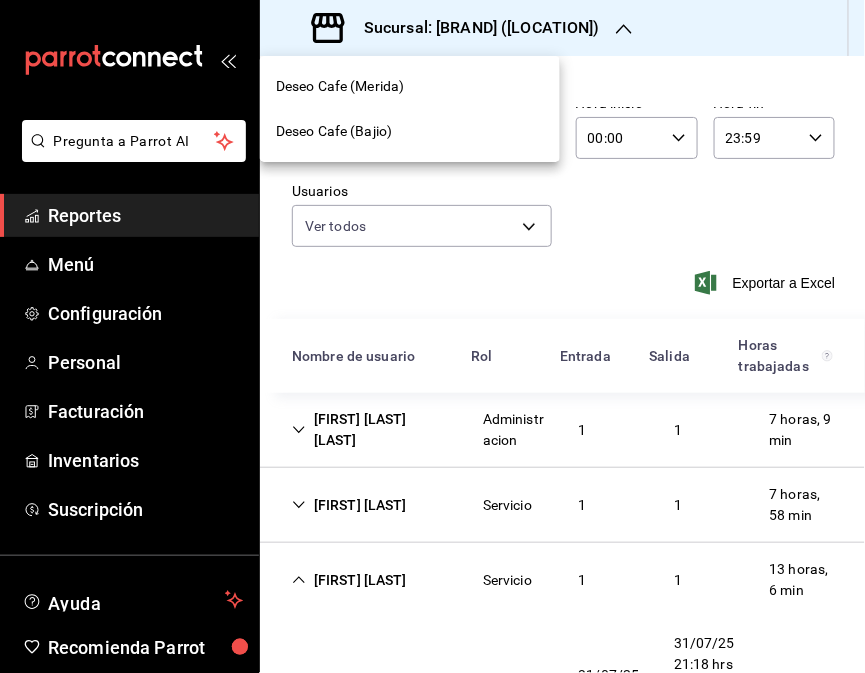 click on "Deseo Cafe (Bajio)" at bounding box center (334, 131) 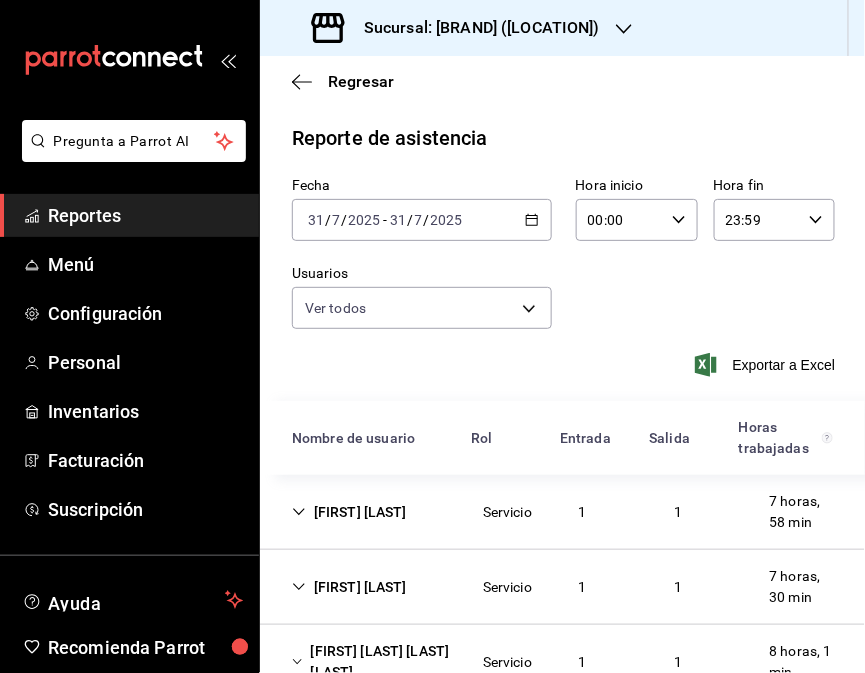 click on "[FIRST] [LAST]" at bounding box center (349, 512) 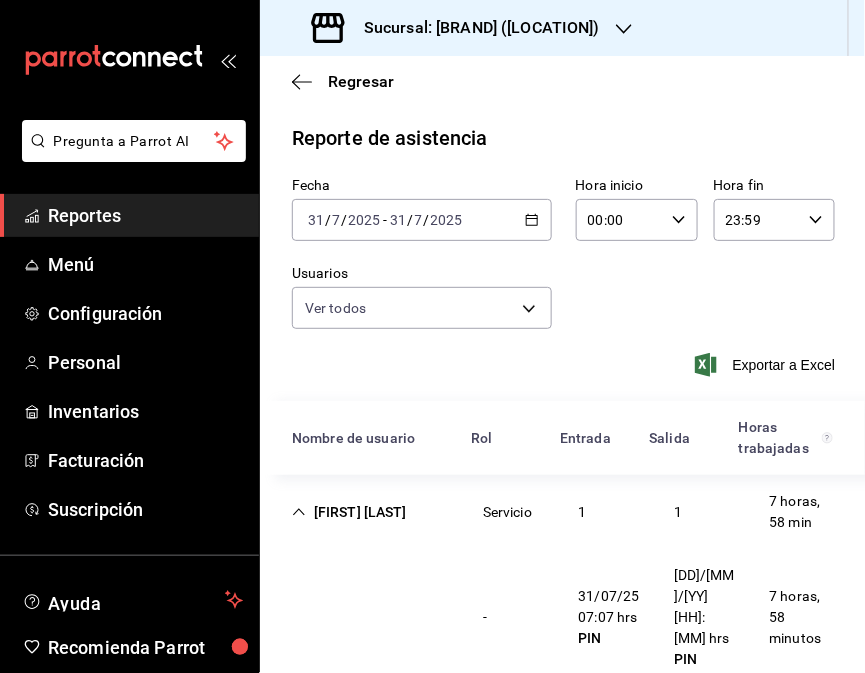 scroll, scrollTop: 183, scrollLeft: 0, axis: vertical 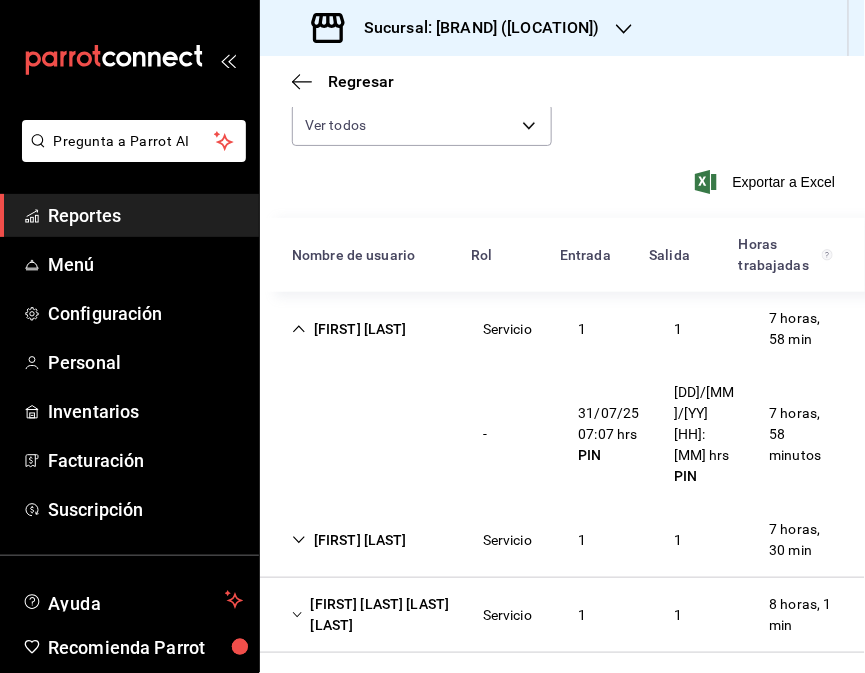 click on "[FIRST] [LAST]" at bounding box center (349, 329) 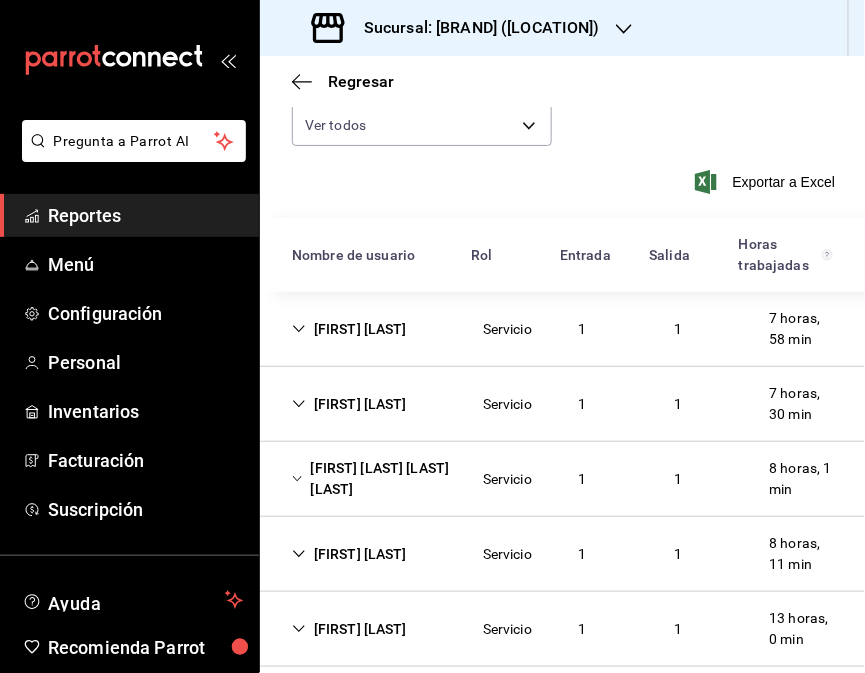 click on "[FIRST] [LAST]" at bounding box center (349, 404) 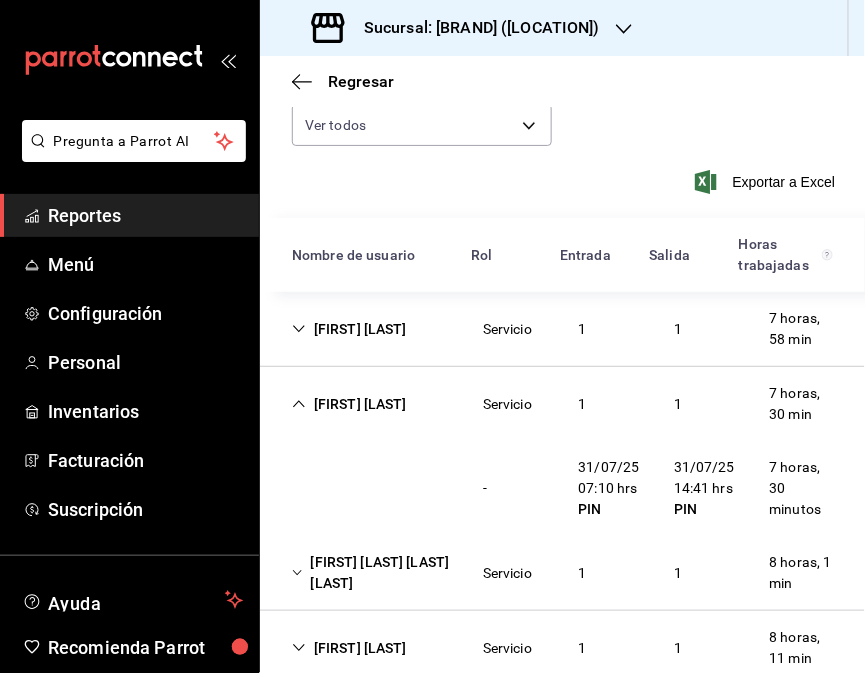click on "[FIRST] [LAST]" at bounding box center [349, 648] 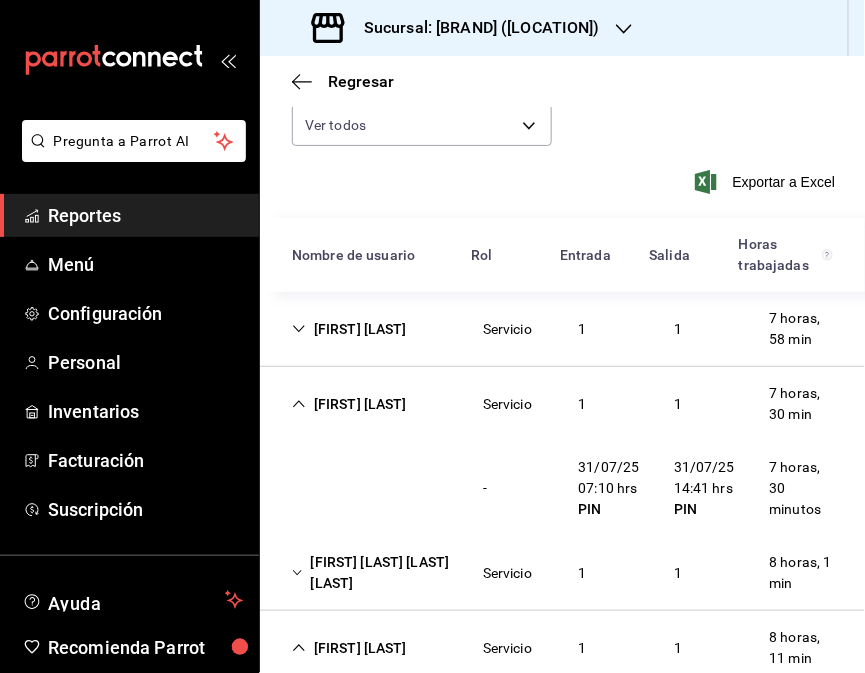 click on "Servicio" at bounding box center [507, 573] 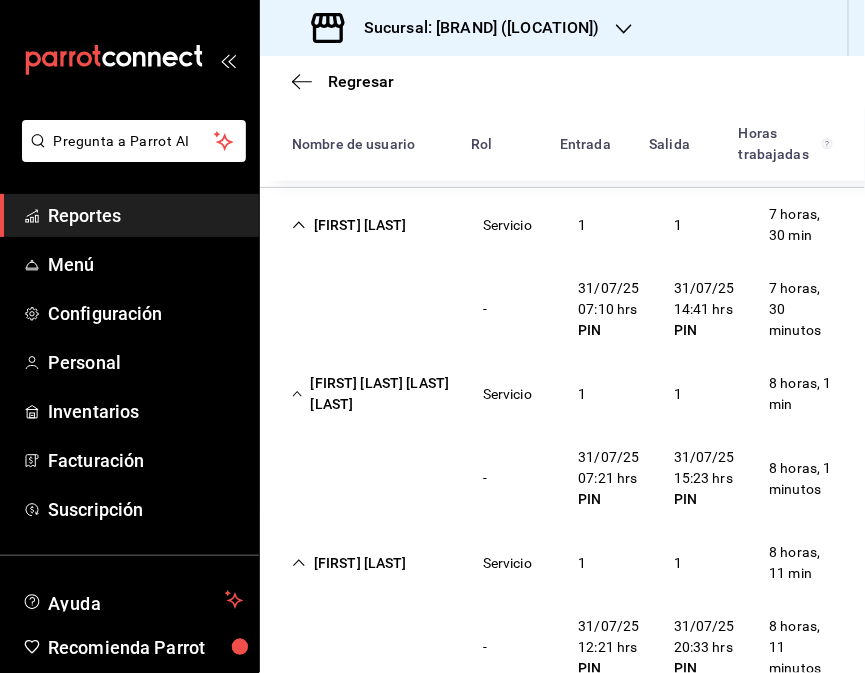 scroll, scrollTop: 364, scrollLeft: 0, axis: vertical 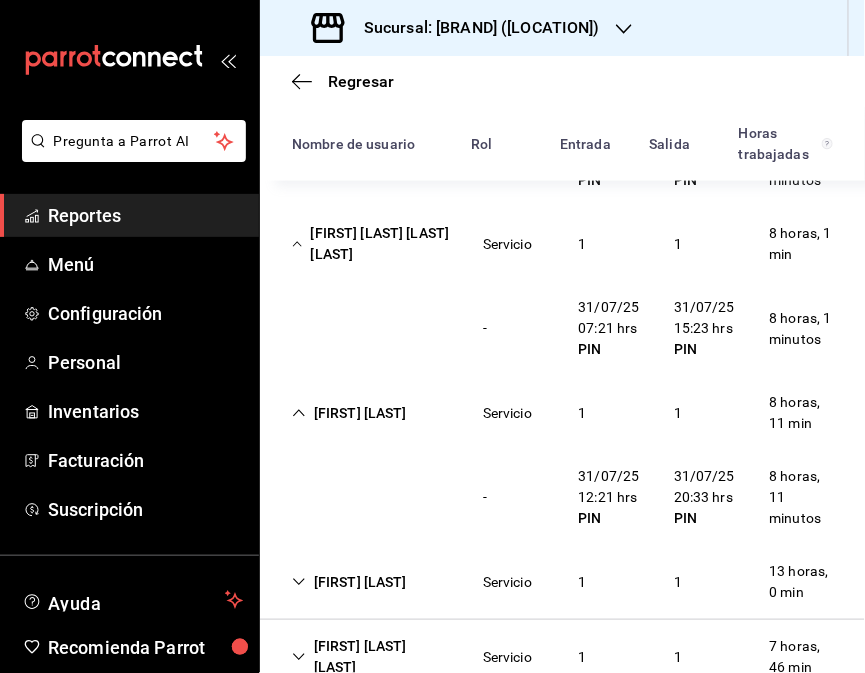 click on "[FIRST] [LAST] Servicio 1 1 8 horas, 11 min" at bounding box center (562, 413) 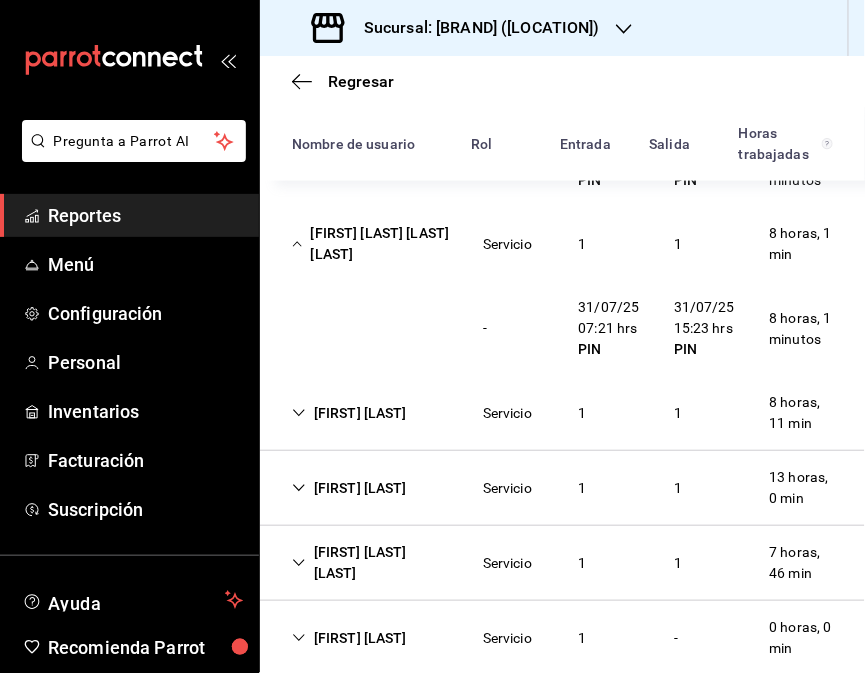 click on "[FIRST] [LAST] Servicio 1 1 13 horas, 0 min" at bounding box center [562, 488] 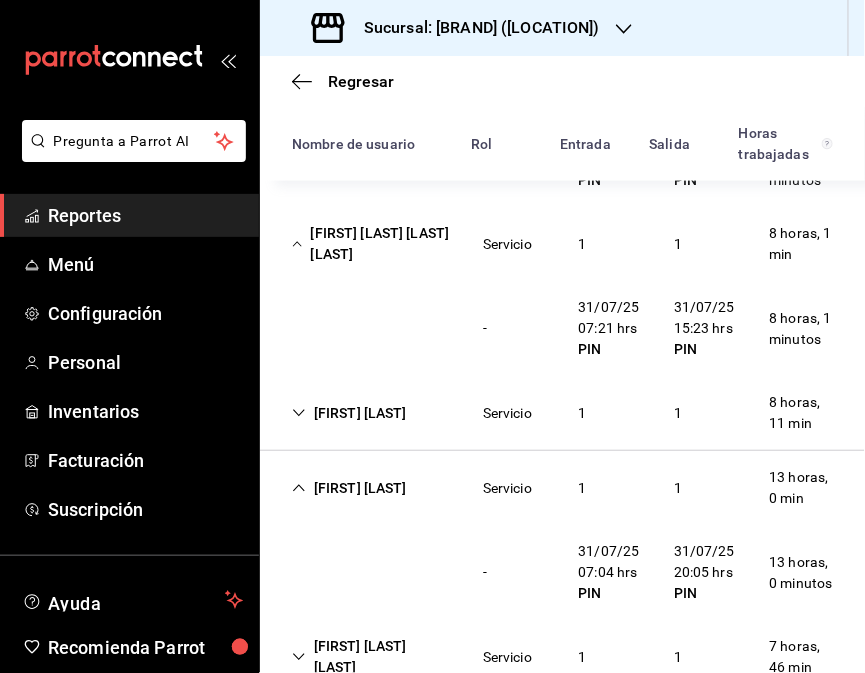 click on "[FIRST] [LAST]" at bounding box center (349, 488) 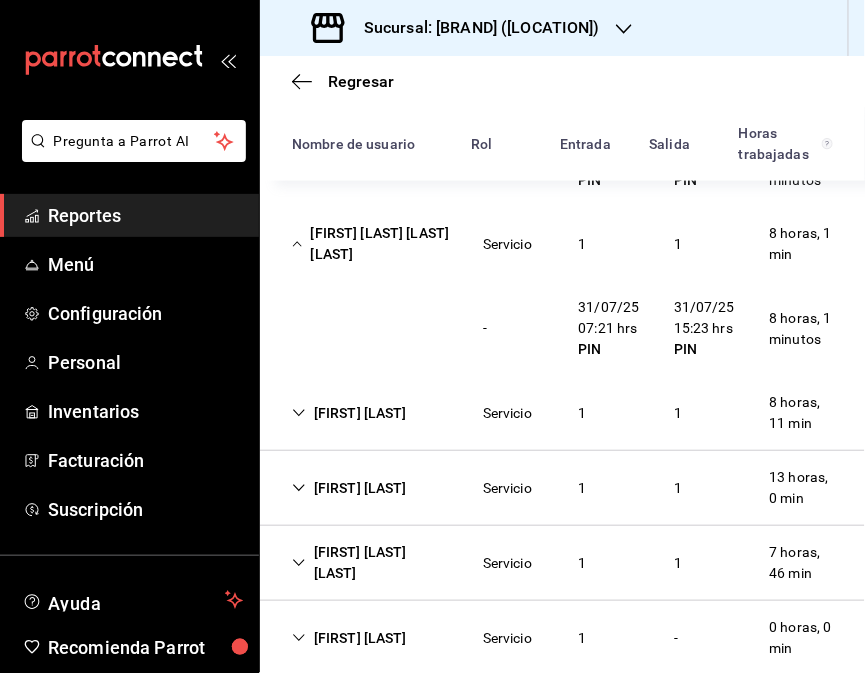 scroll, scrollTop: 546, scrollLeft: 0, axis: vertical 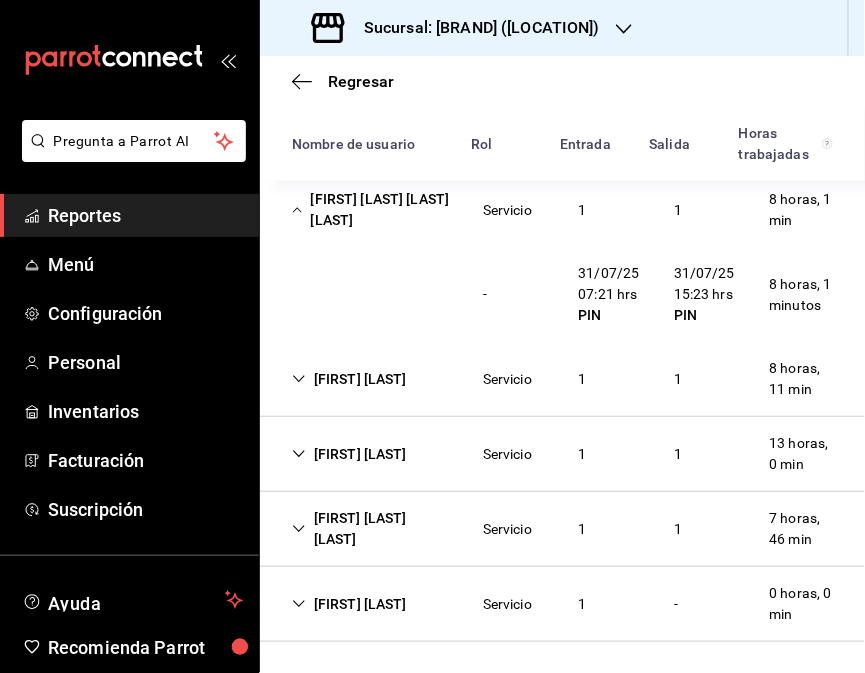 click on "[FIRST] [LAST] [LAST]" at bounding box center (371, 529) 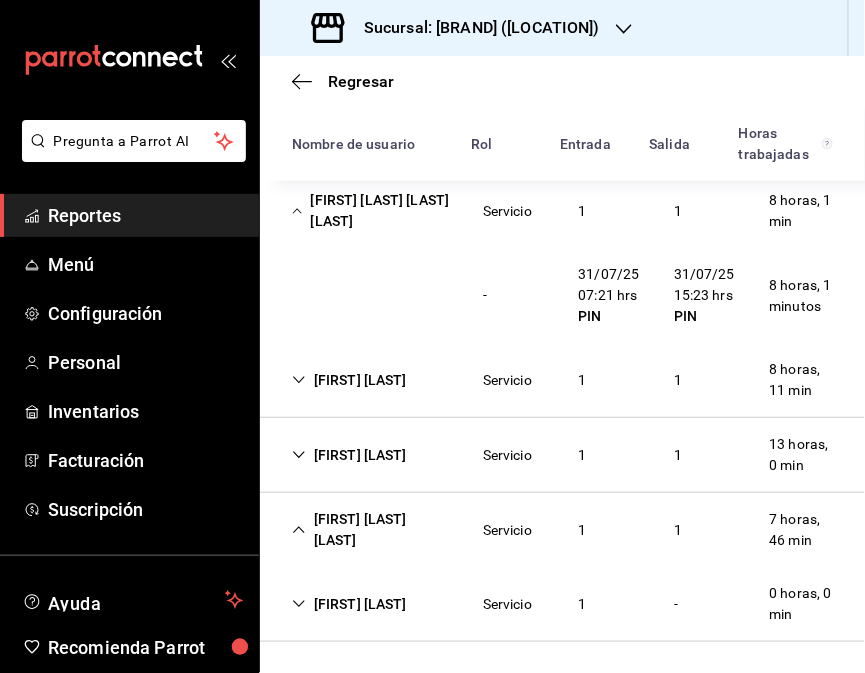 scroll, scrollTop: 546, scrollLeft: 0, axis: vertical 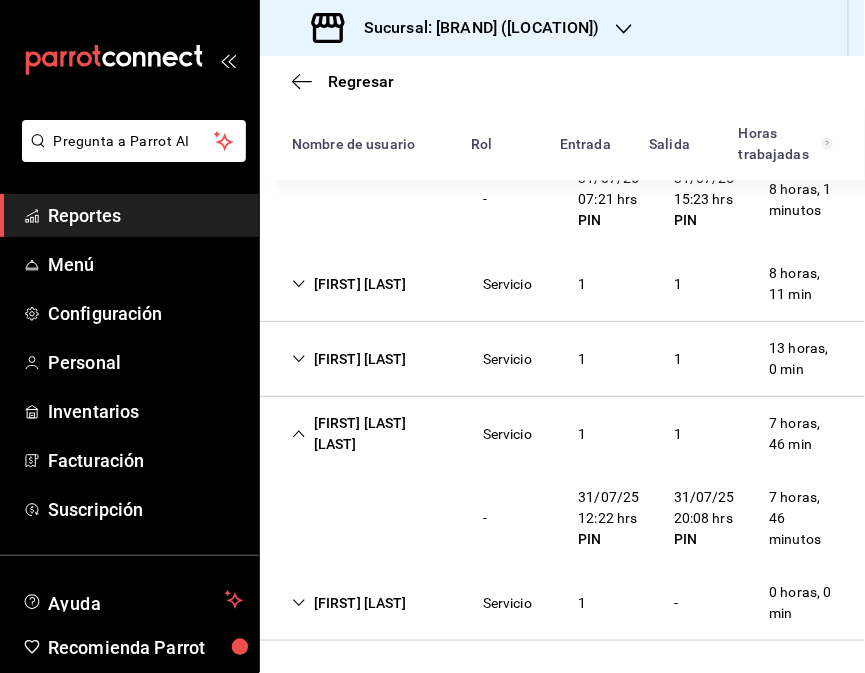 click on "[FIRST] [LAST]" at bounding box center (349, 603) 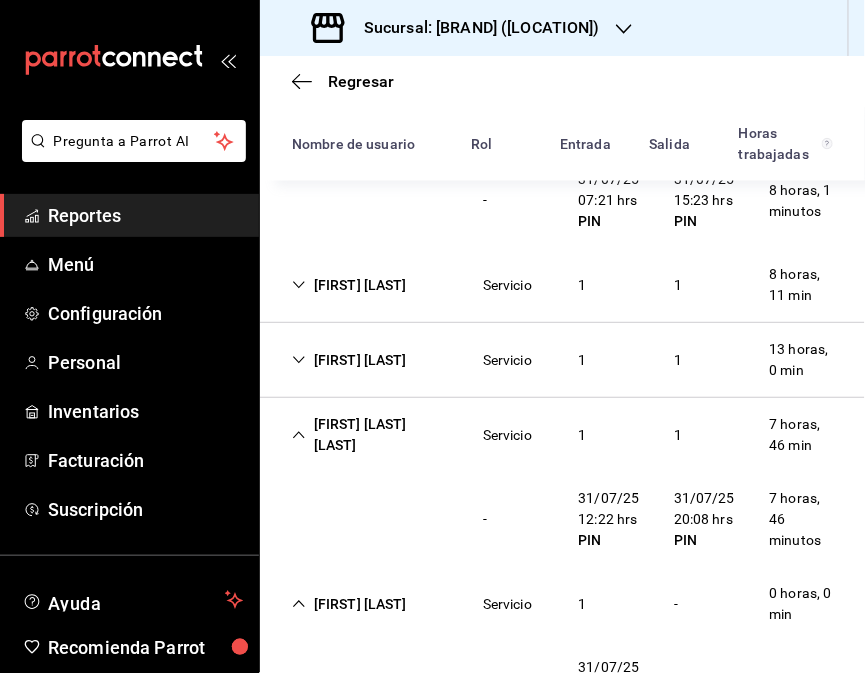 scroll, scrollTop: 641, scrollLeft: 0, axis: vertical 